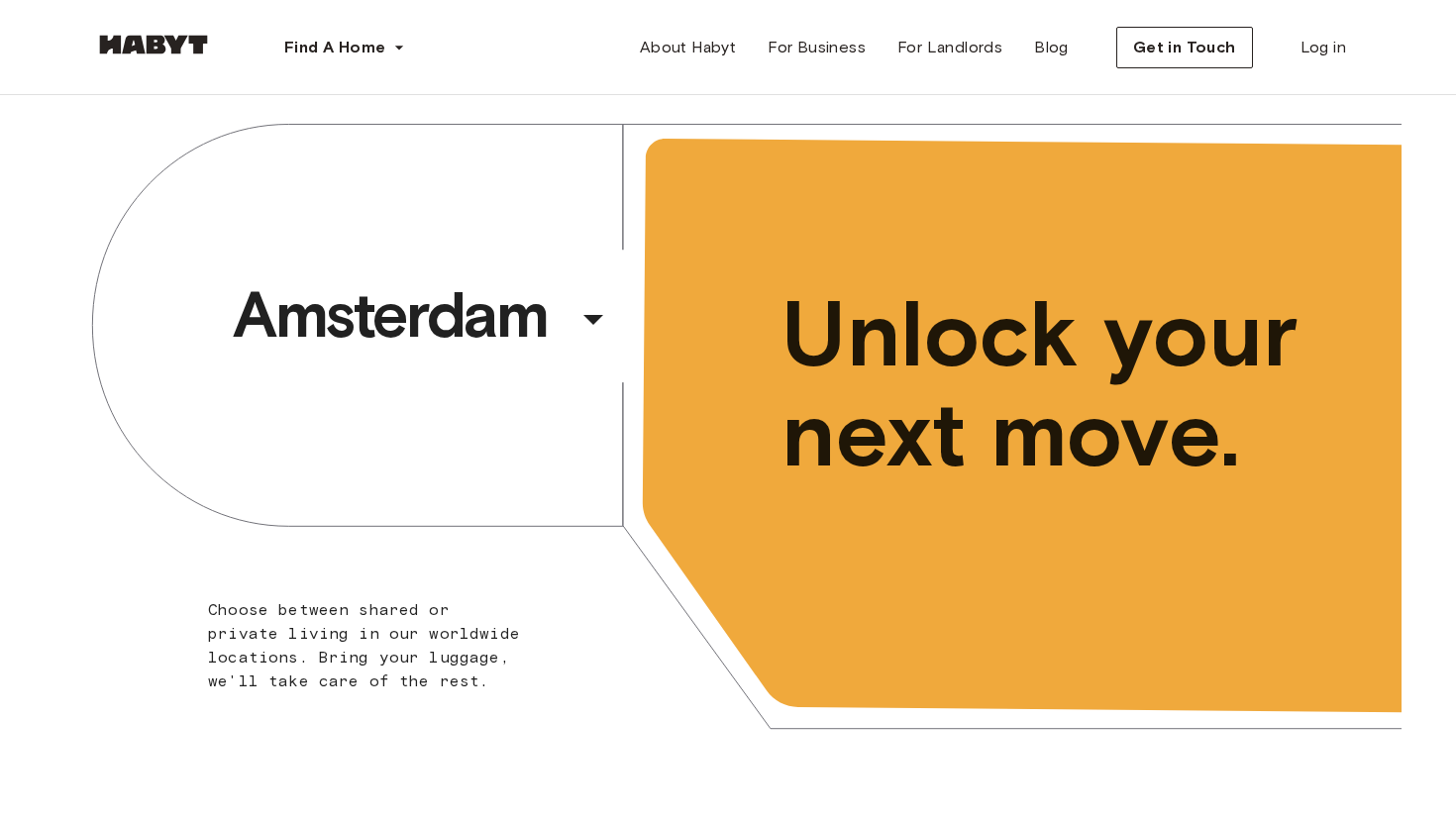 scroll, scrollTop: 0, scrollLeft: 0, axis: both 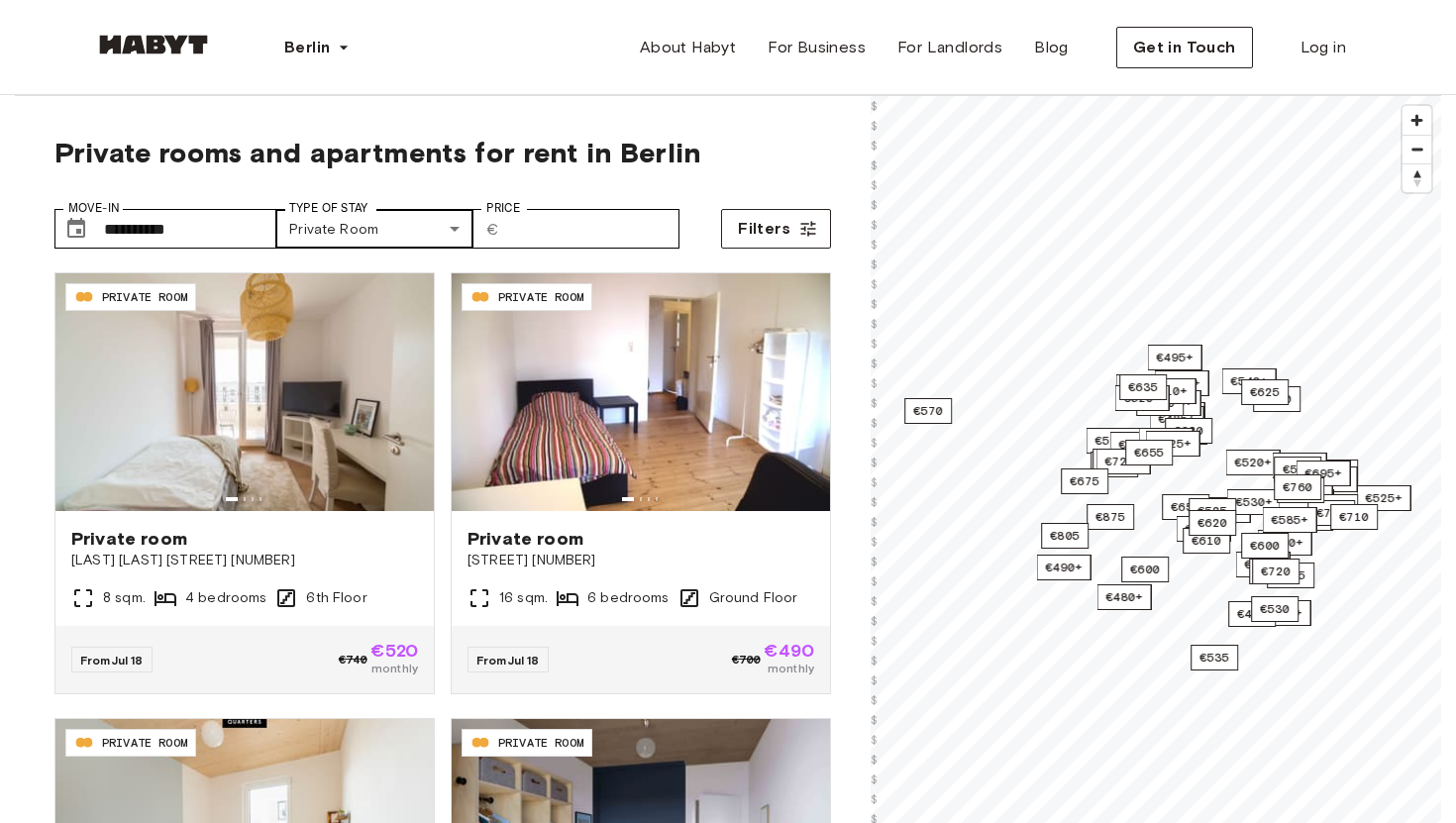 click on "**********" at bounding box center [728, 2400] 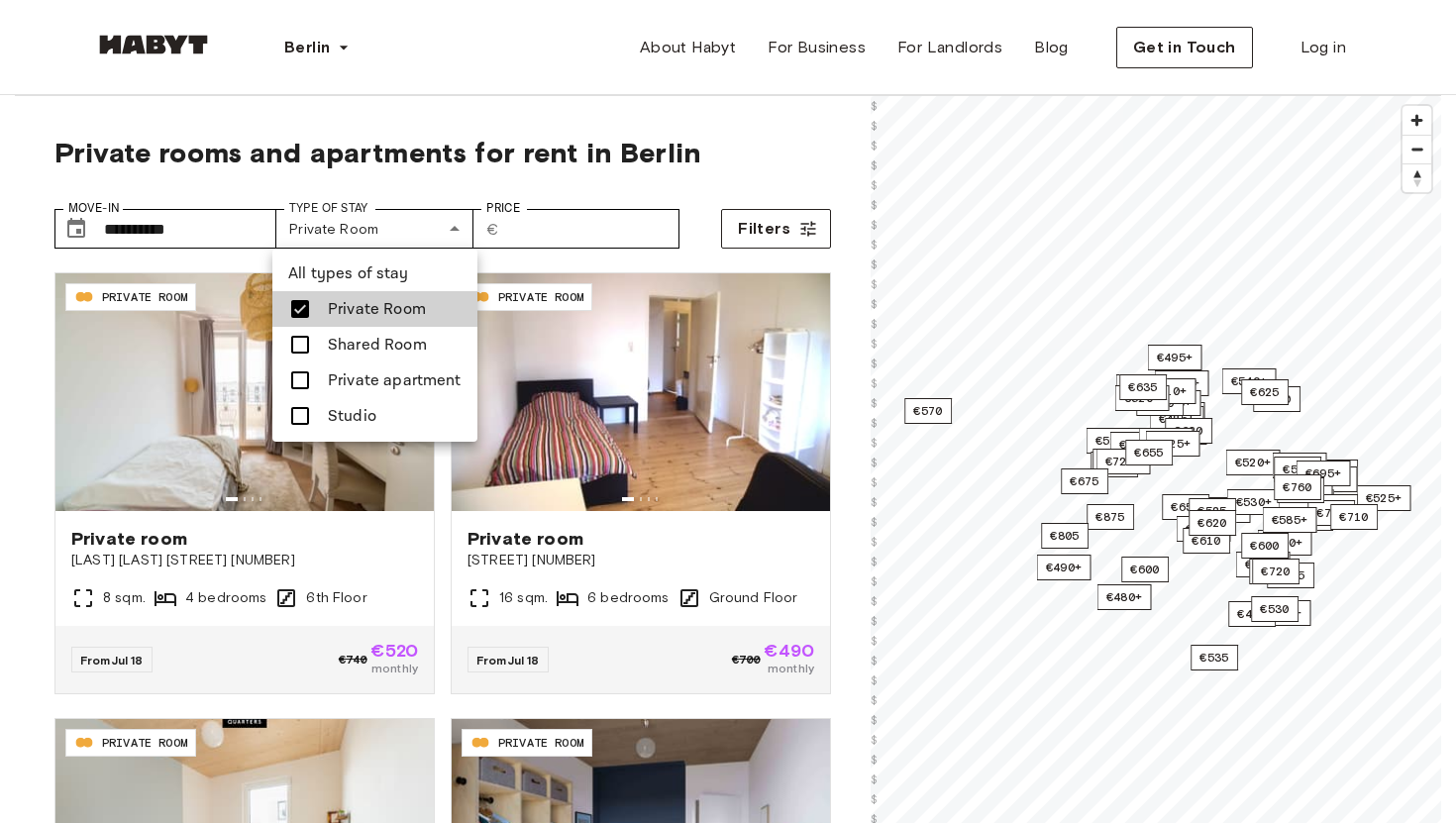 click on "Studio" at bounding box center [374, 416] 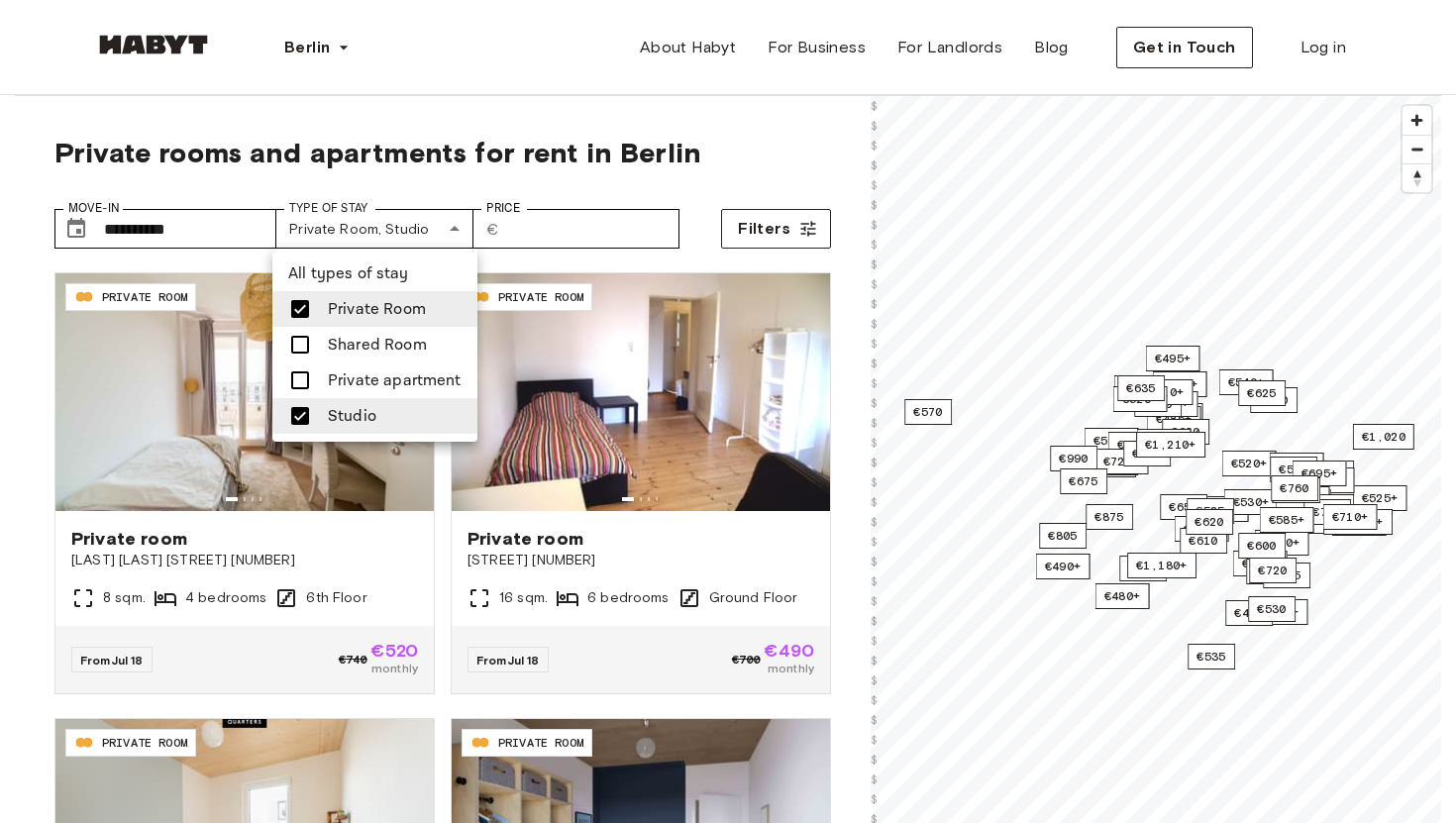 click on "Private Room" at bounding box center [376, 309] 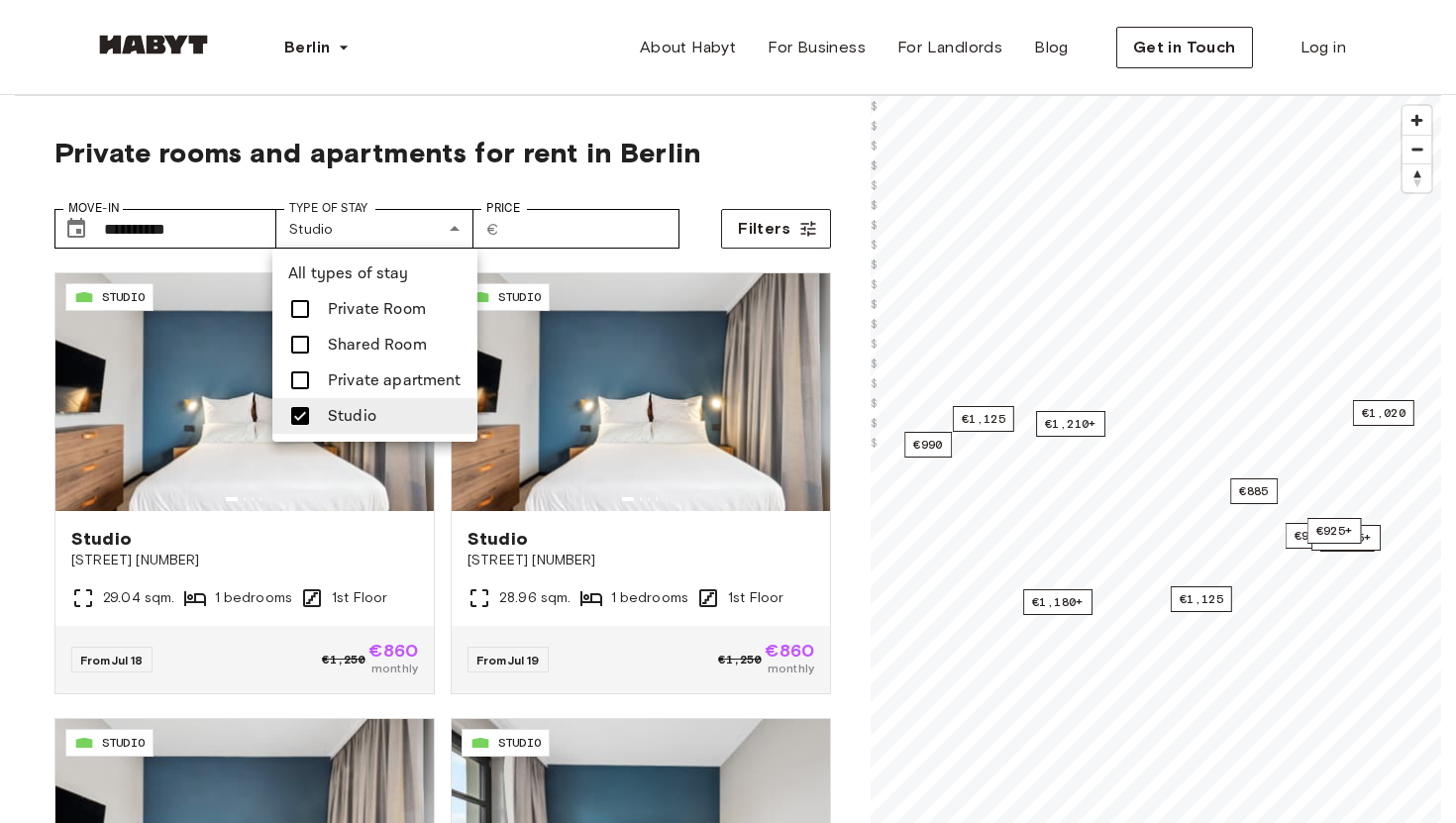 click at bounding box center (728, 411) 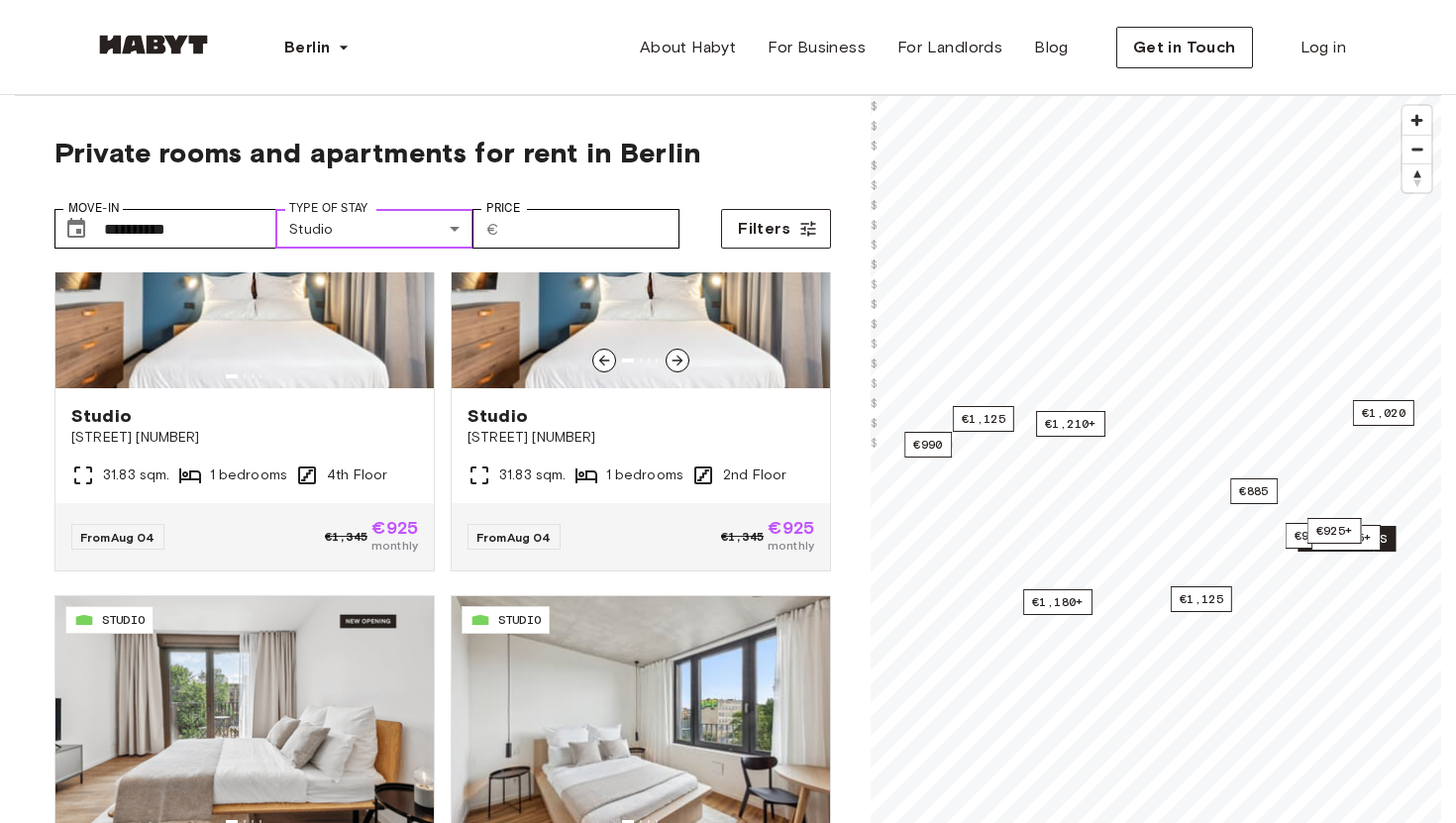 scroll, scrollTop: 1015, scrollLeft: 0, axis: vertical 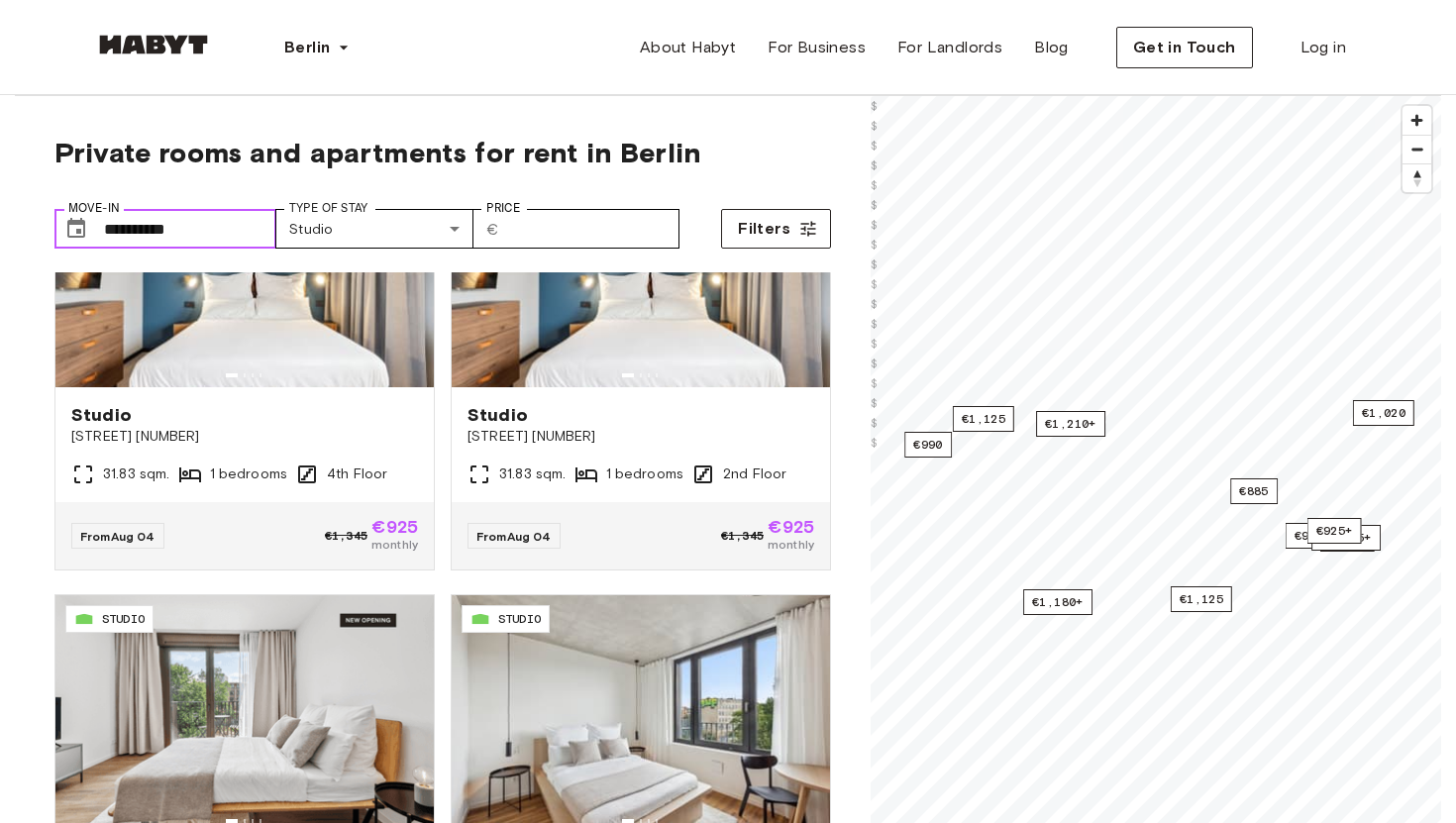 click on "**********" at bounding box center (190, 229) 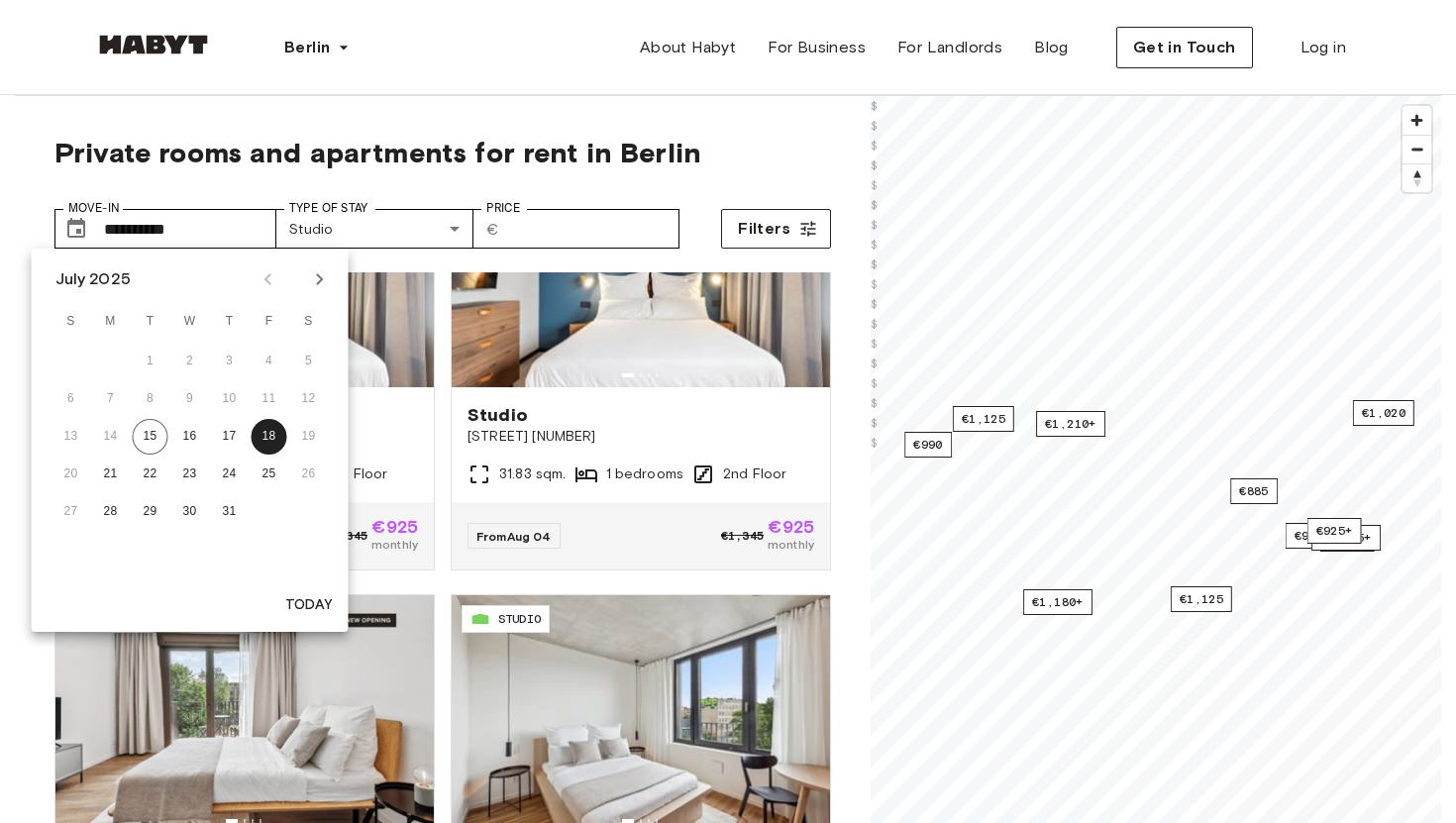 click 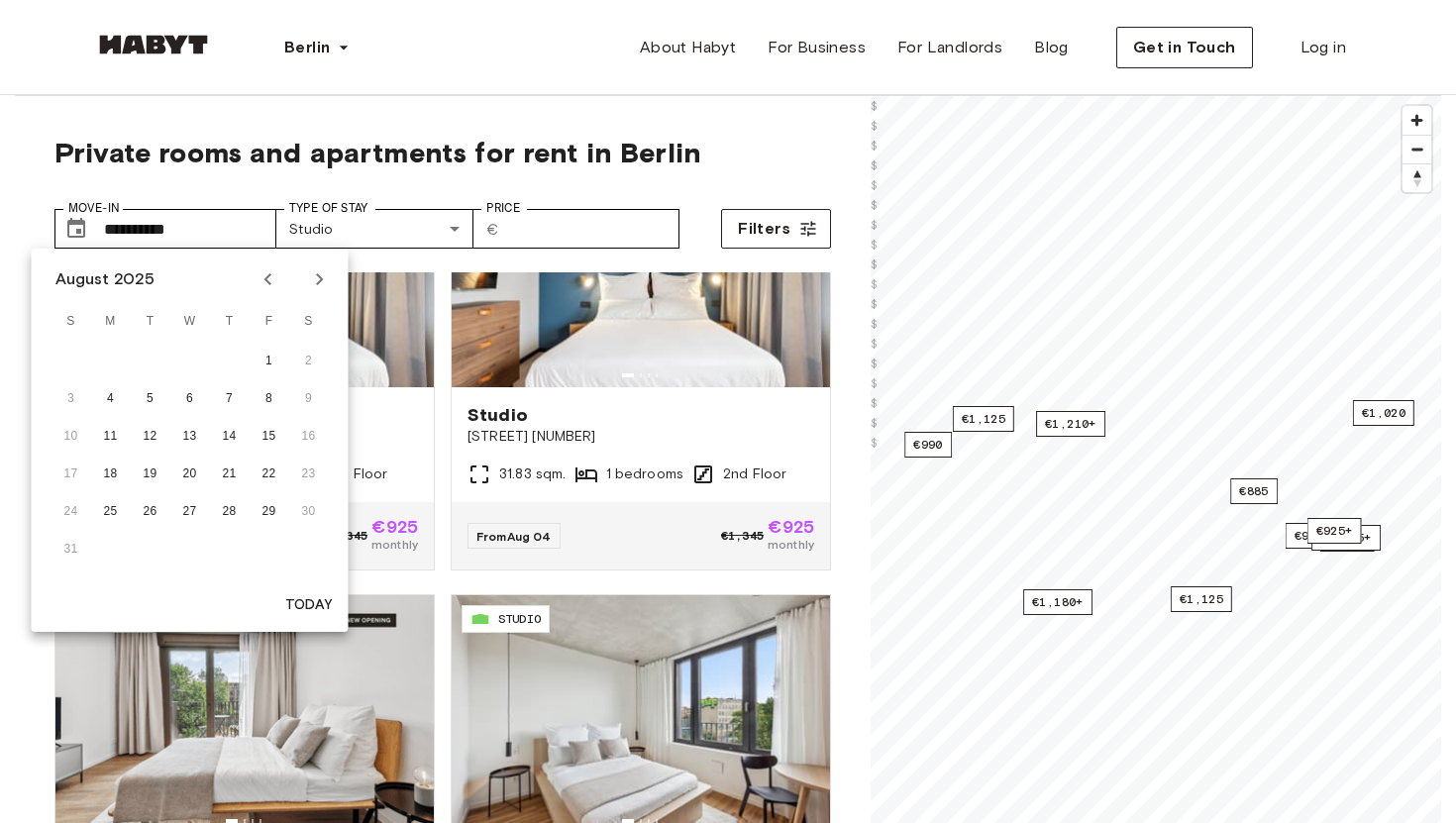 click 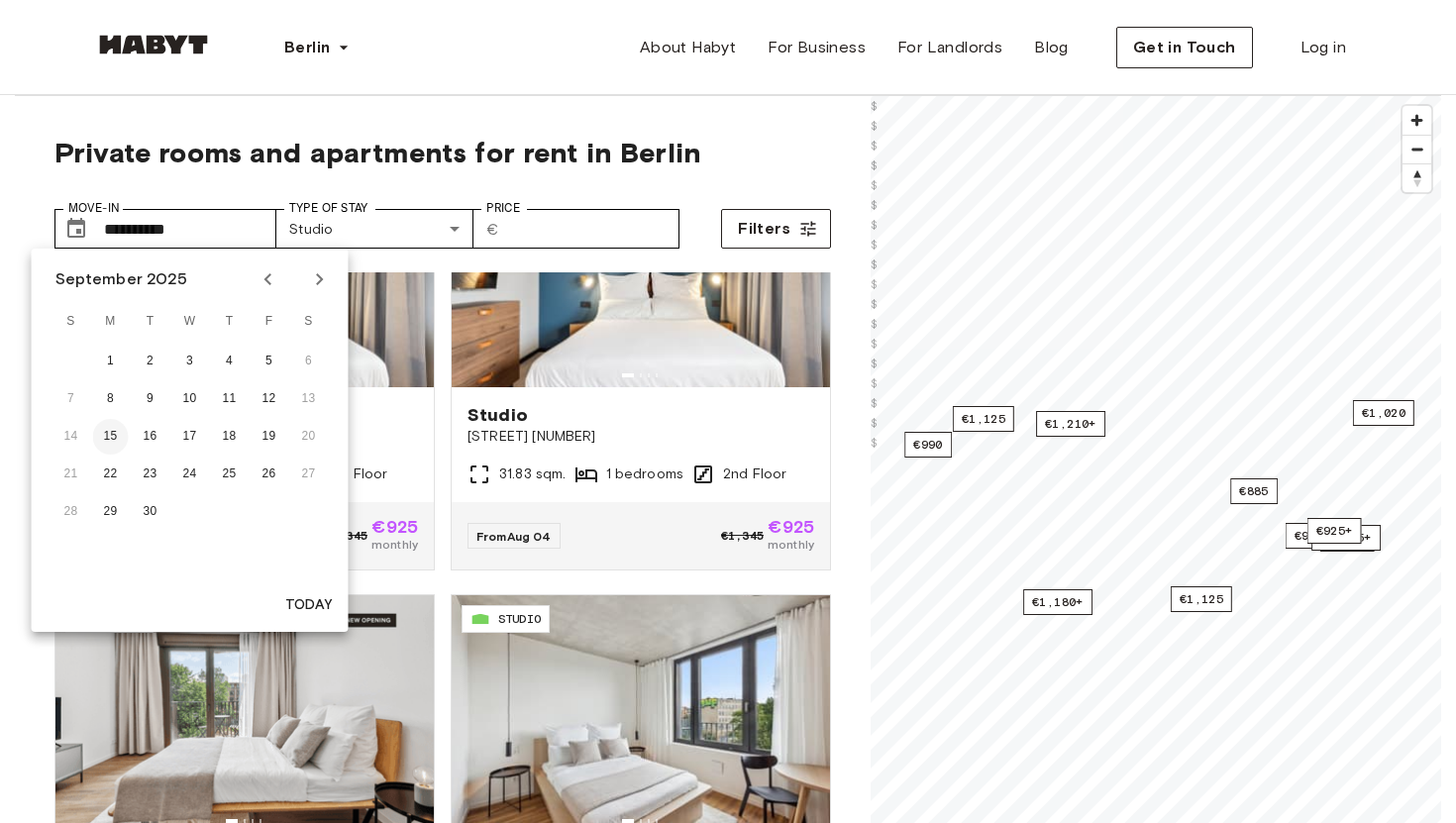 click on "15" at bounding box center (111, 437) 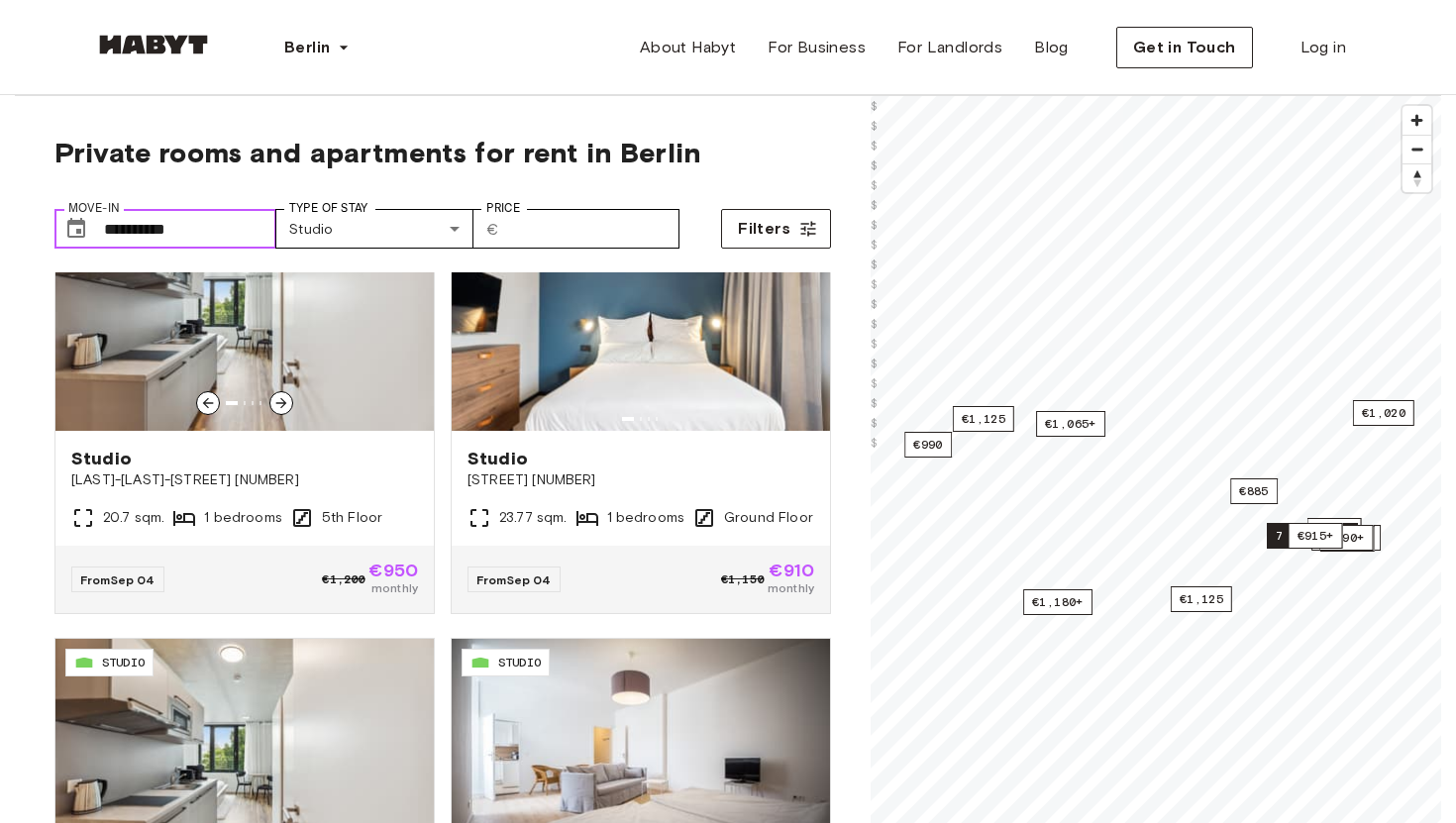 scroll, scrollTop: 1416, scrollLeft: 0, axis: vertical 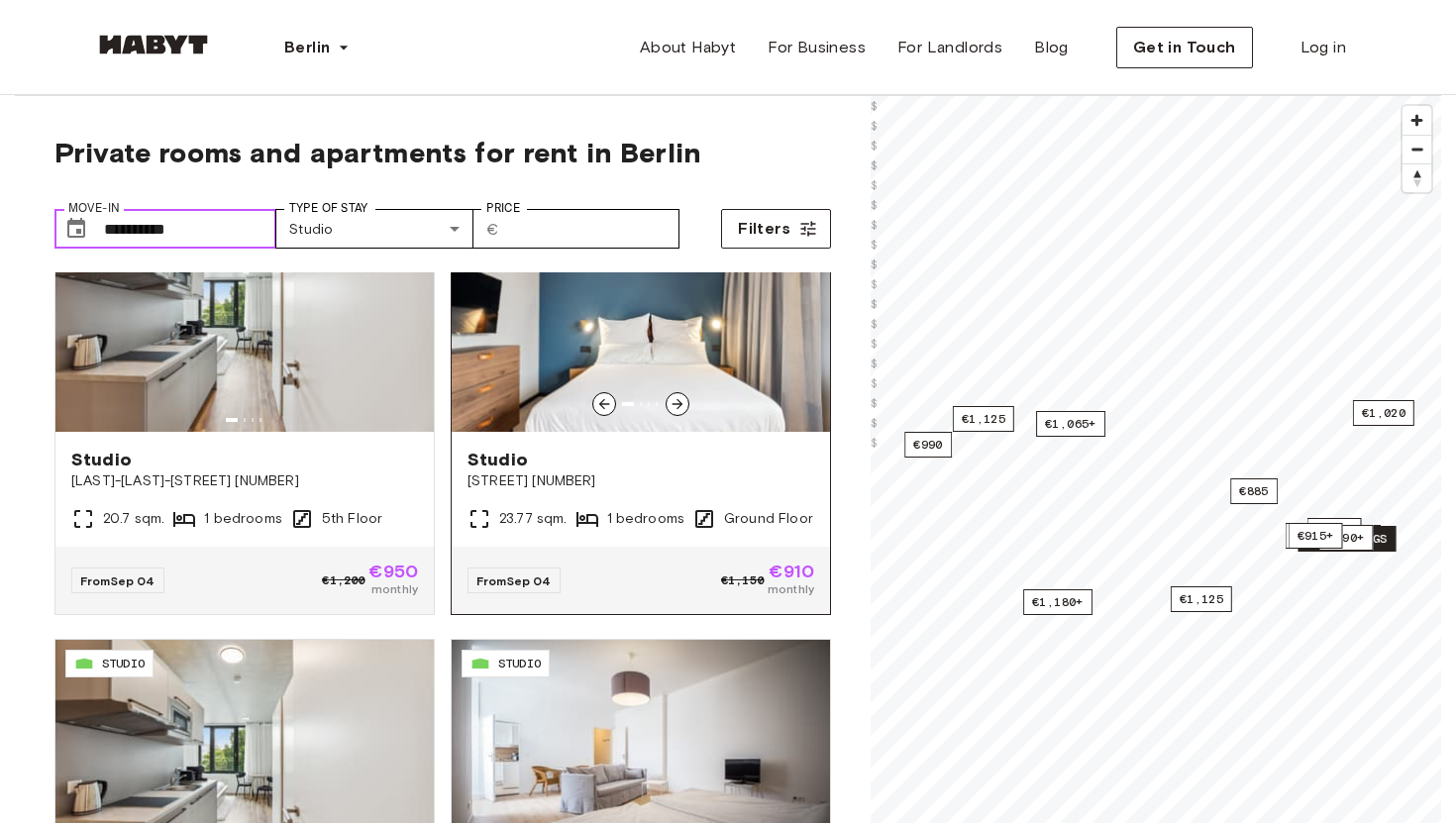 click at bounding box center (641, 313) 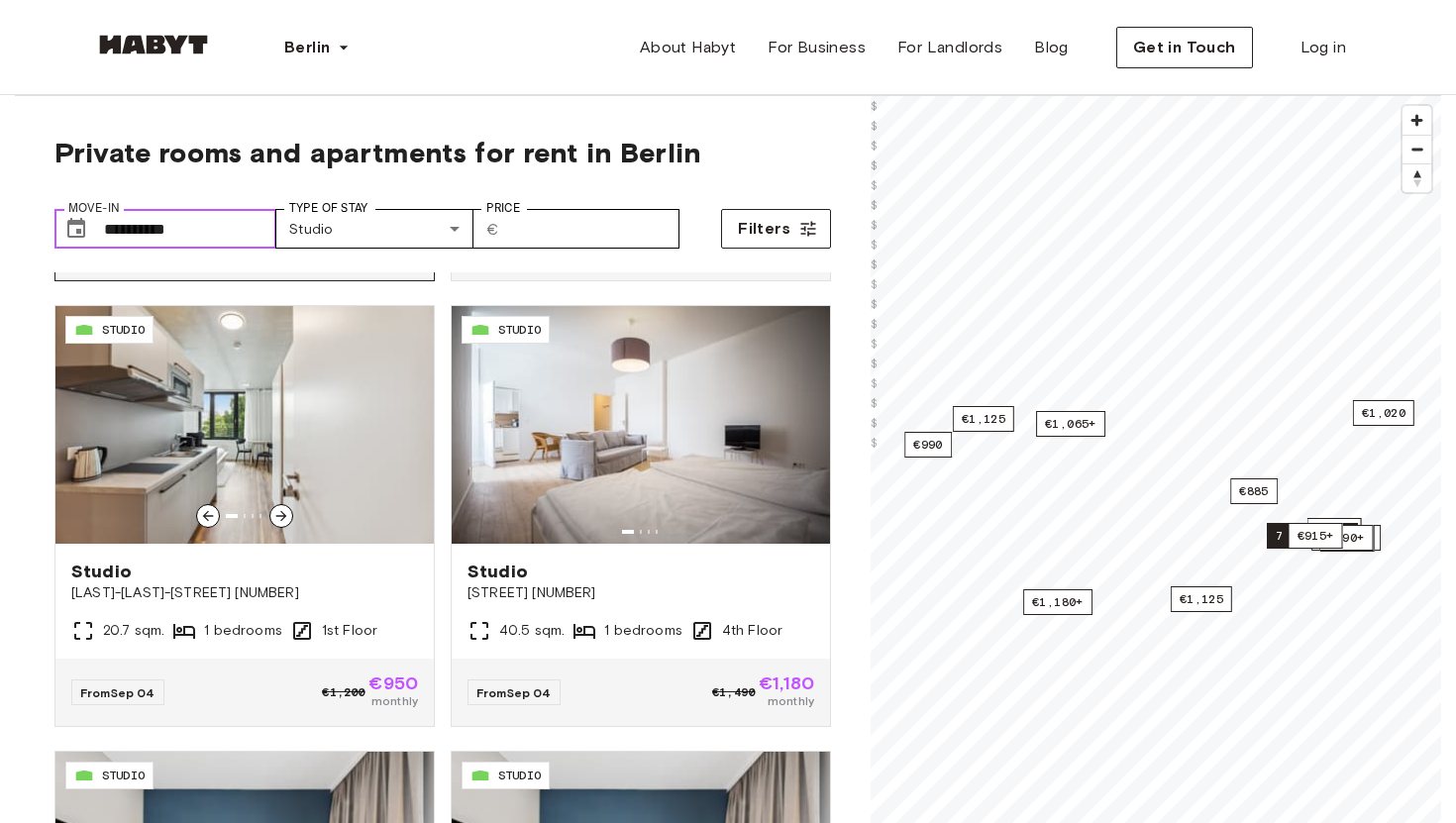 scroll, scrollTop: 1752, scrollLeft: 0, axis: vertical 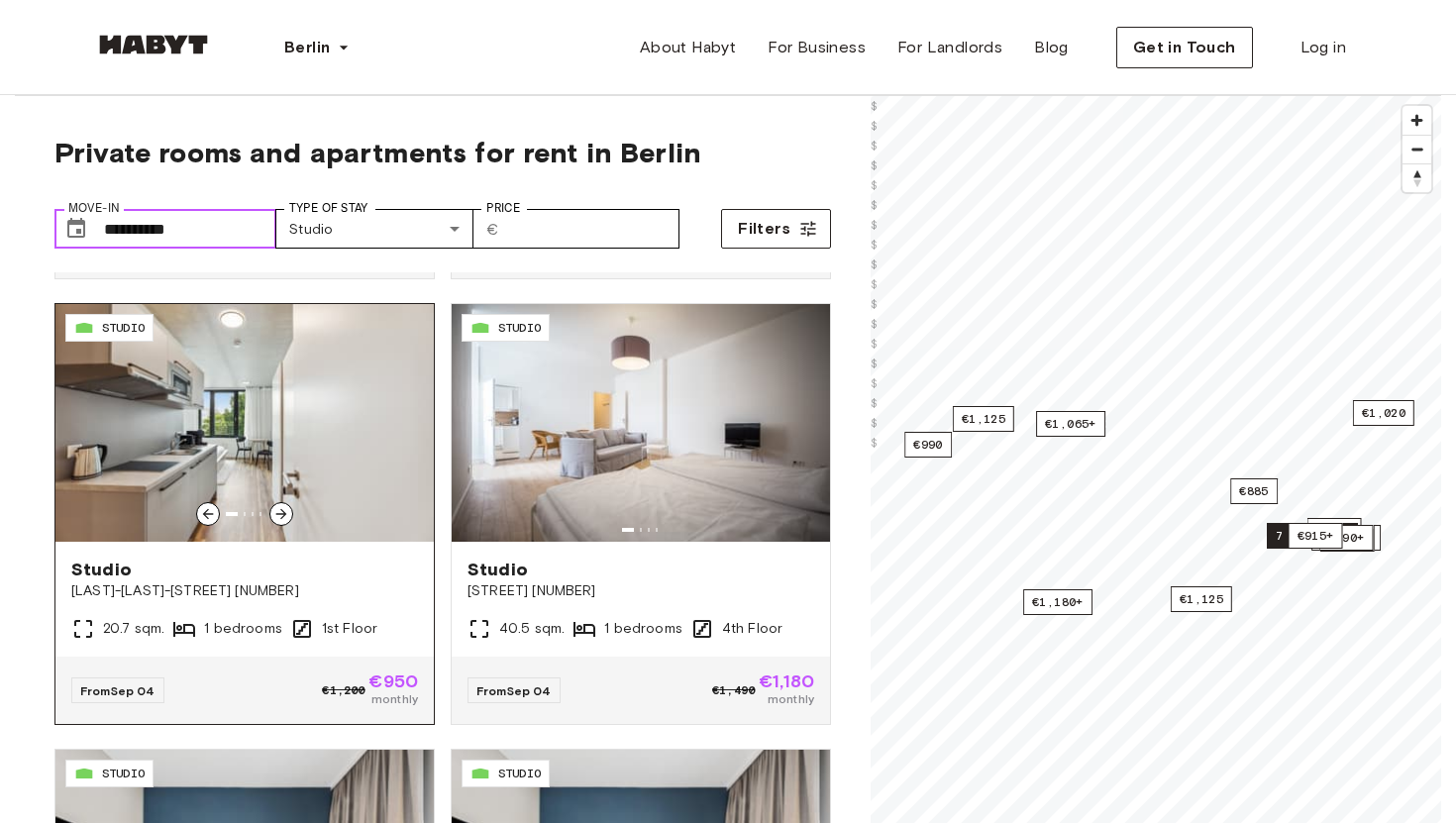 click at bounding box center [245, 423] 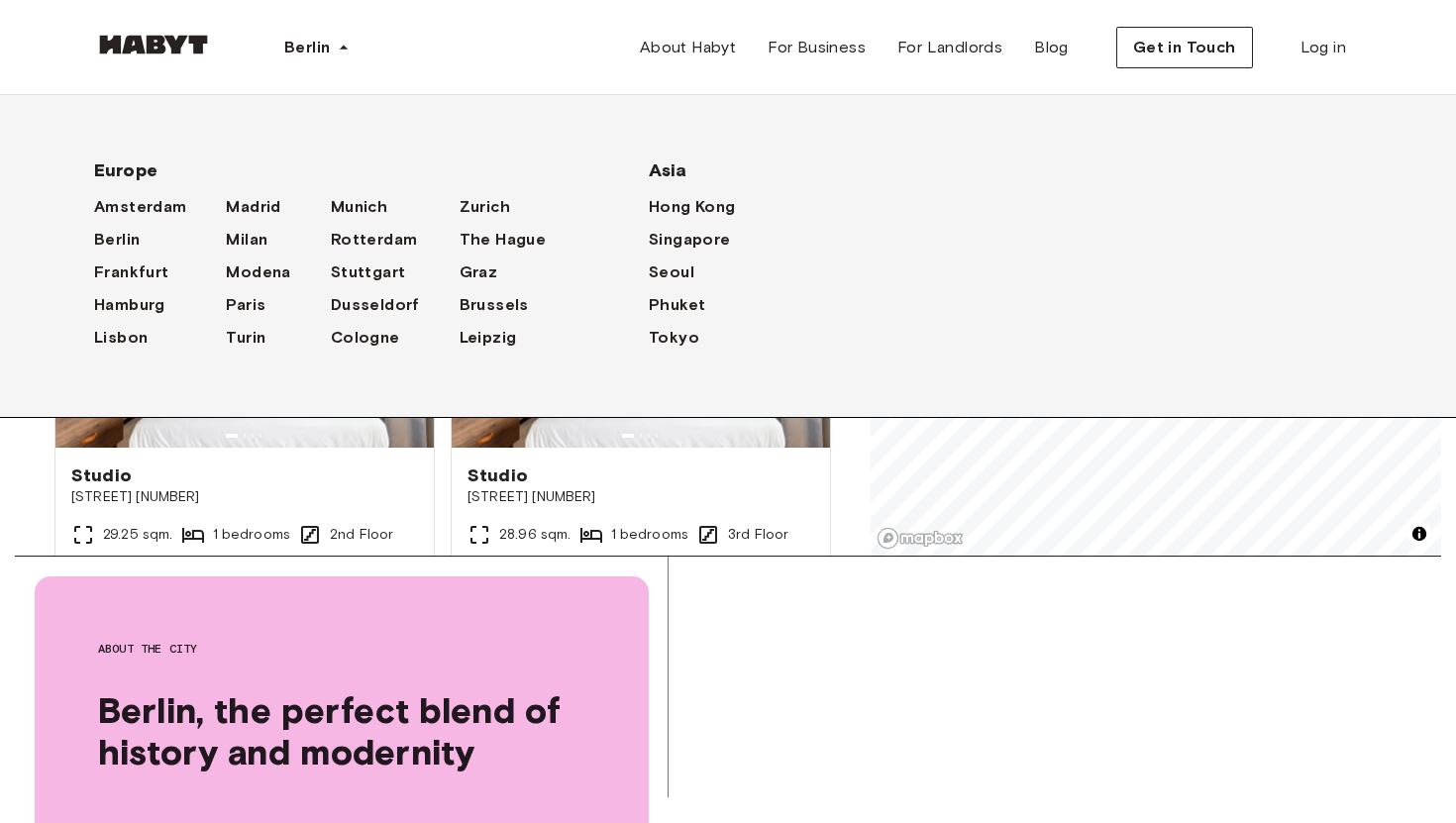 scroll, scrollTop: 567, scrollLeft: 0, axis: vertical 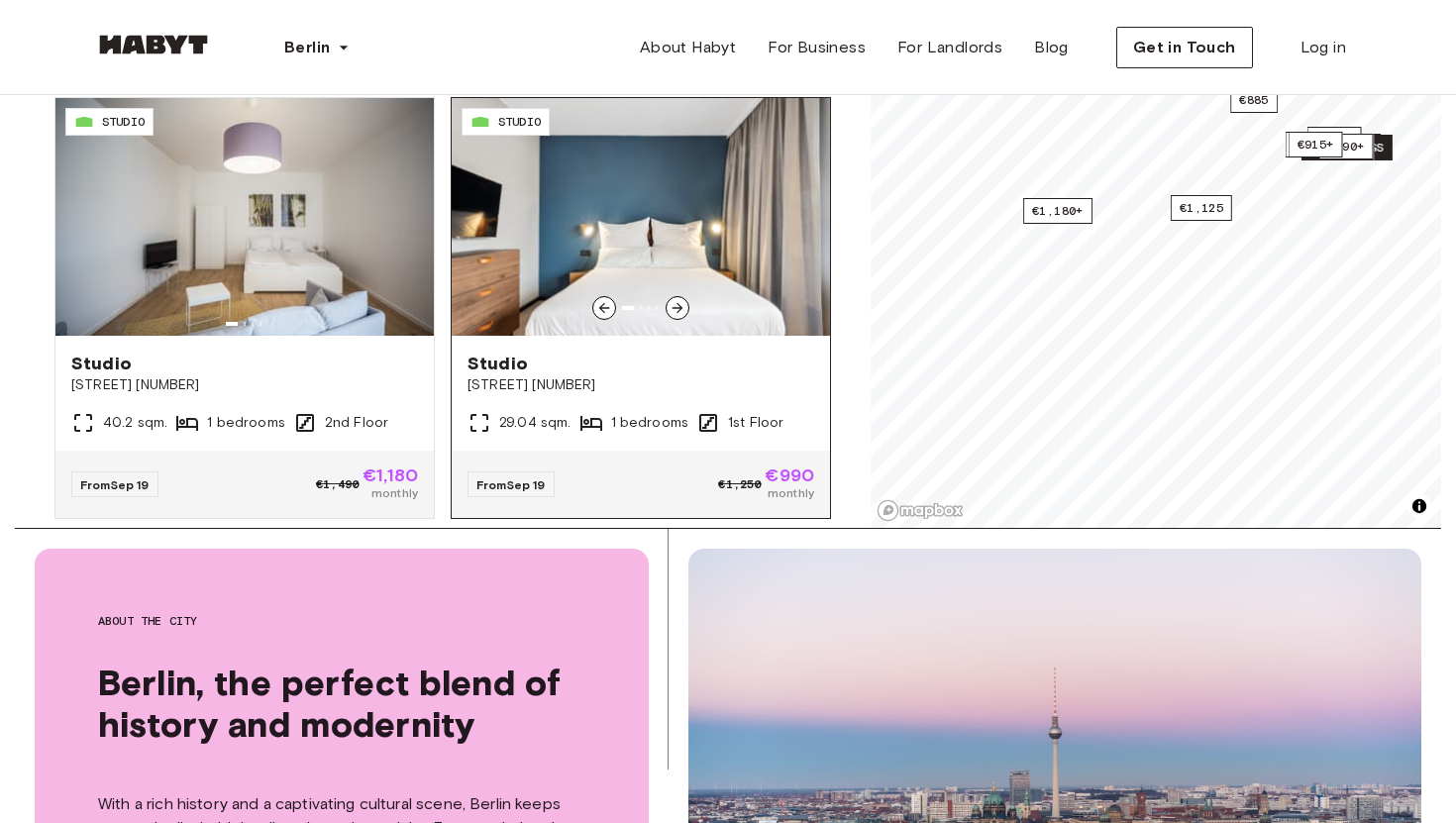 click at bounding box center [641, 217] 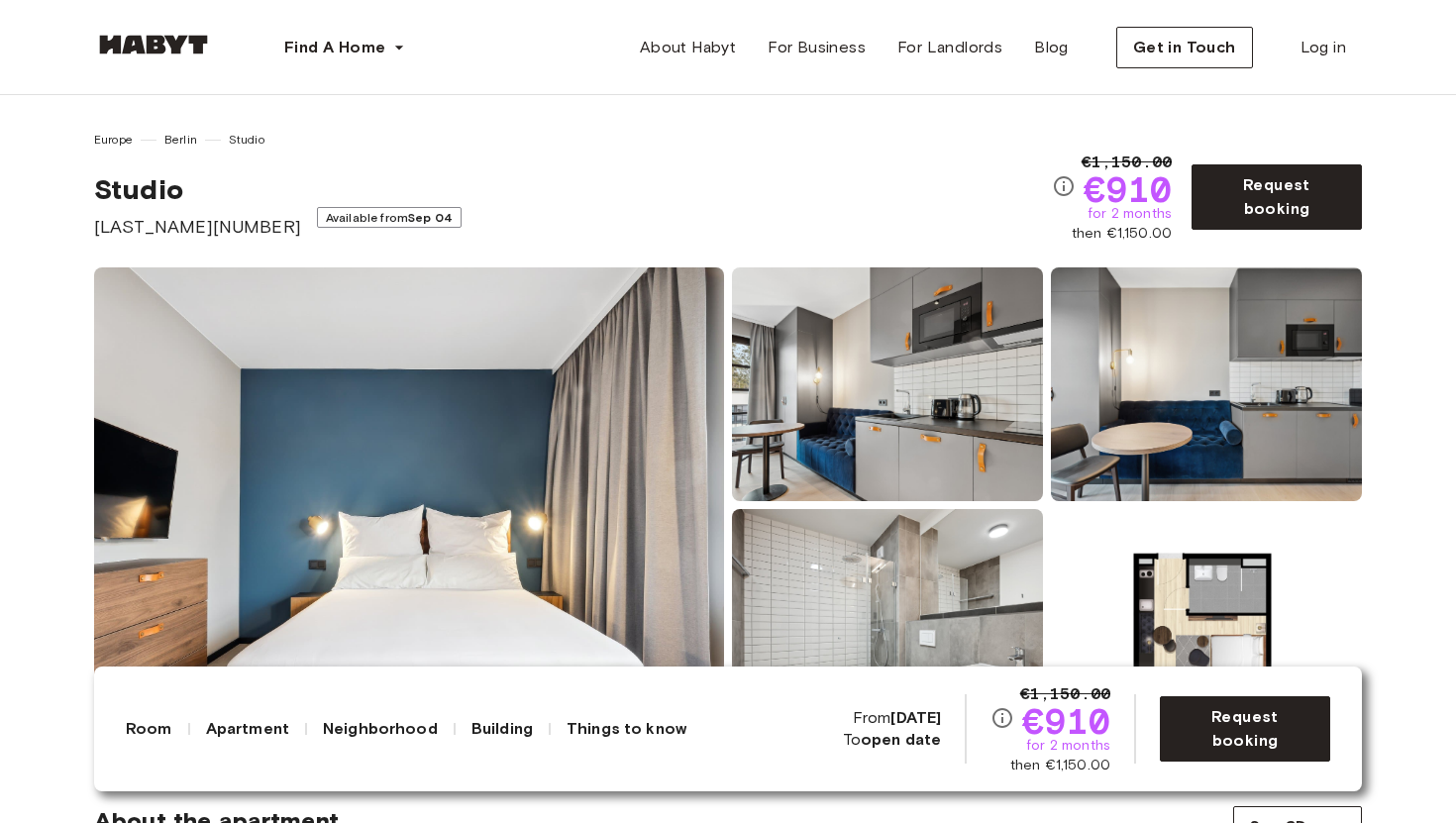 scroll, scrollTop: 0, scrollLeft: 0, axis: both 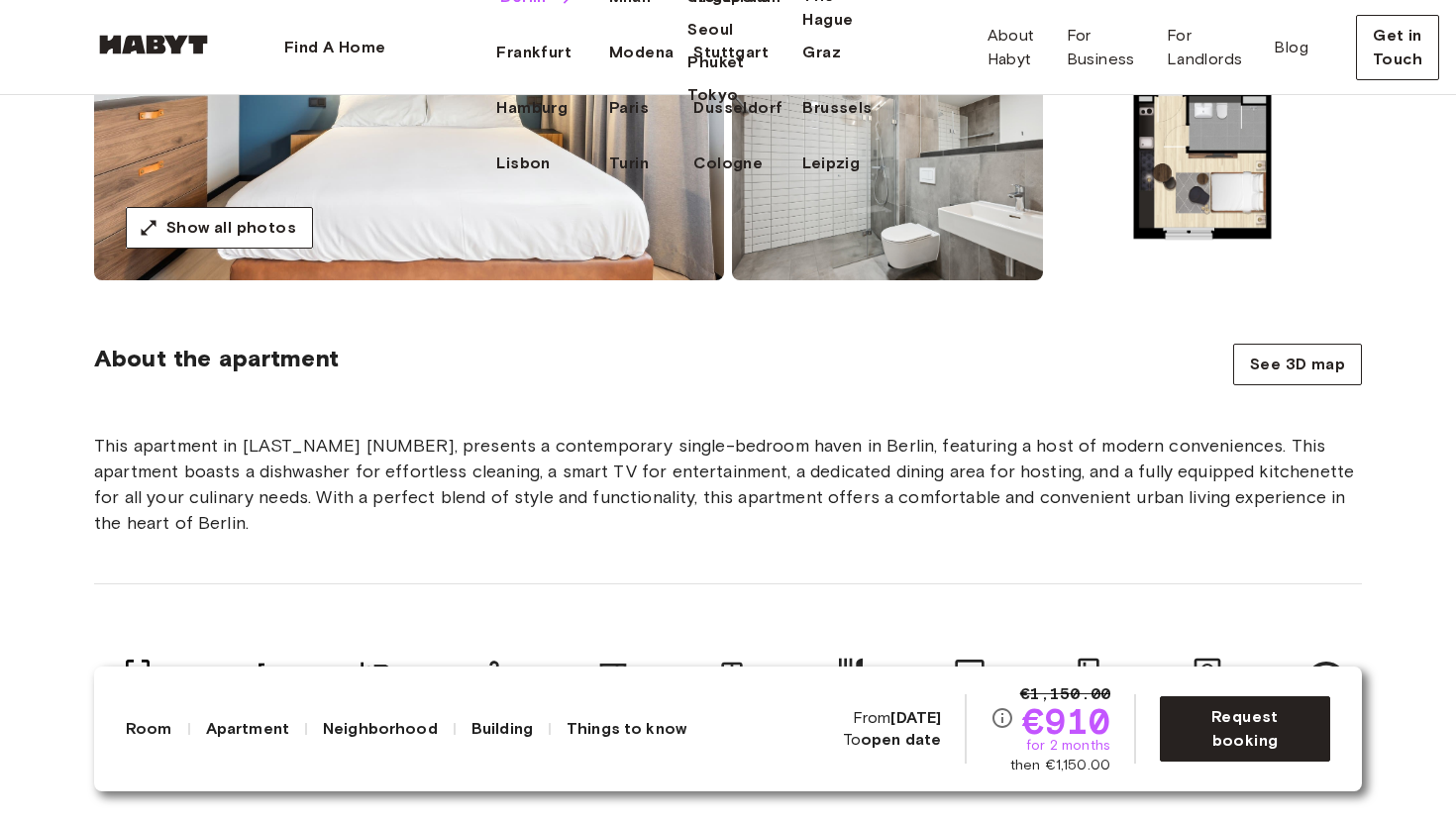 click on "Berlin" at bounding box center (523, -3) 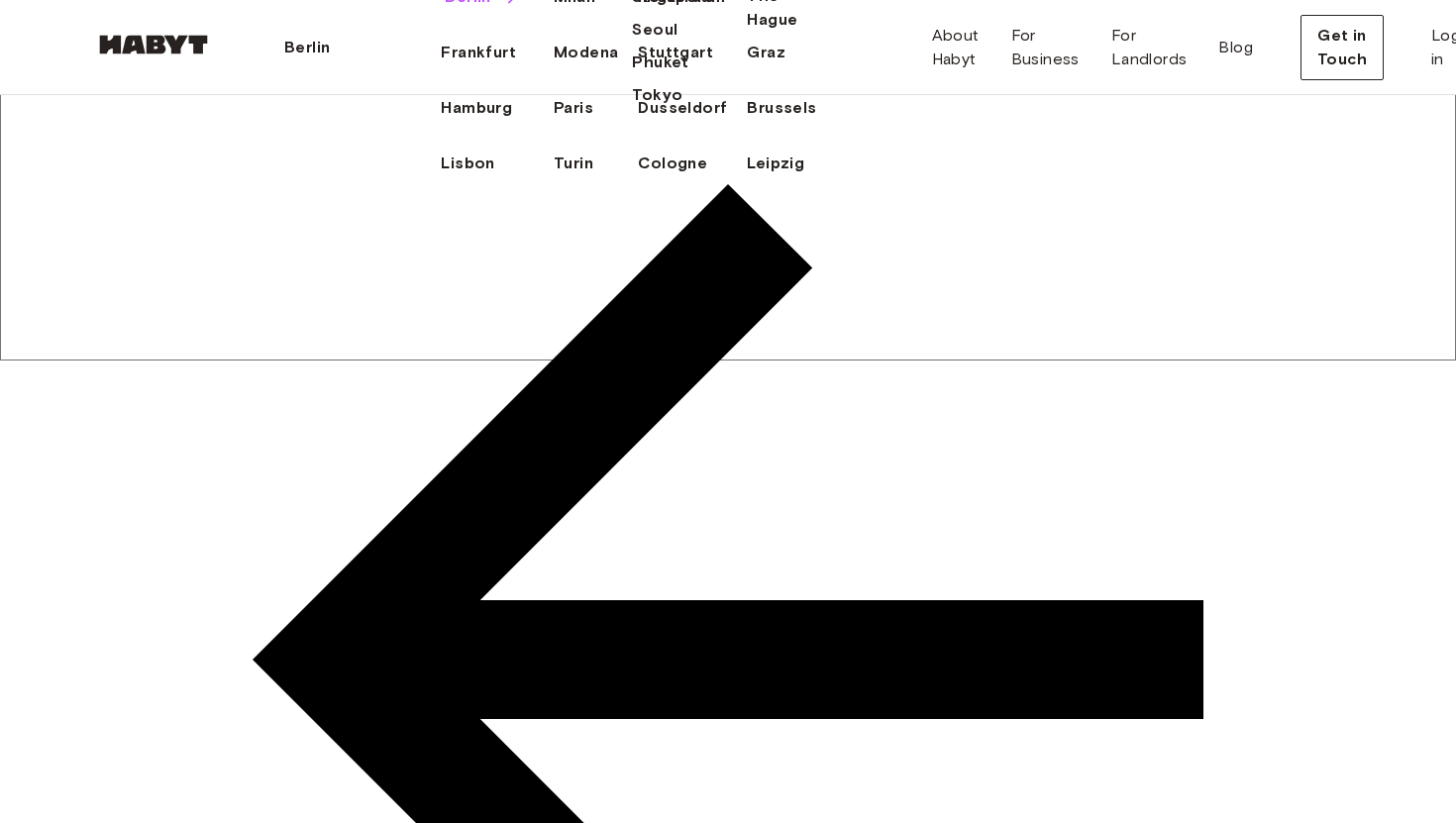 scroll, scrollTop: 0, scrollLeft: 0, axis: both 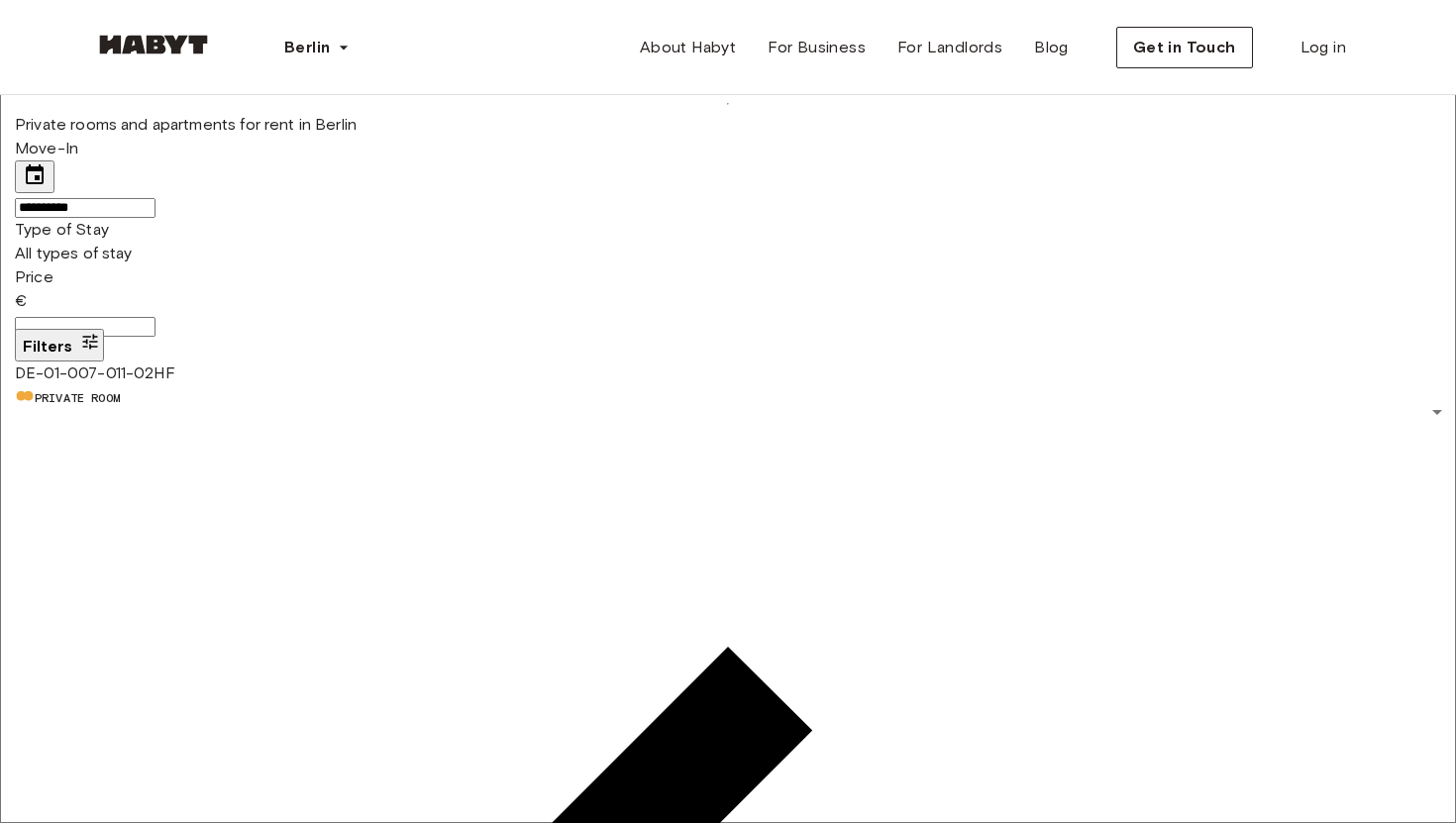 click on "**********" at bounding box center (728, 34227) 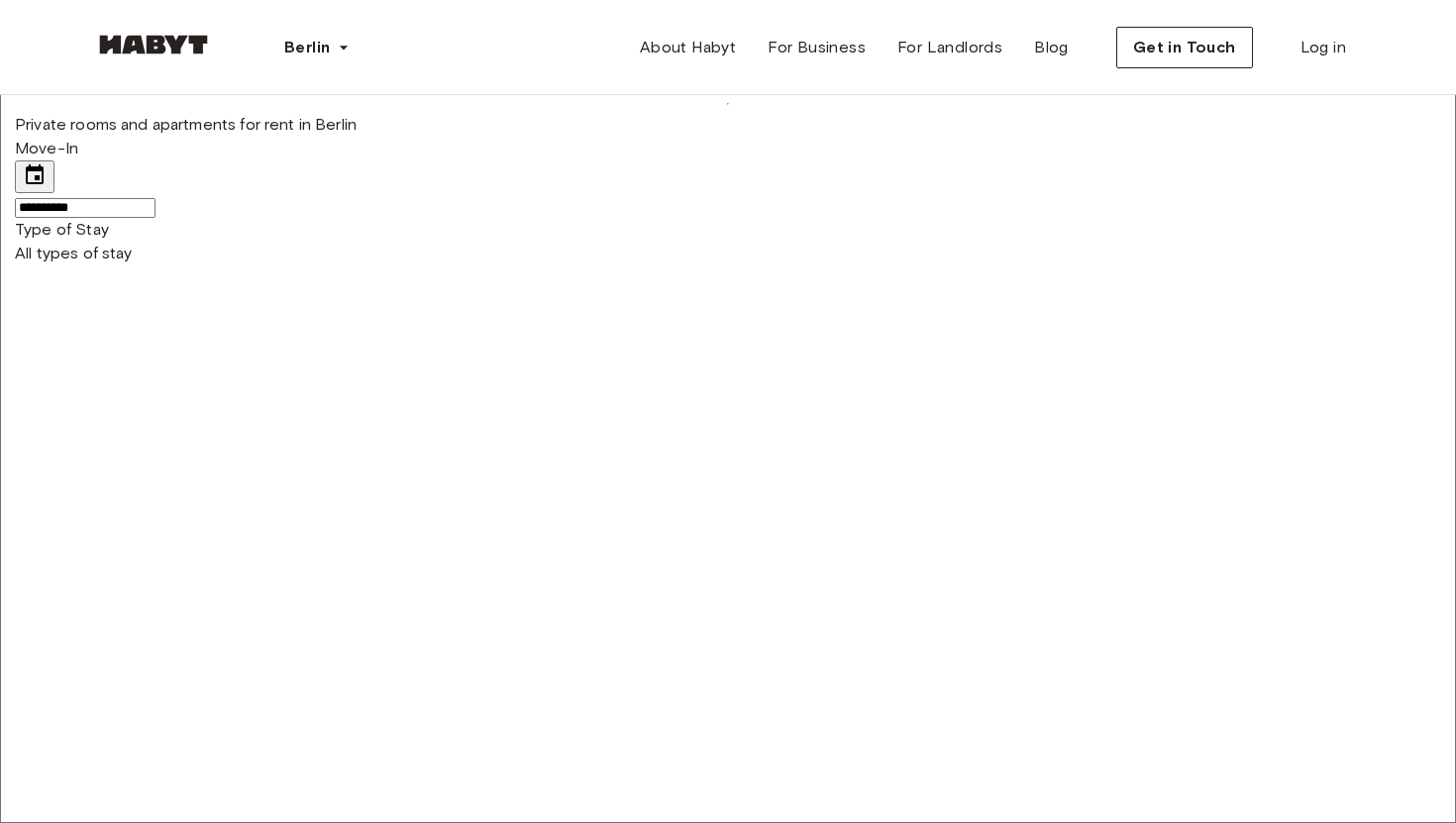 click on "Studio" at bounding box center [748, 70260] 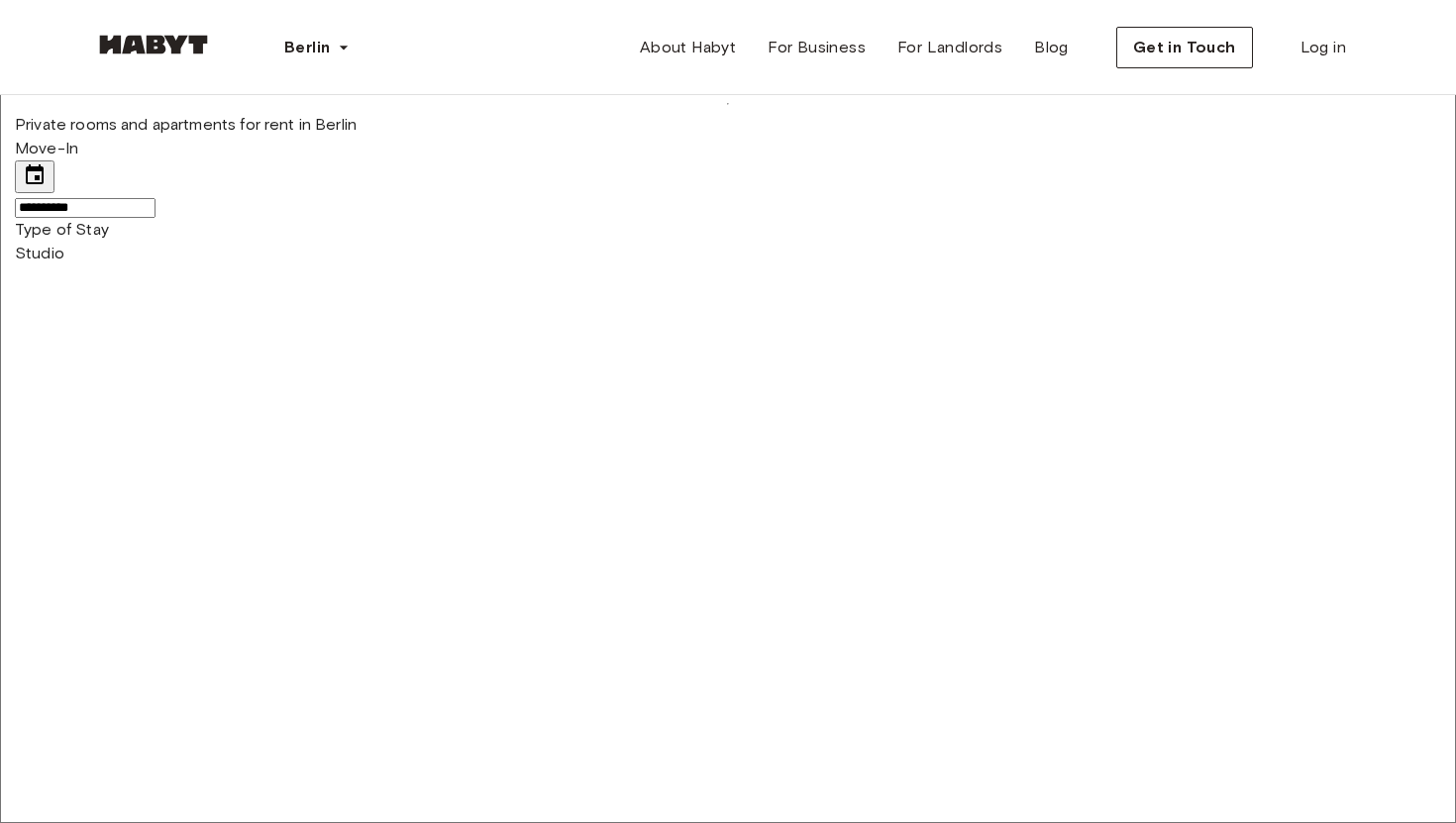 click at bounding box center (728, 68517) 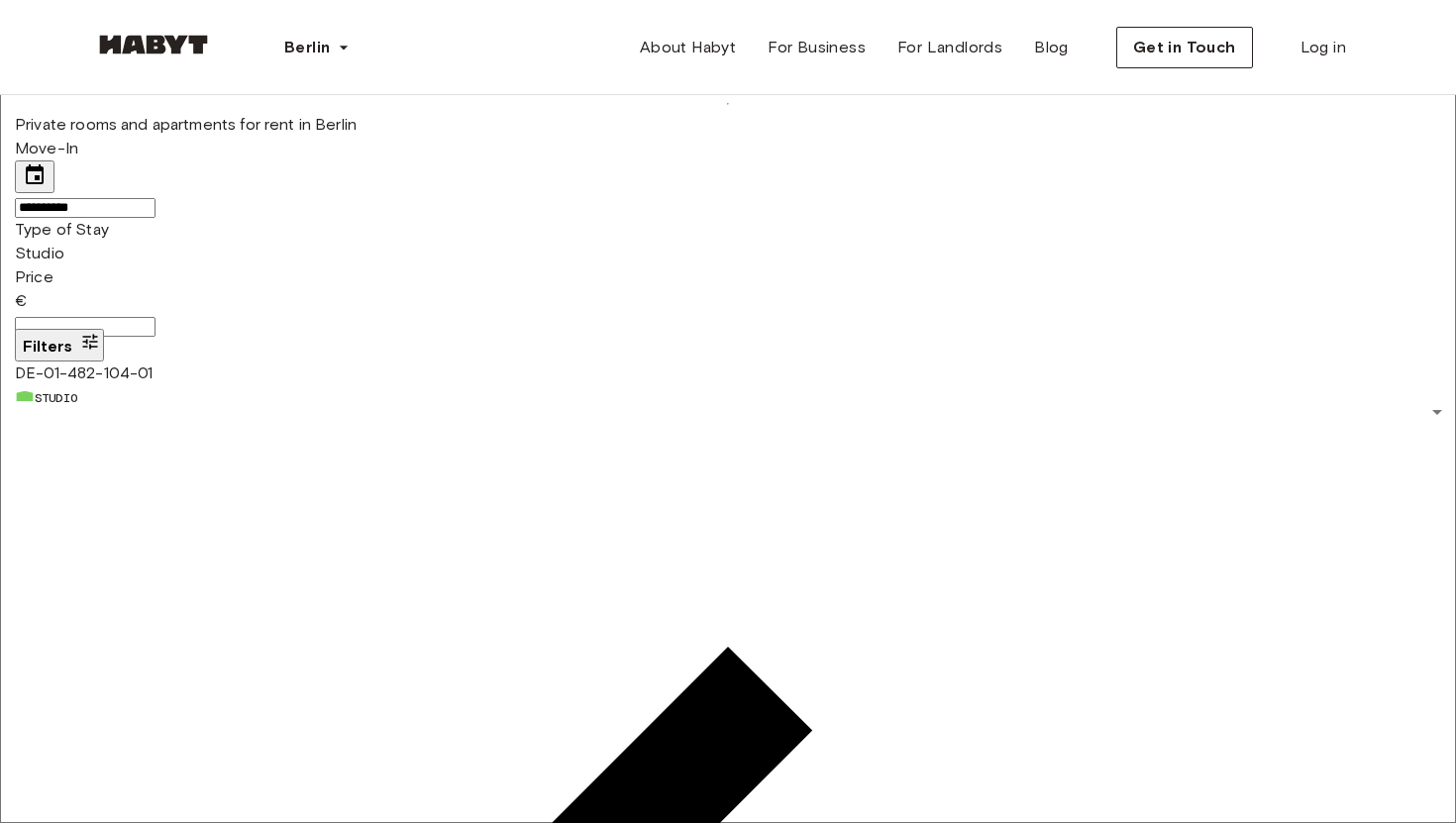 scroll, scrollTop: 710, scrollLeft: 0, axis: vertical 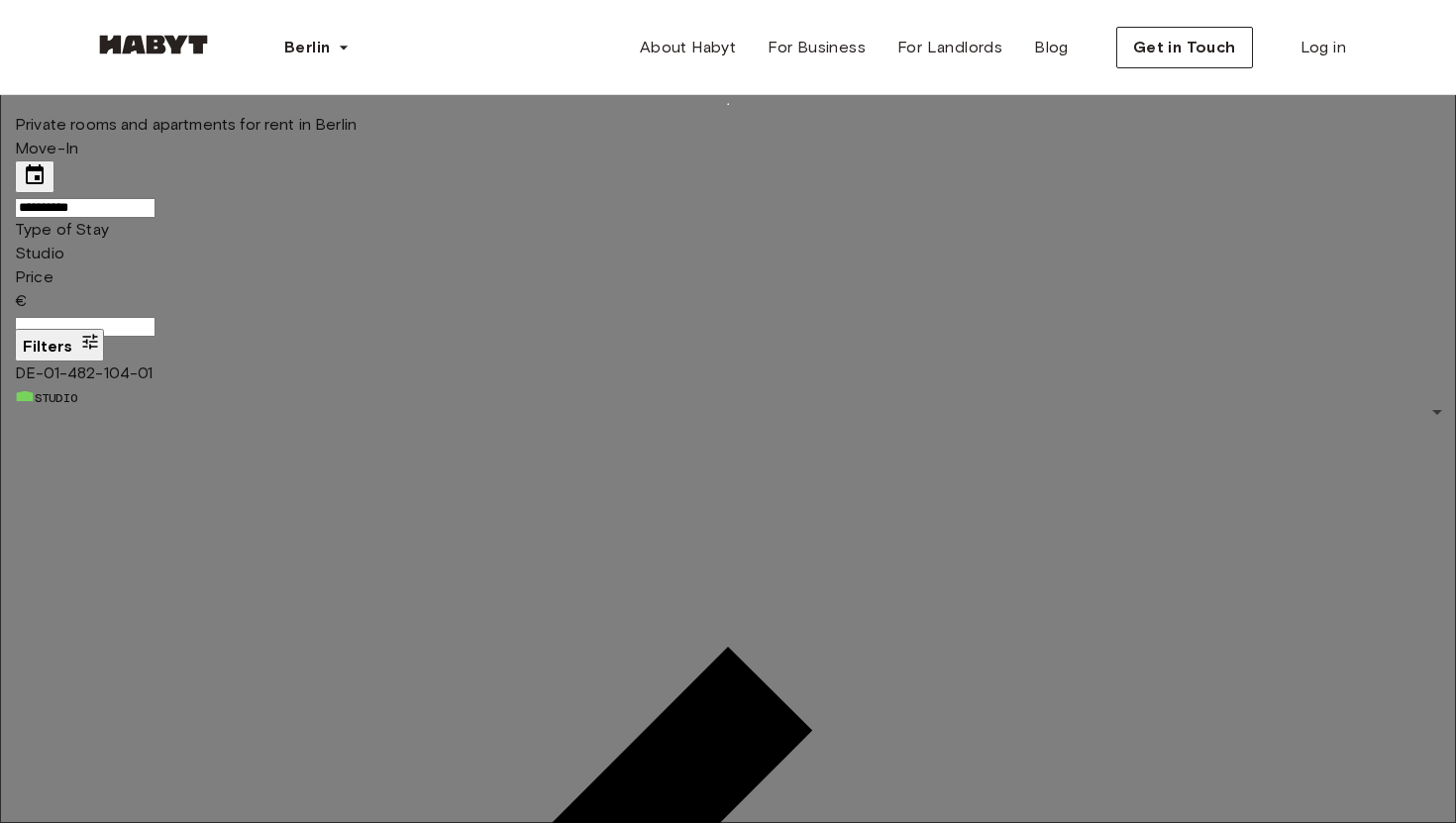type on "****" 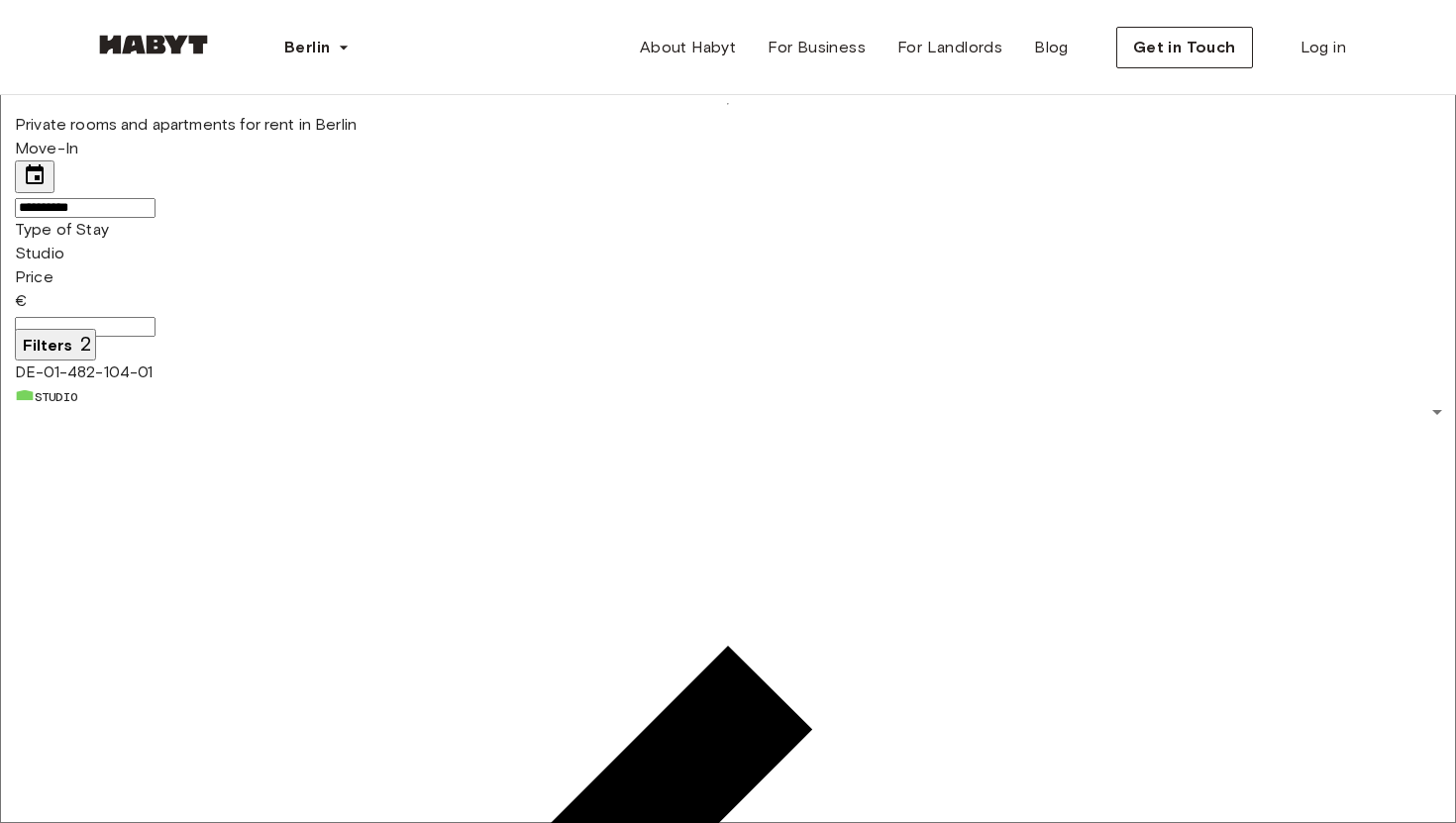 scroll, scrollTop: 1255, scrollLeft: 0, axis: vertical 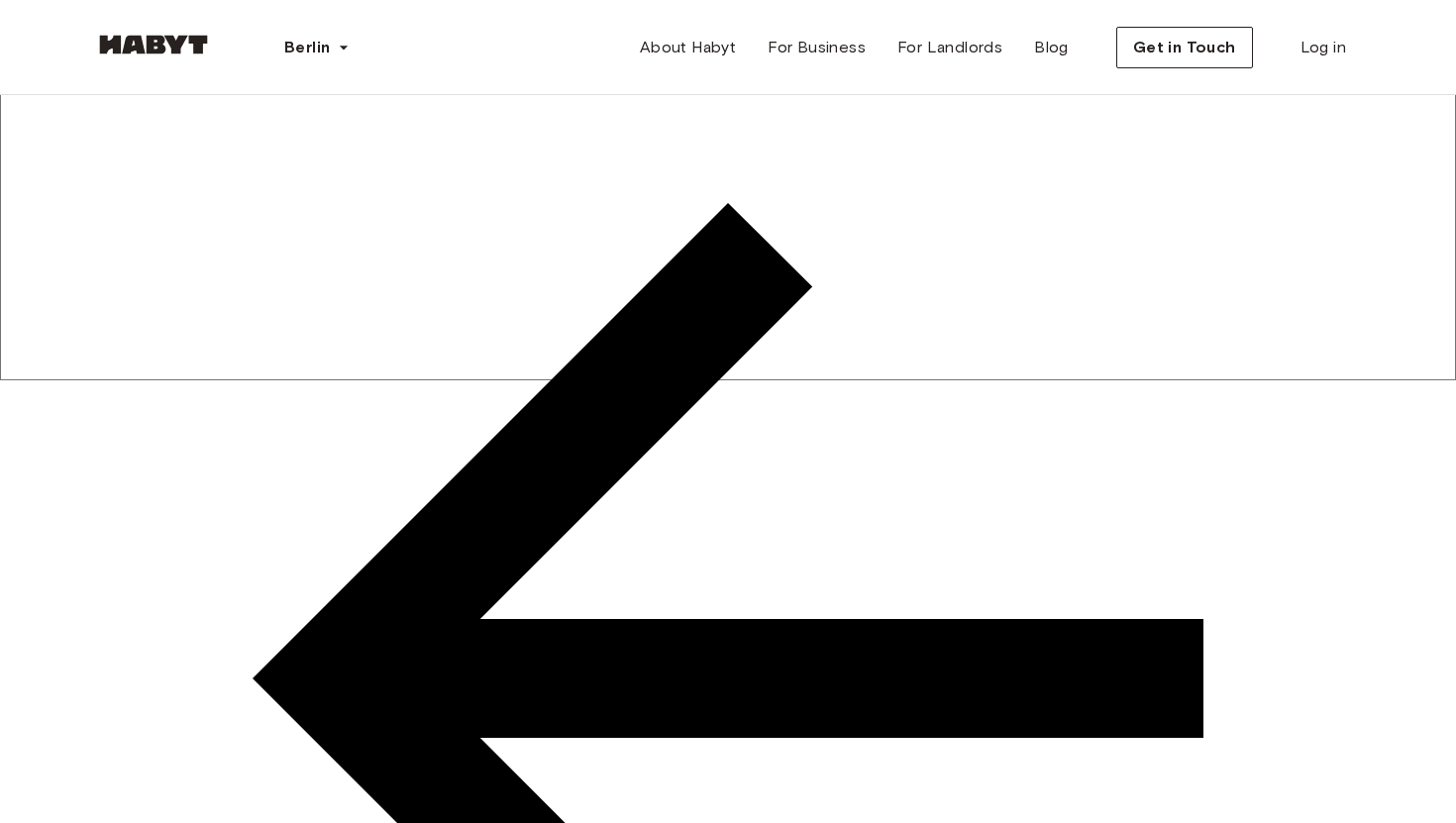 click on "See More" at bounding box center (70, 62431) 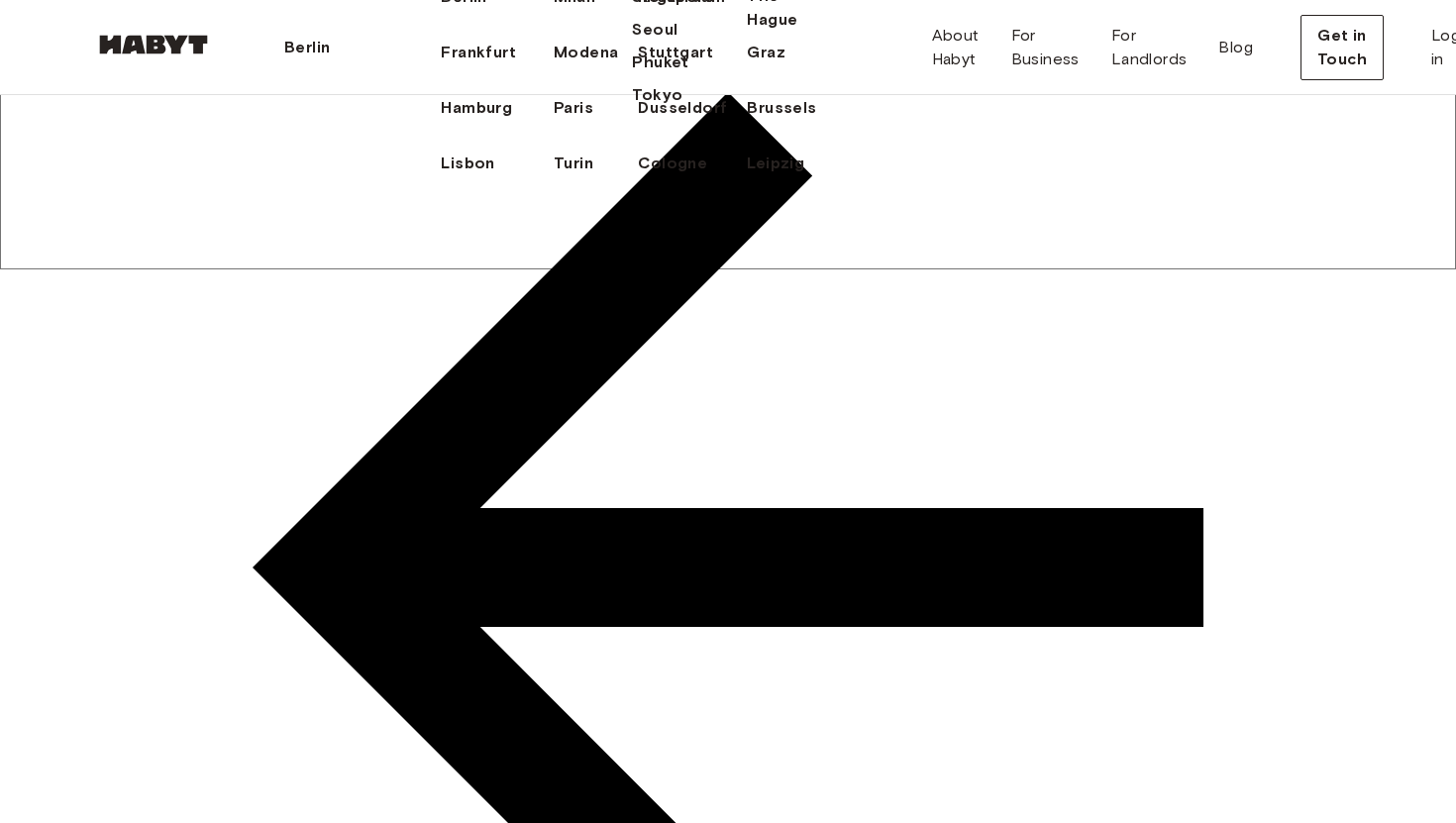 scroll, scrollTop: 556, scrollLeft: 0, axis: vertical 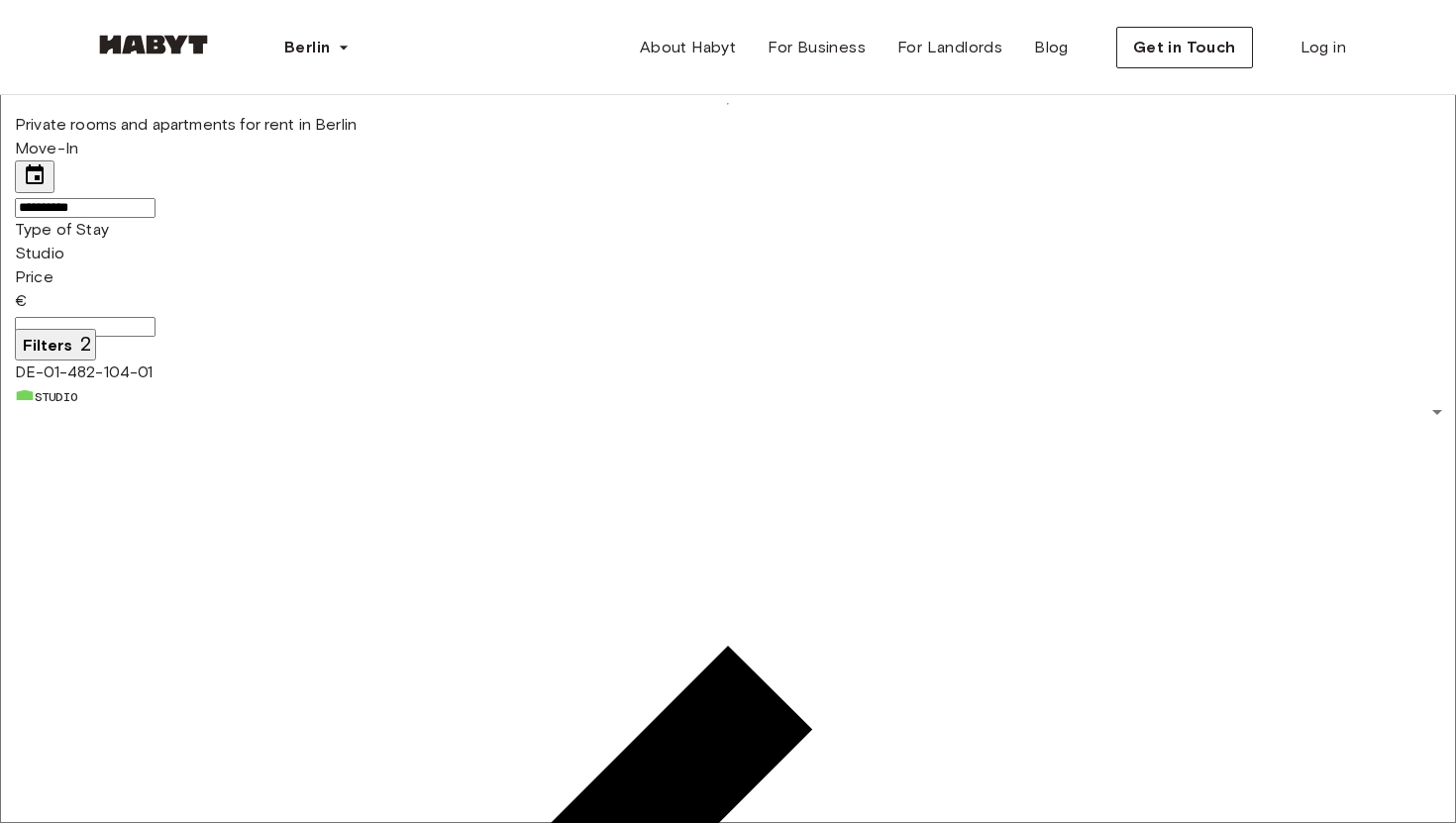 click on "**********" at bounding box center [85, 208] 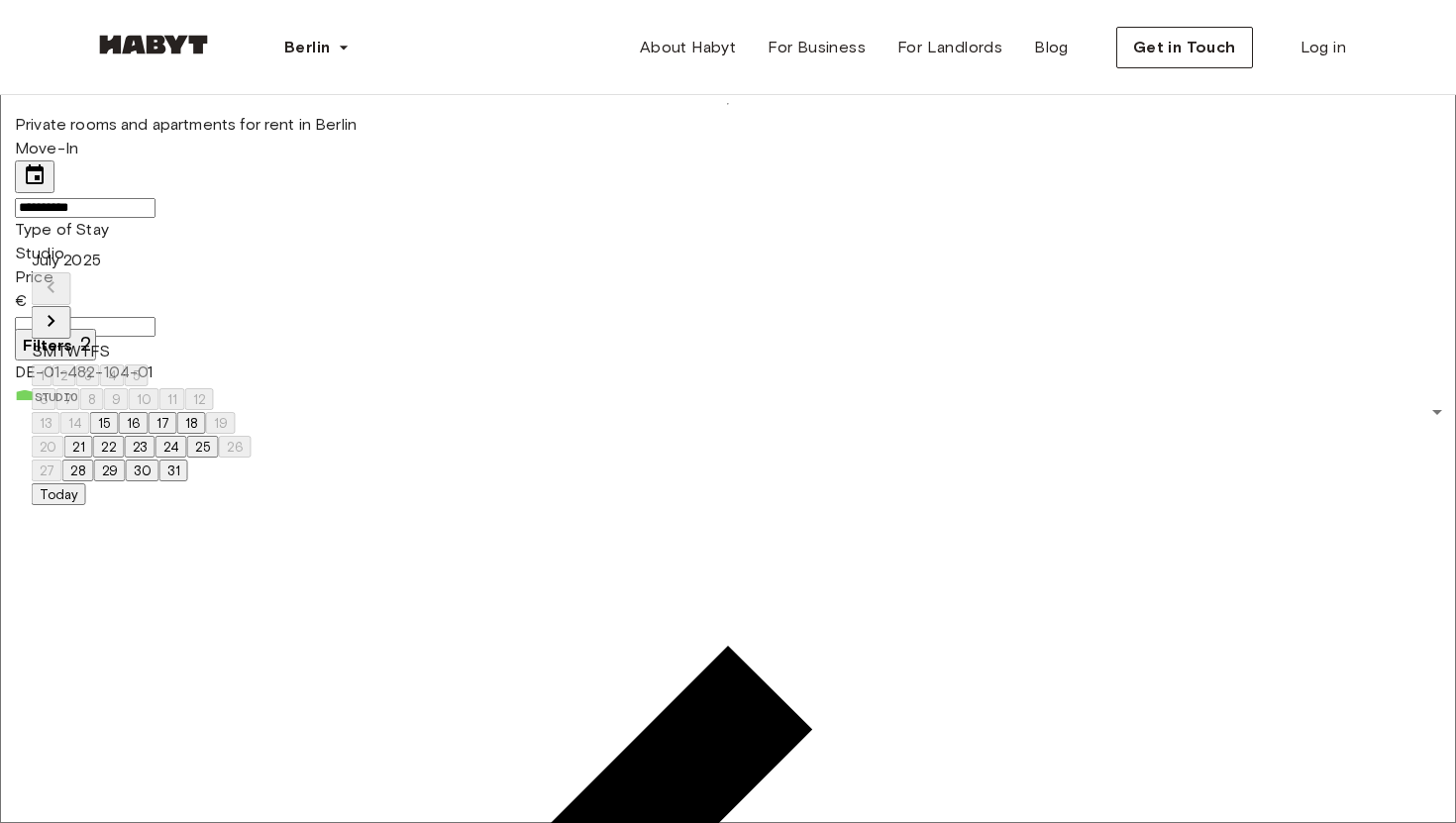 click 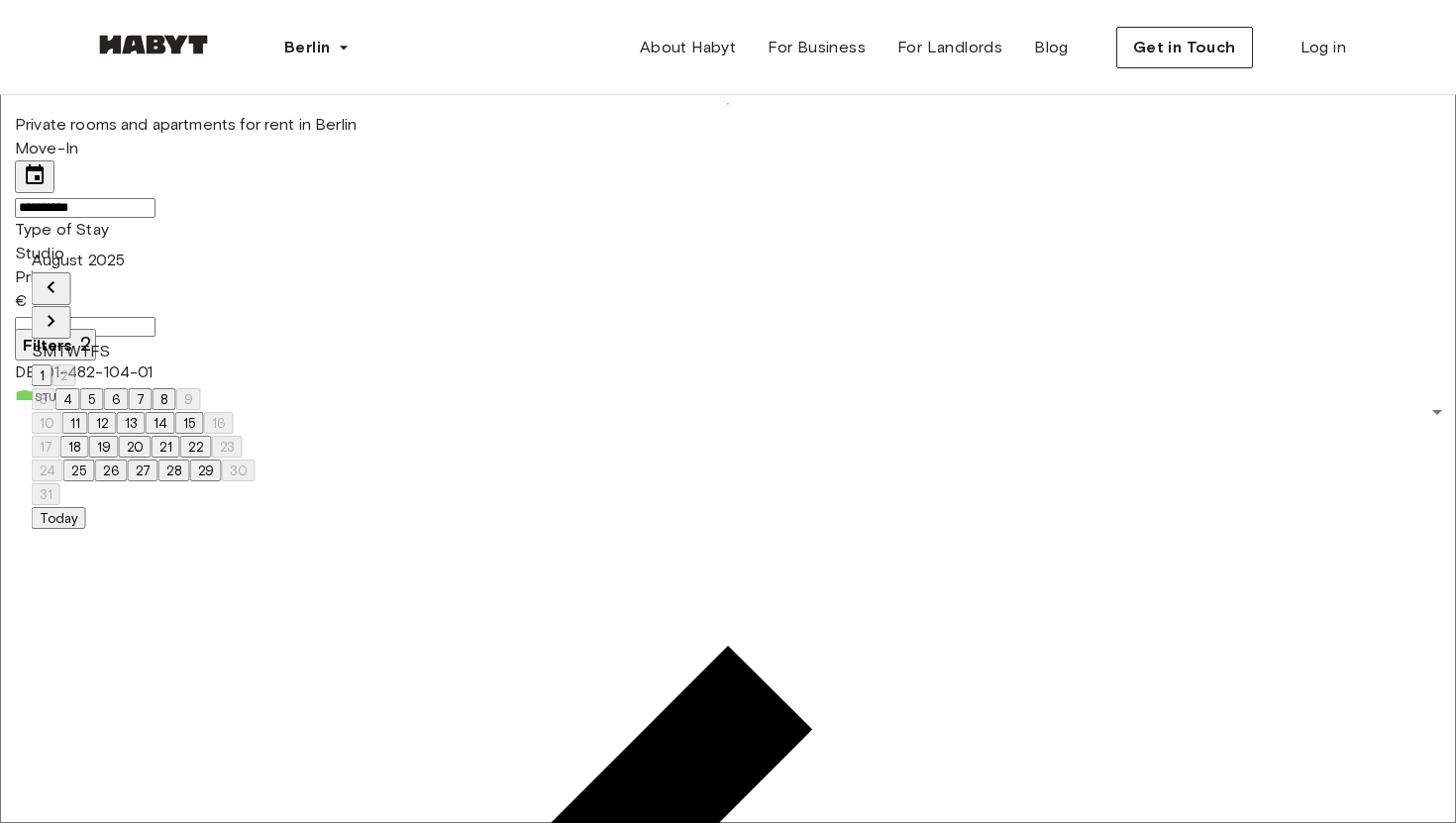 click 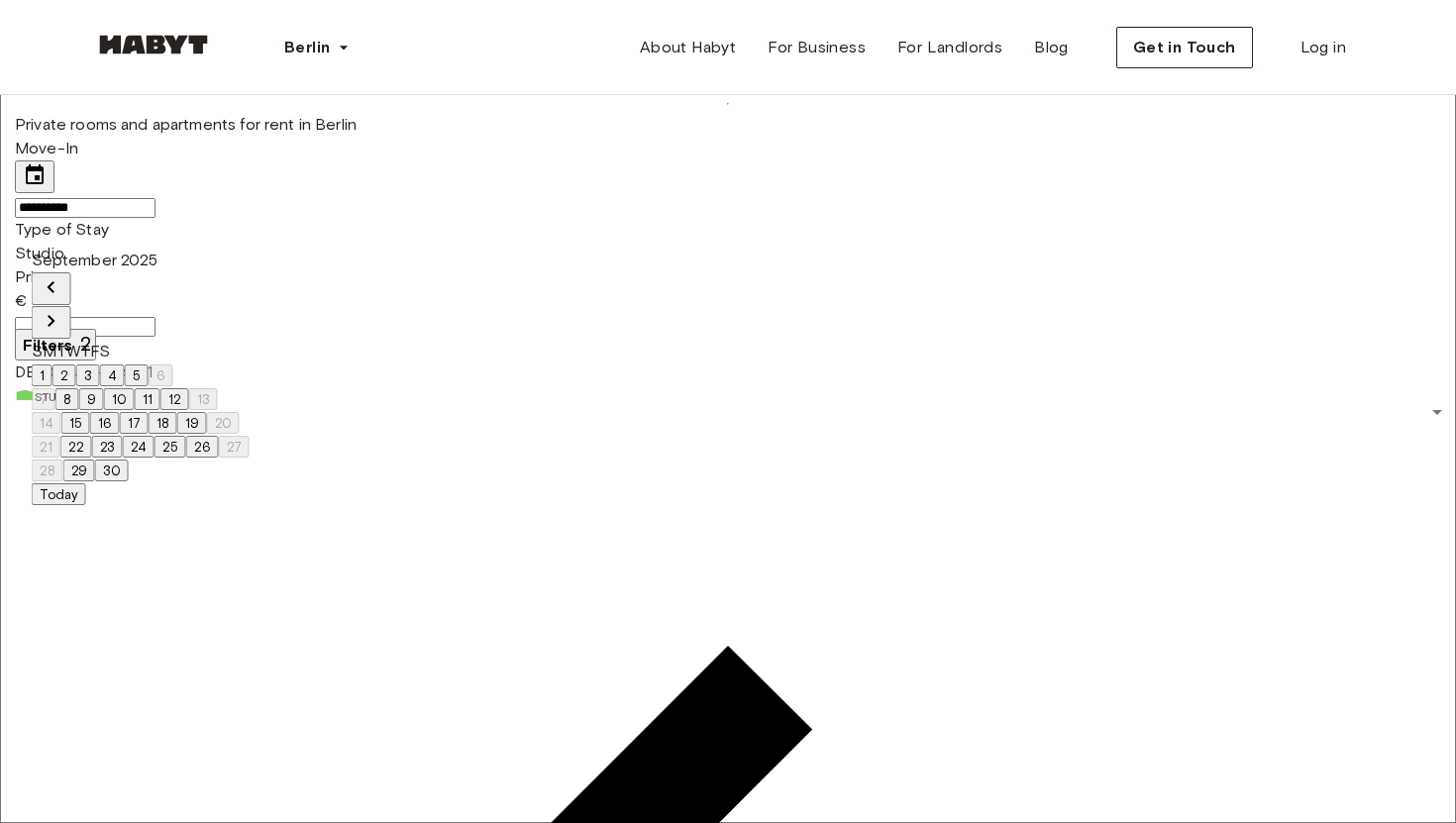 click 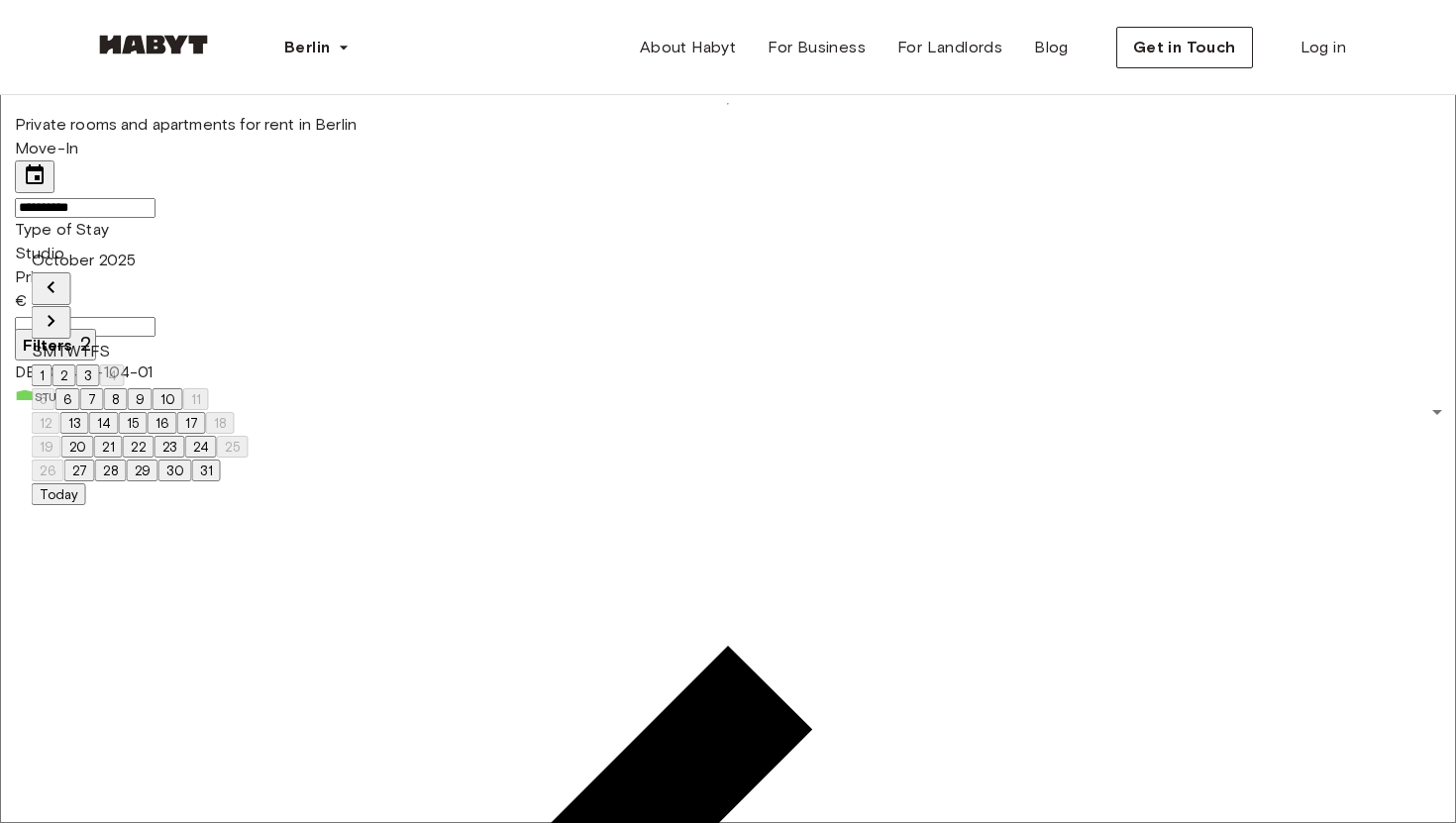 click 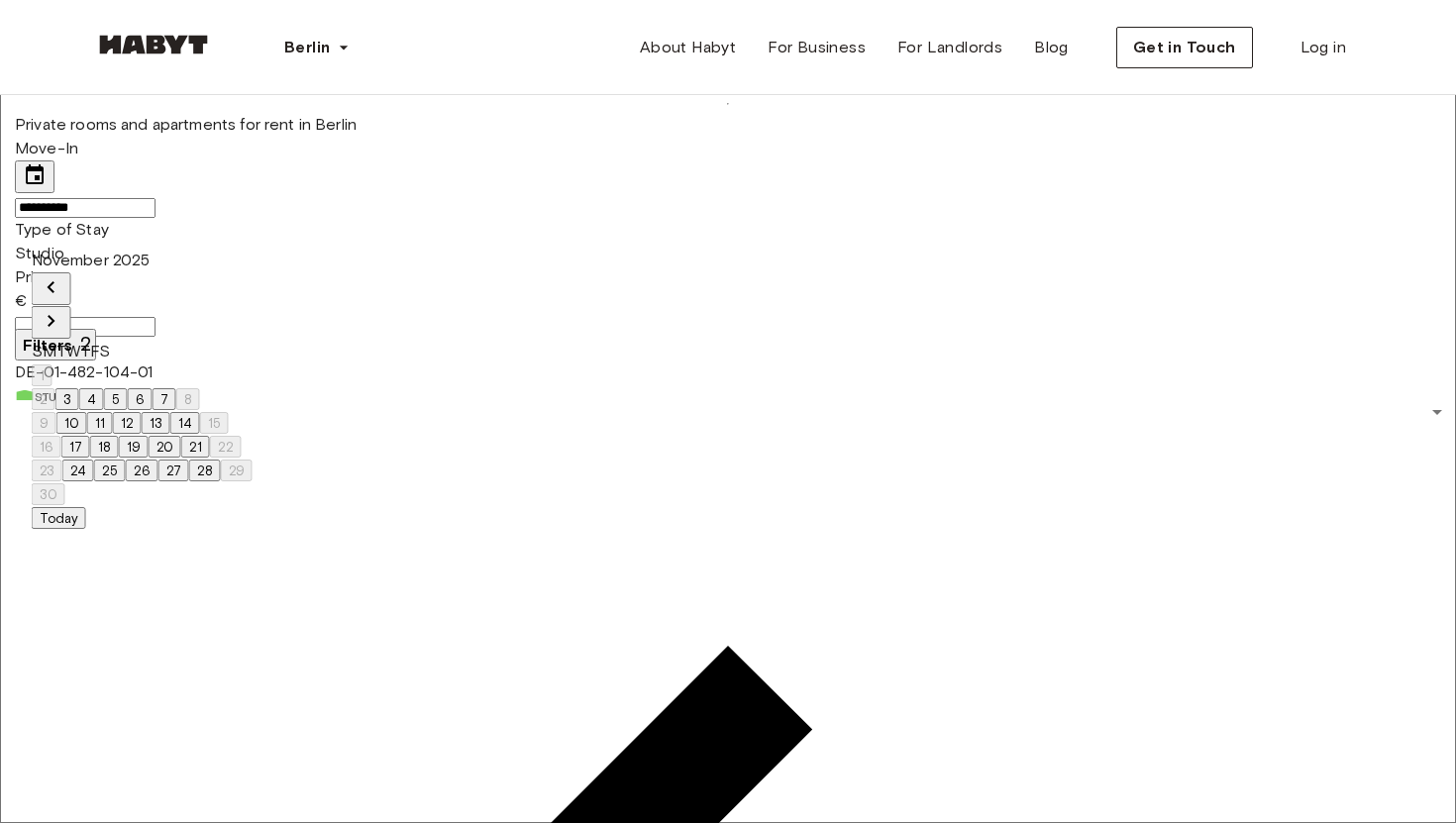 click on "3" at bounding box center (67, 399) 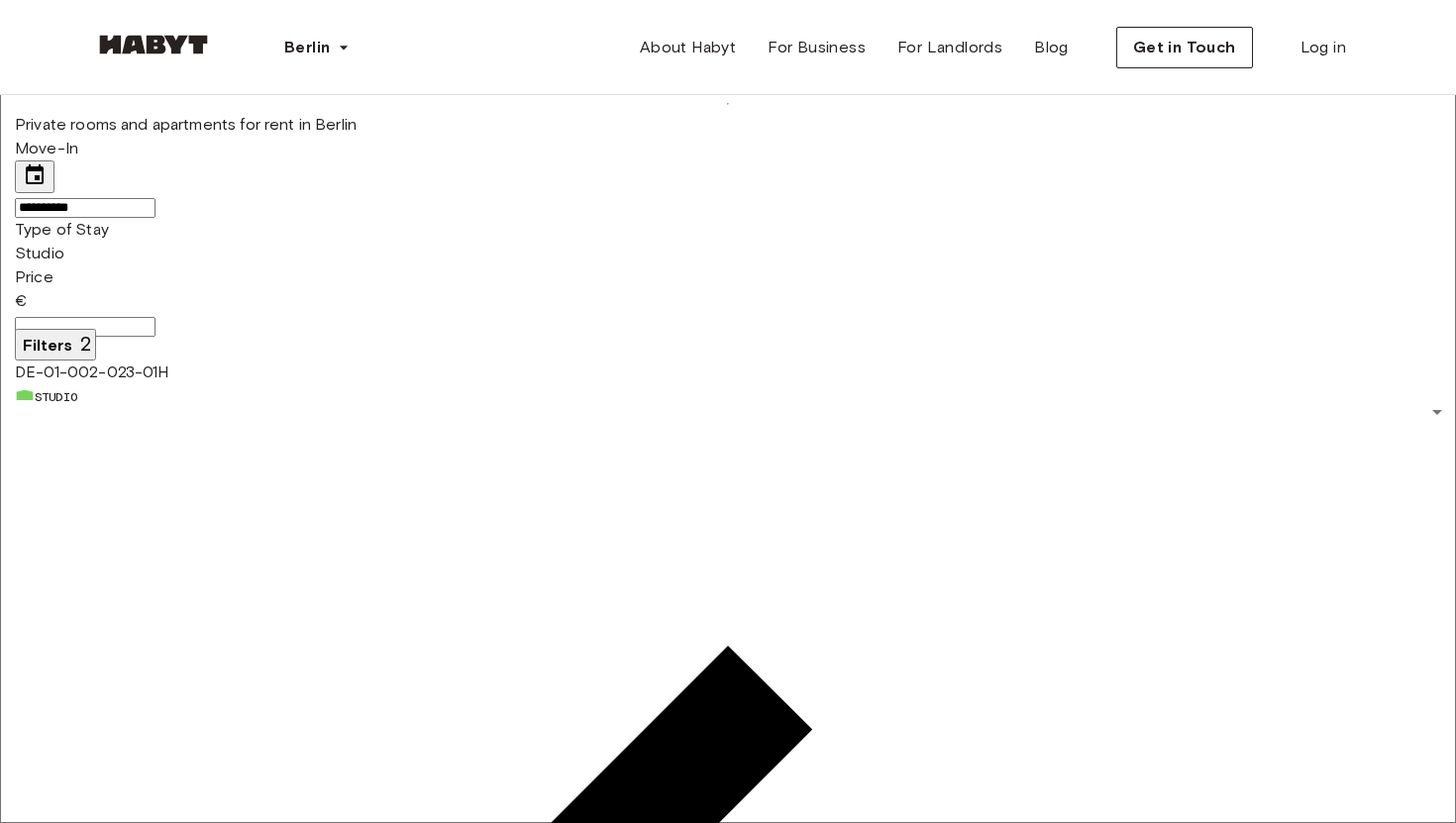click on "**********" at bounding box center (728, 3660) 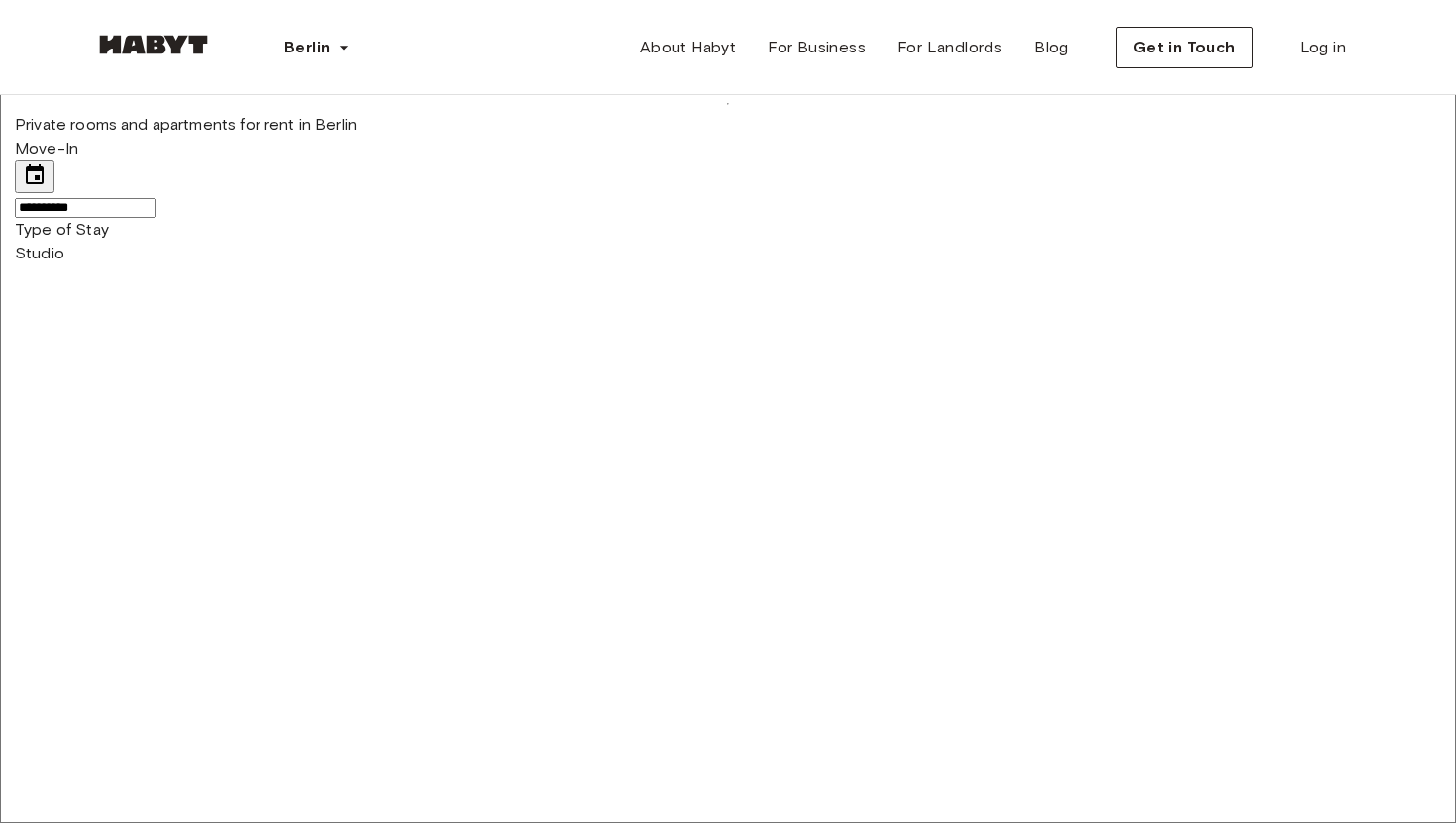 click at bounding box center (52, 8994) 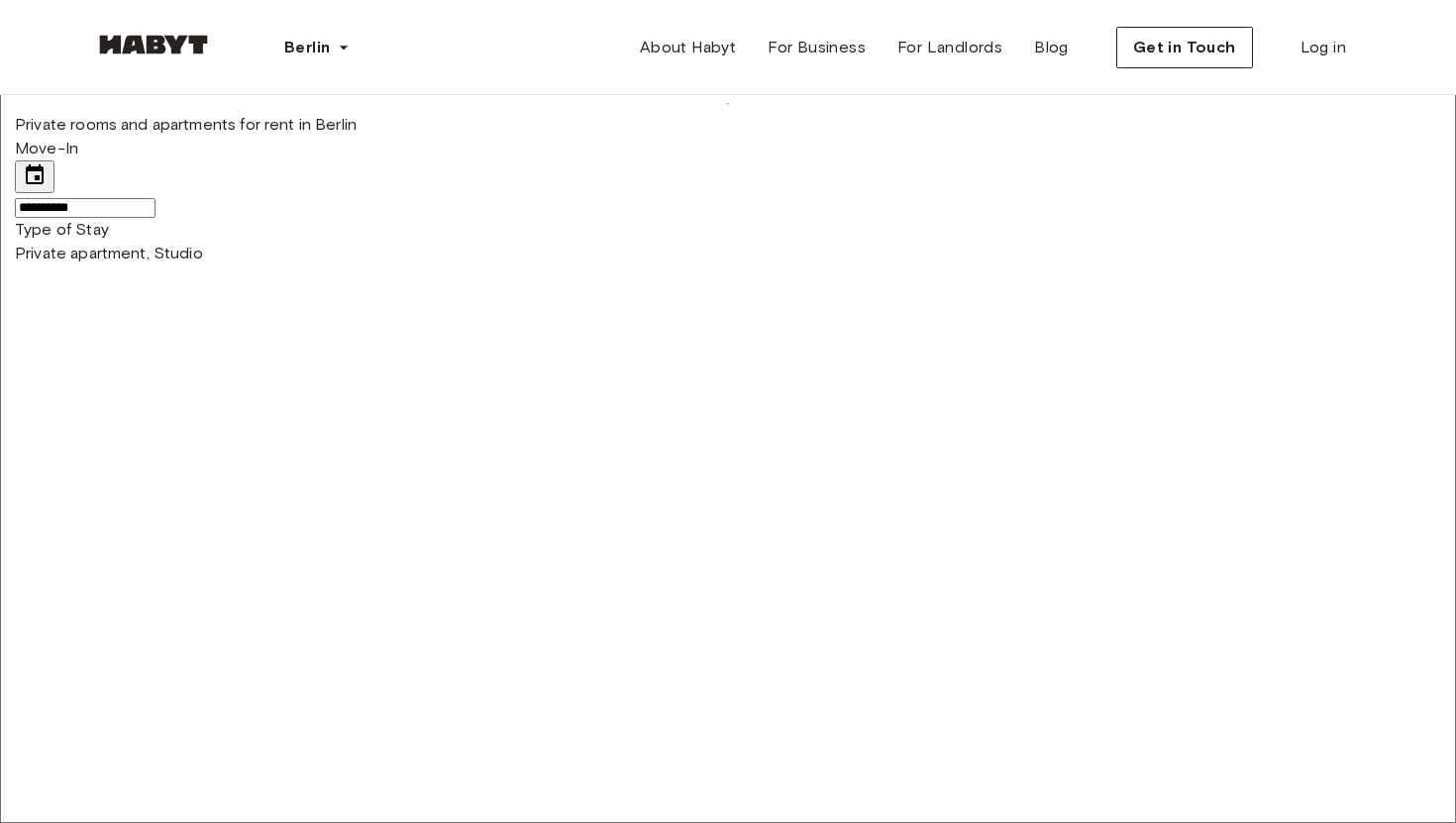 click at bounding box center [52, 9080] 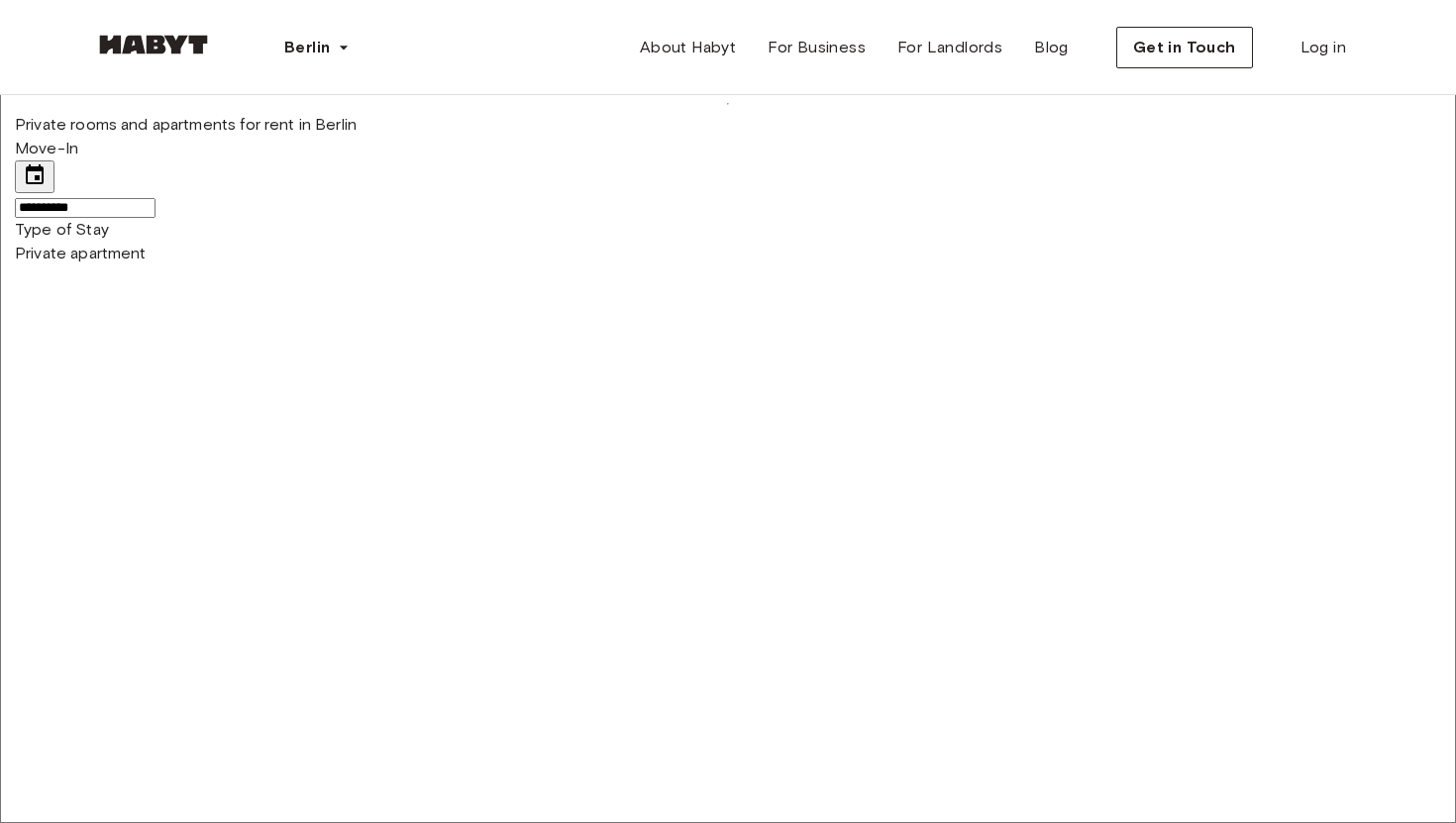 click at bounding box center (728, 5649) 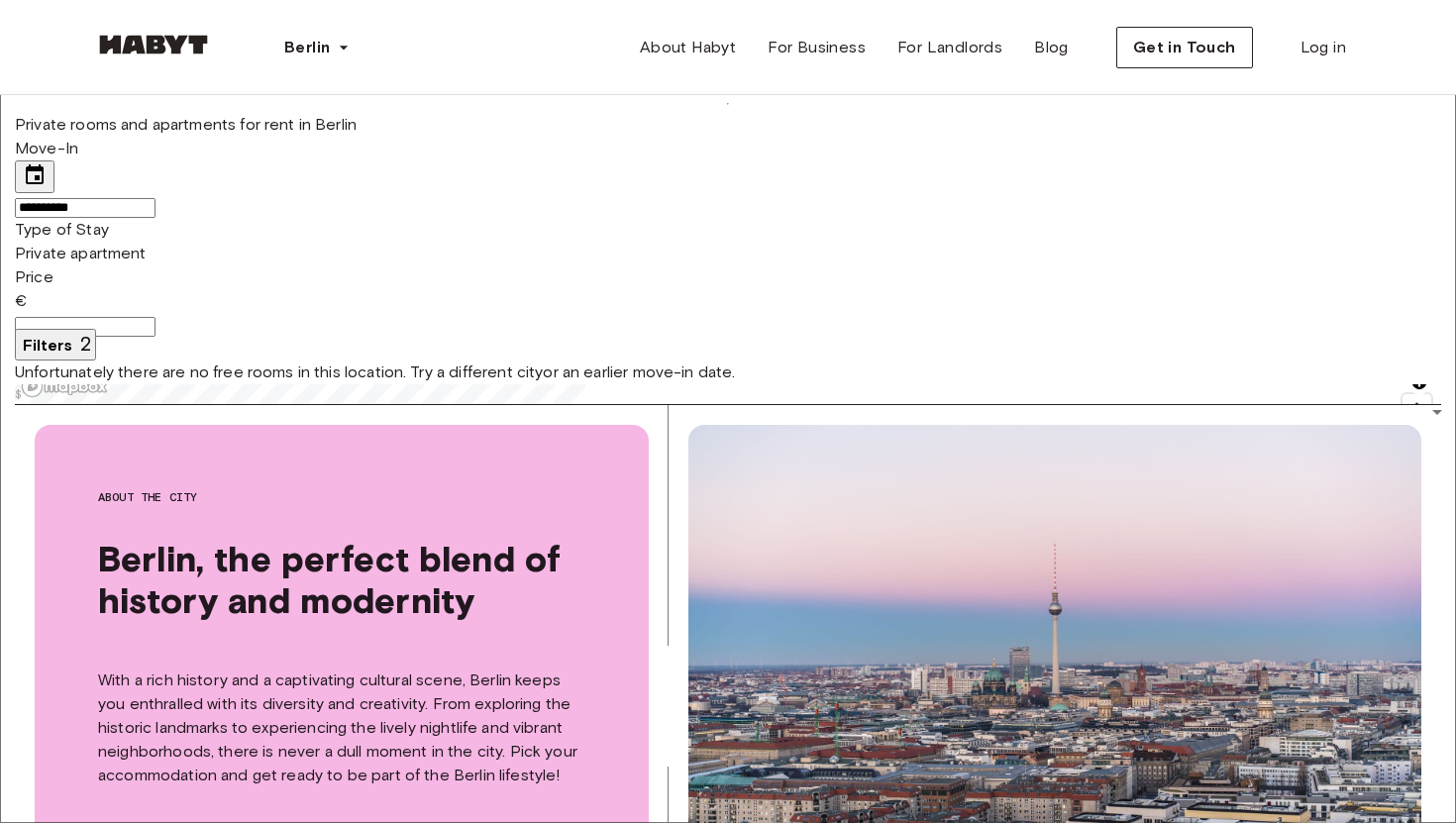 click on "****" at bounding box center (85, 327) 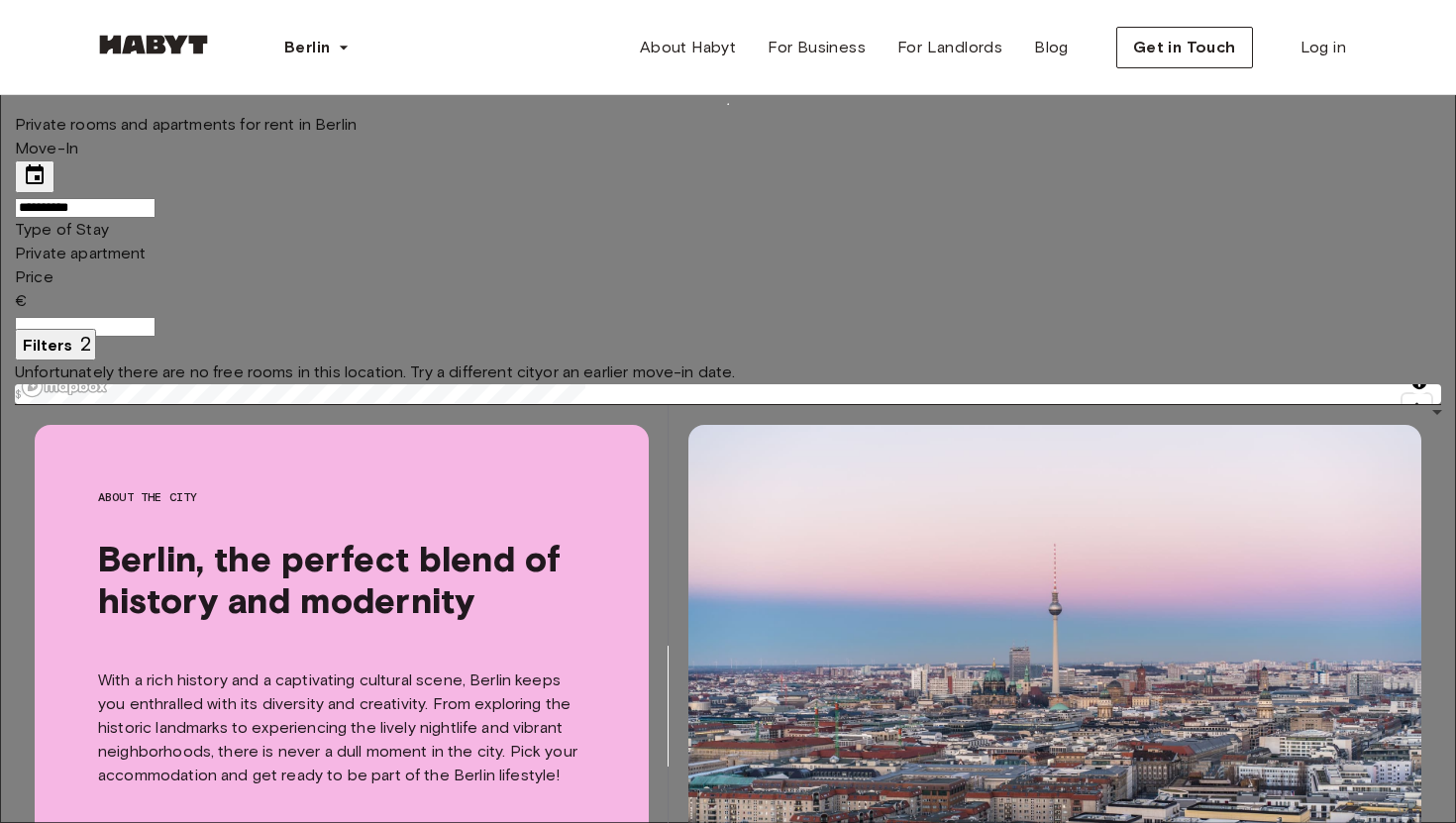 type on "****" 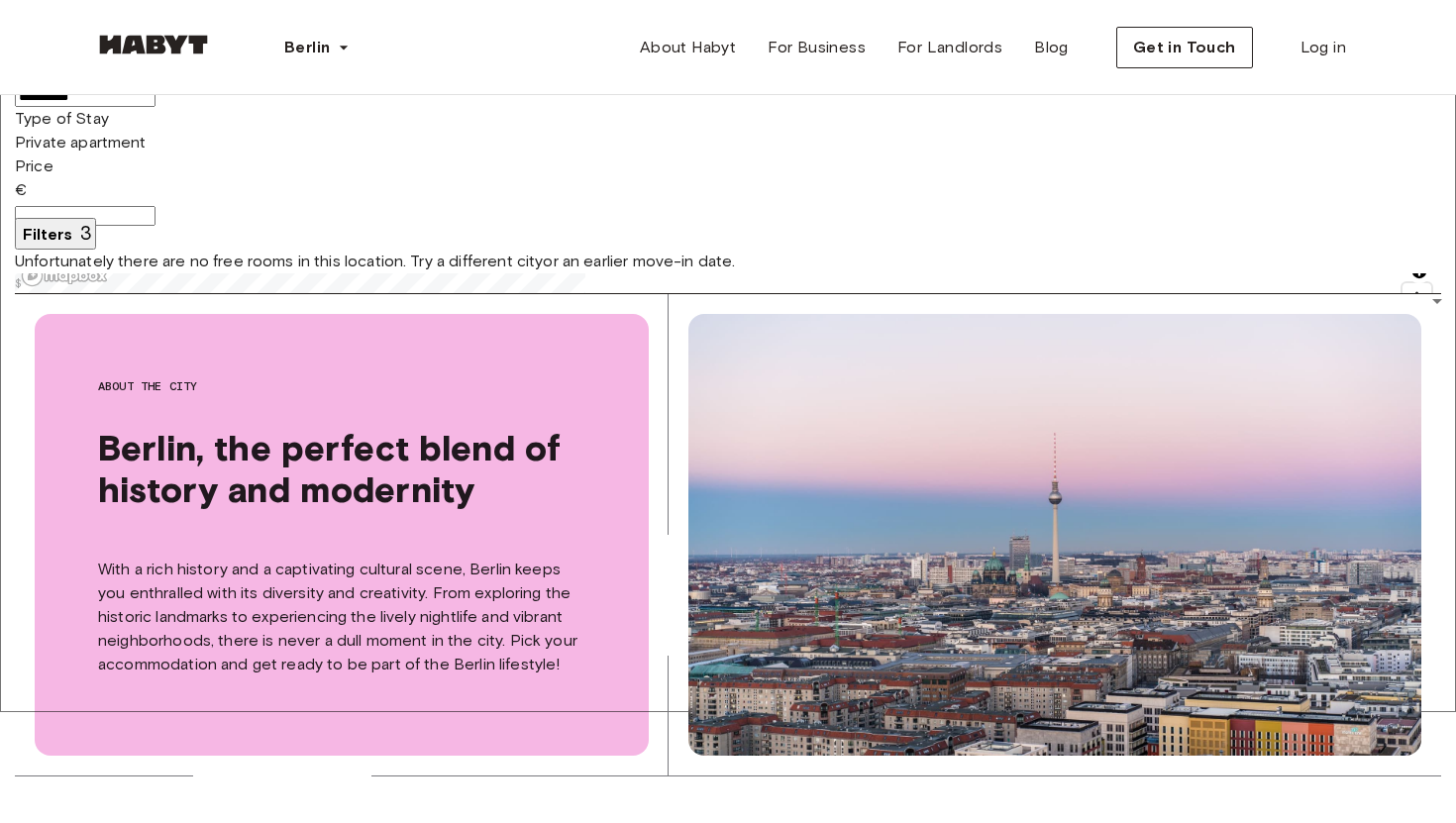 scroll, scrollTop: 0, scrollLeft: 0, axis: both 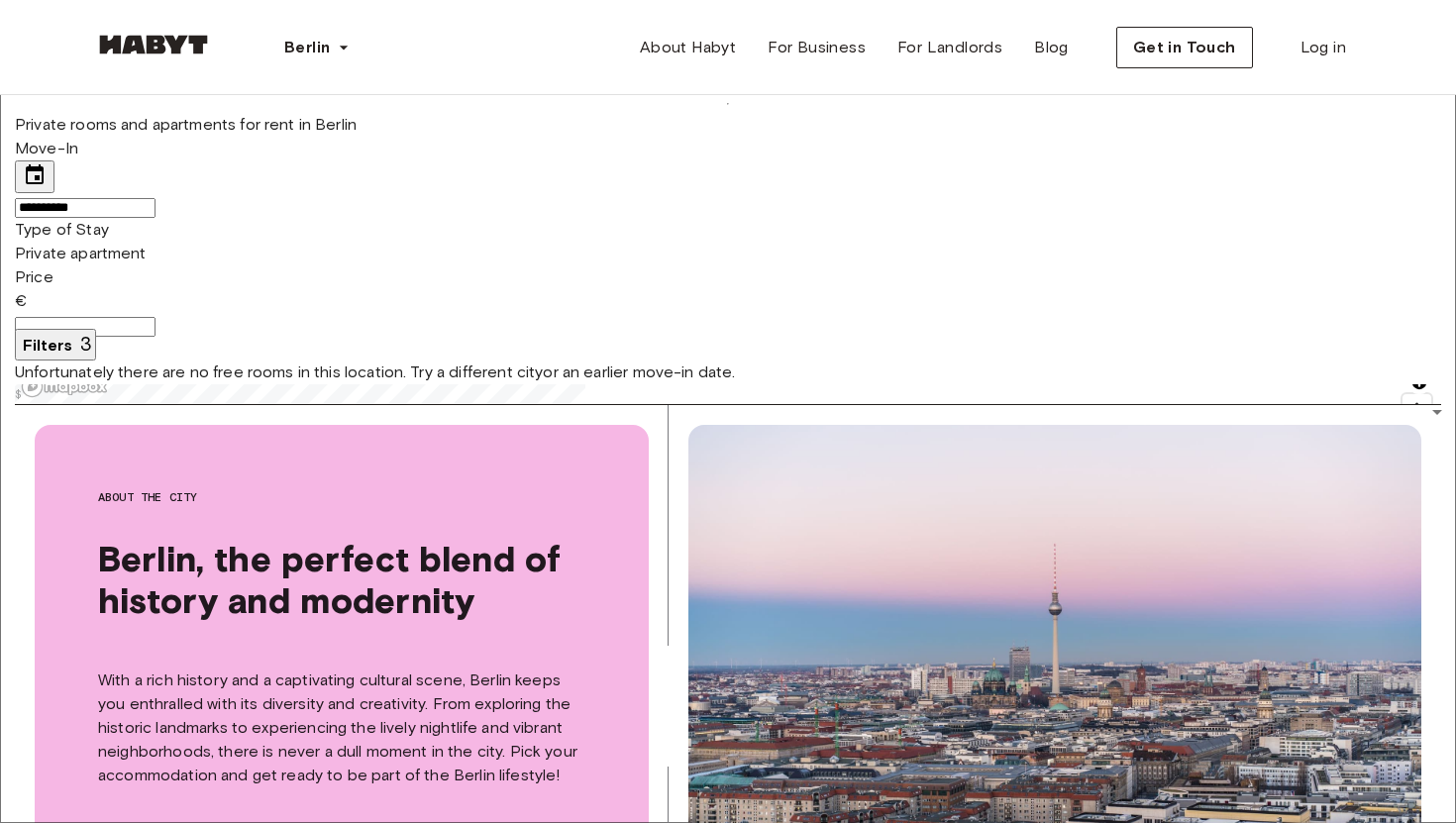click on "**********" at bounding box center [728, 2100] 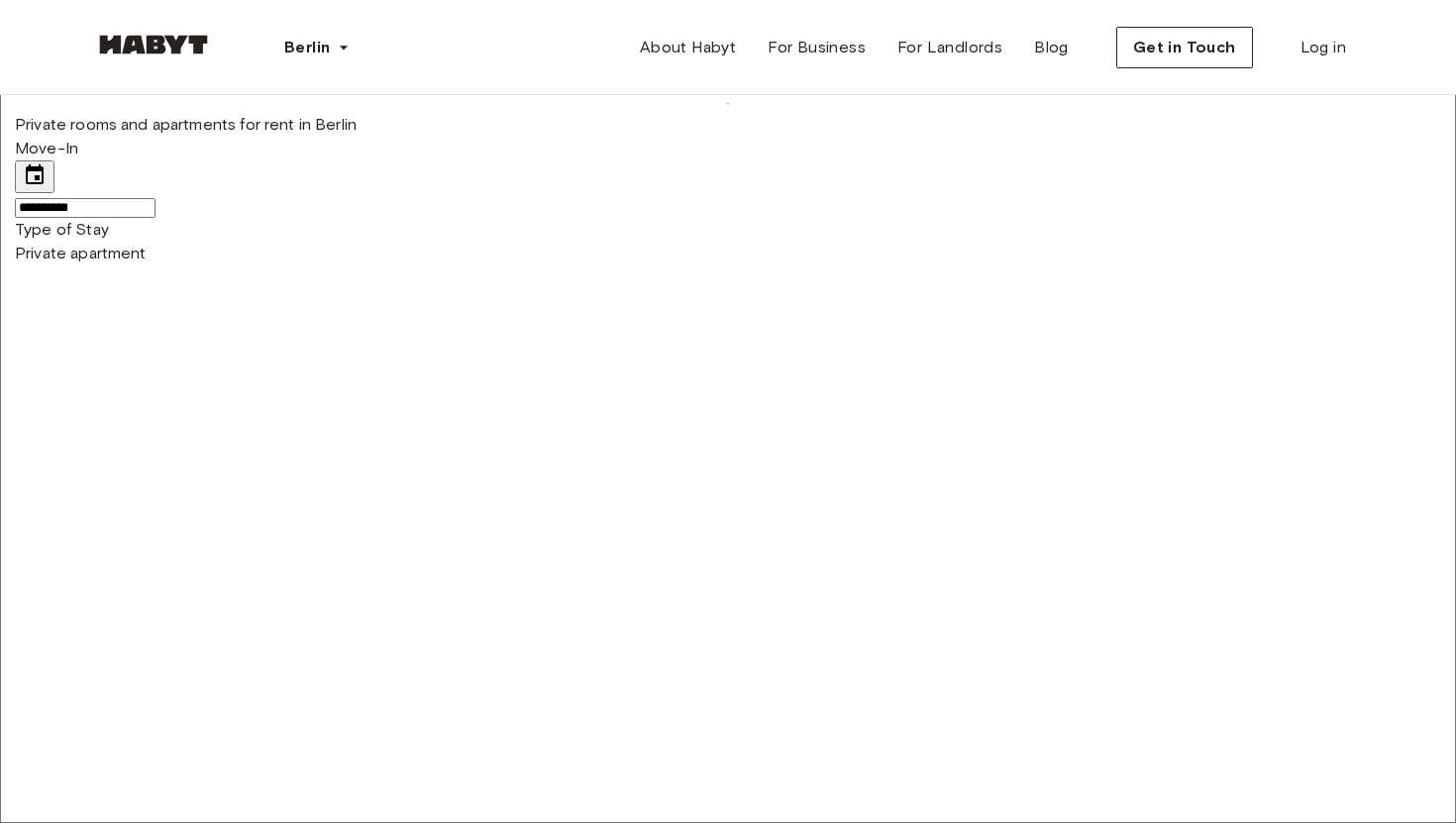 click on "Private Room" at bounding box center [748, 5723] 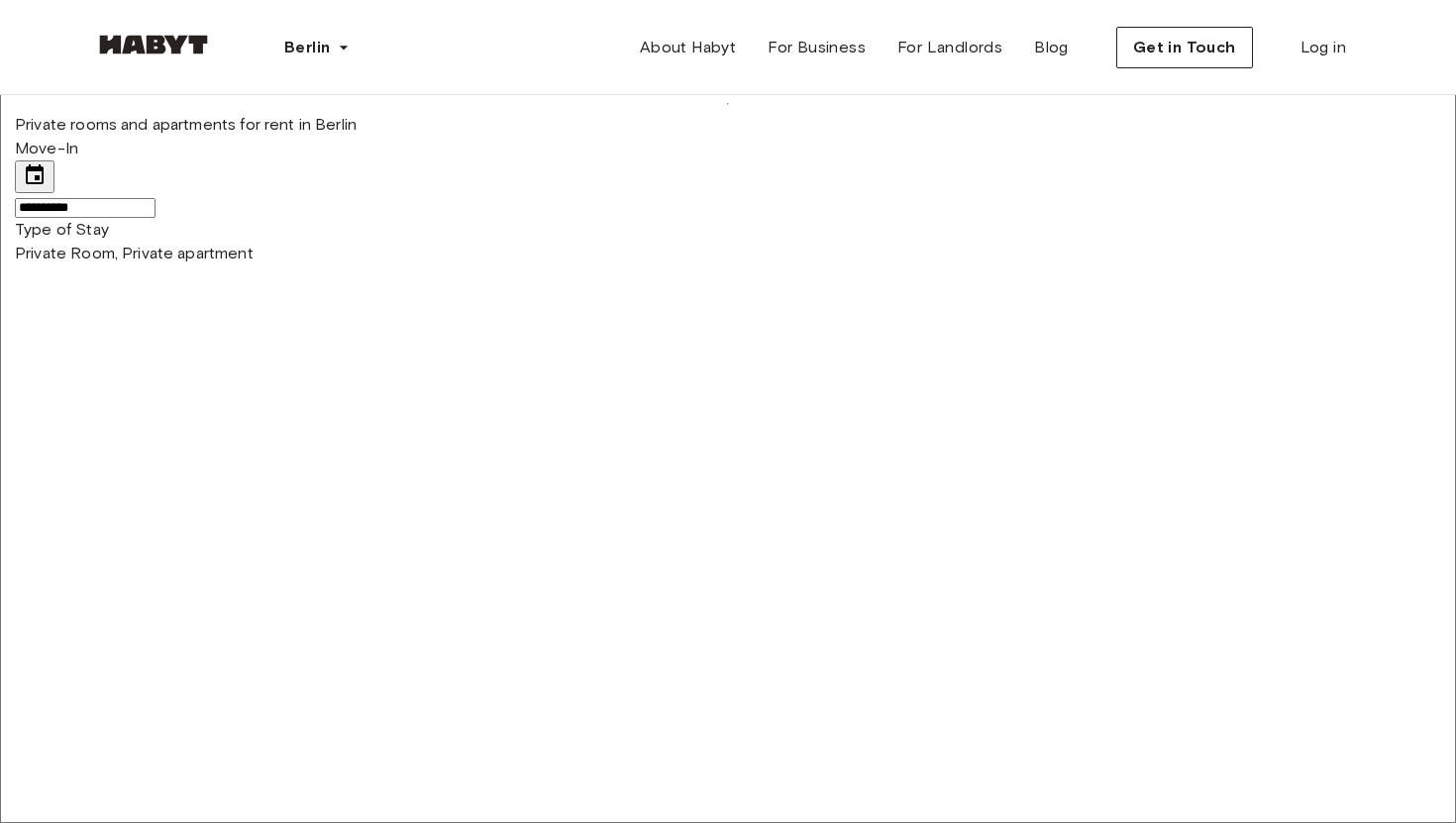 click at bounding box center (728, 46356) 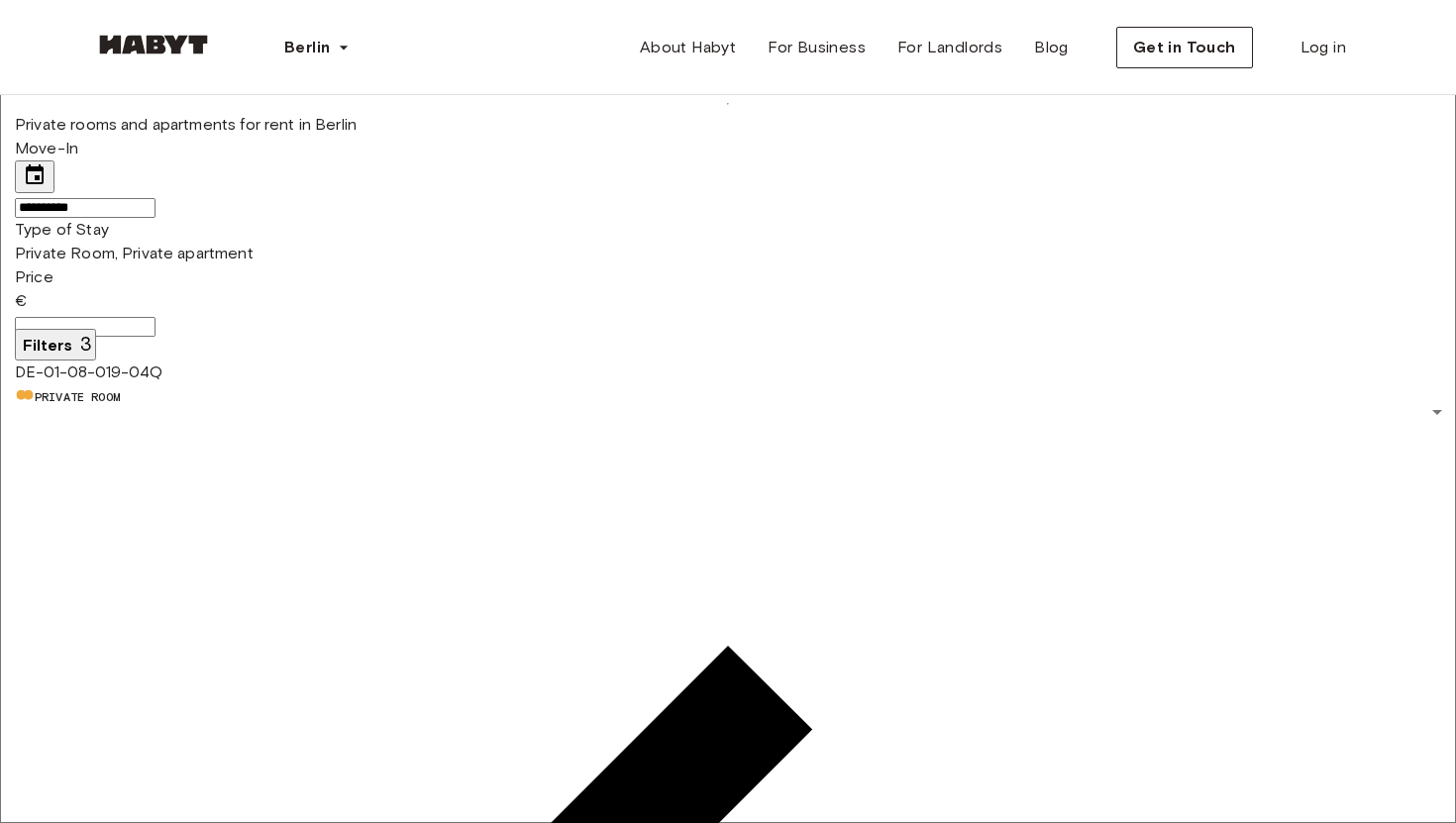 scroll, scrollTop: 2313, scrollLeft: 0, axis: vertical 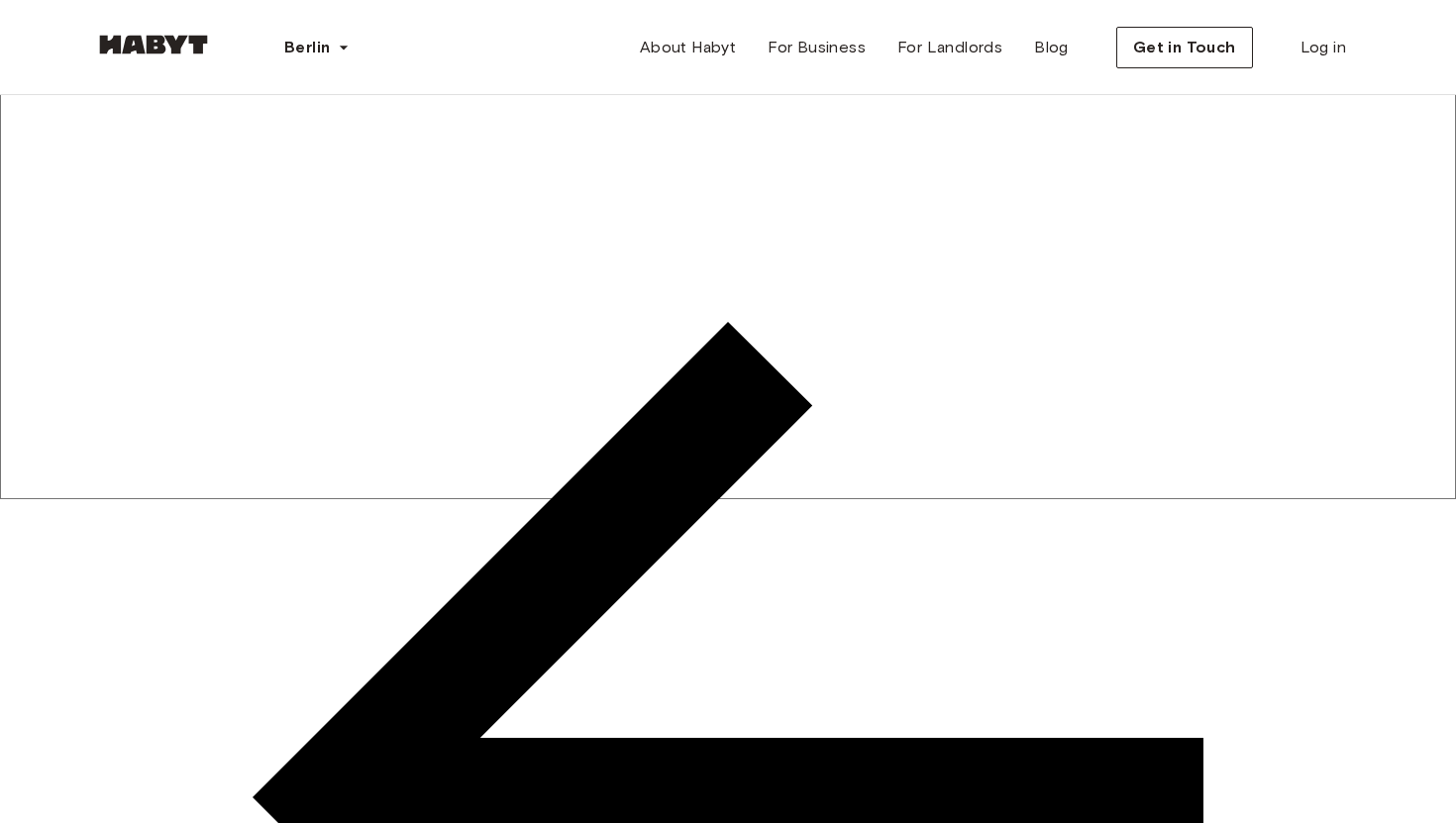 click at bounding box center (728, 37532) 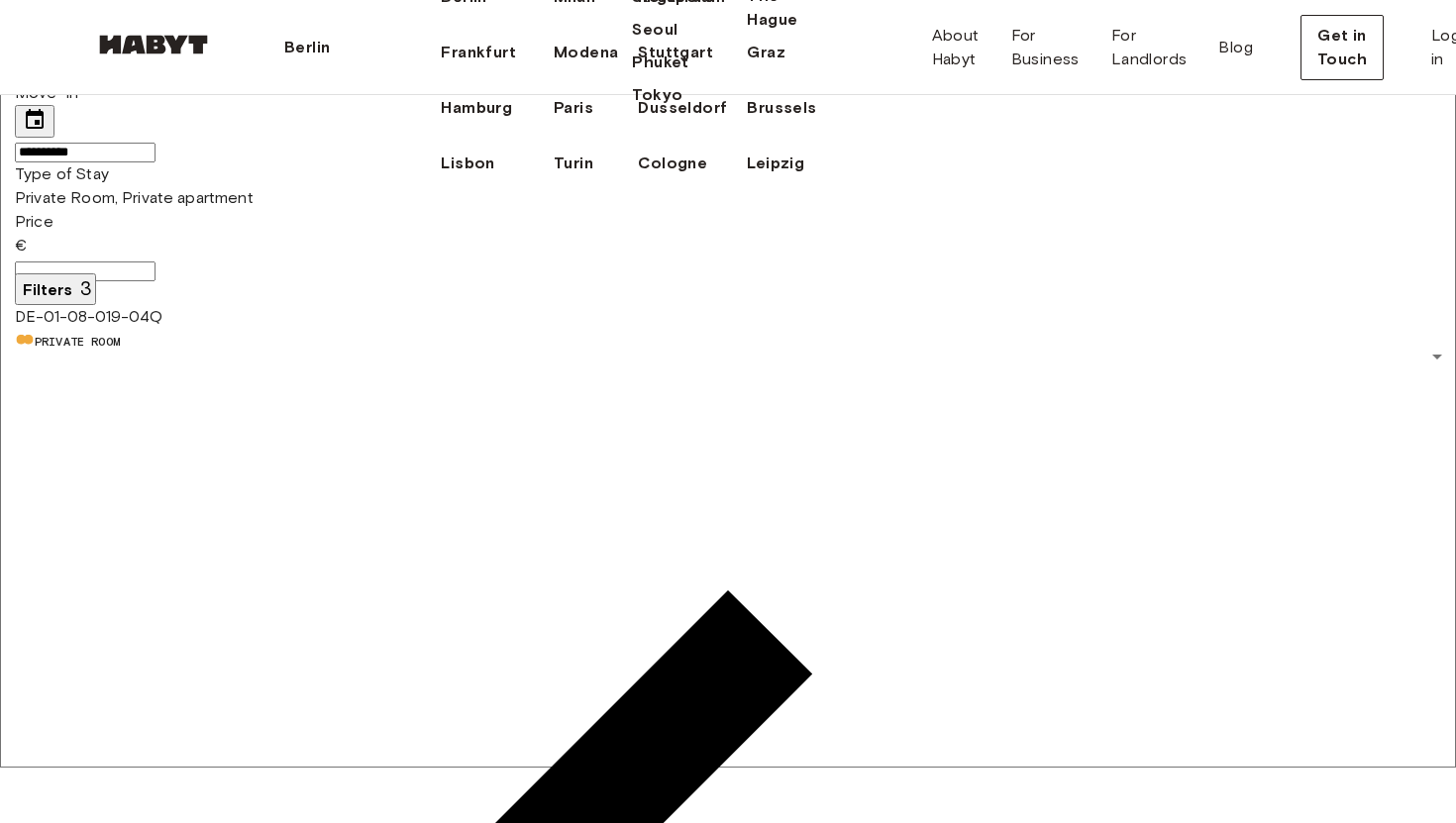 scroll, scrollTop: 47, scrollLeft: 0, axis: vertical 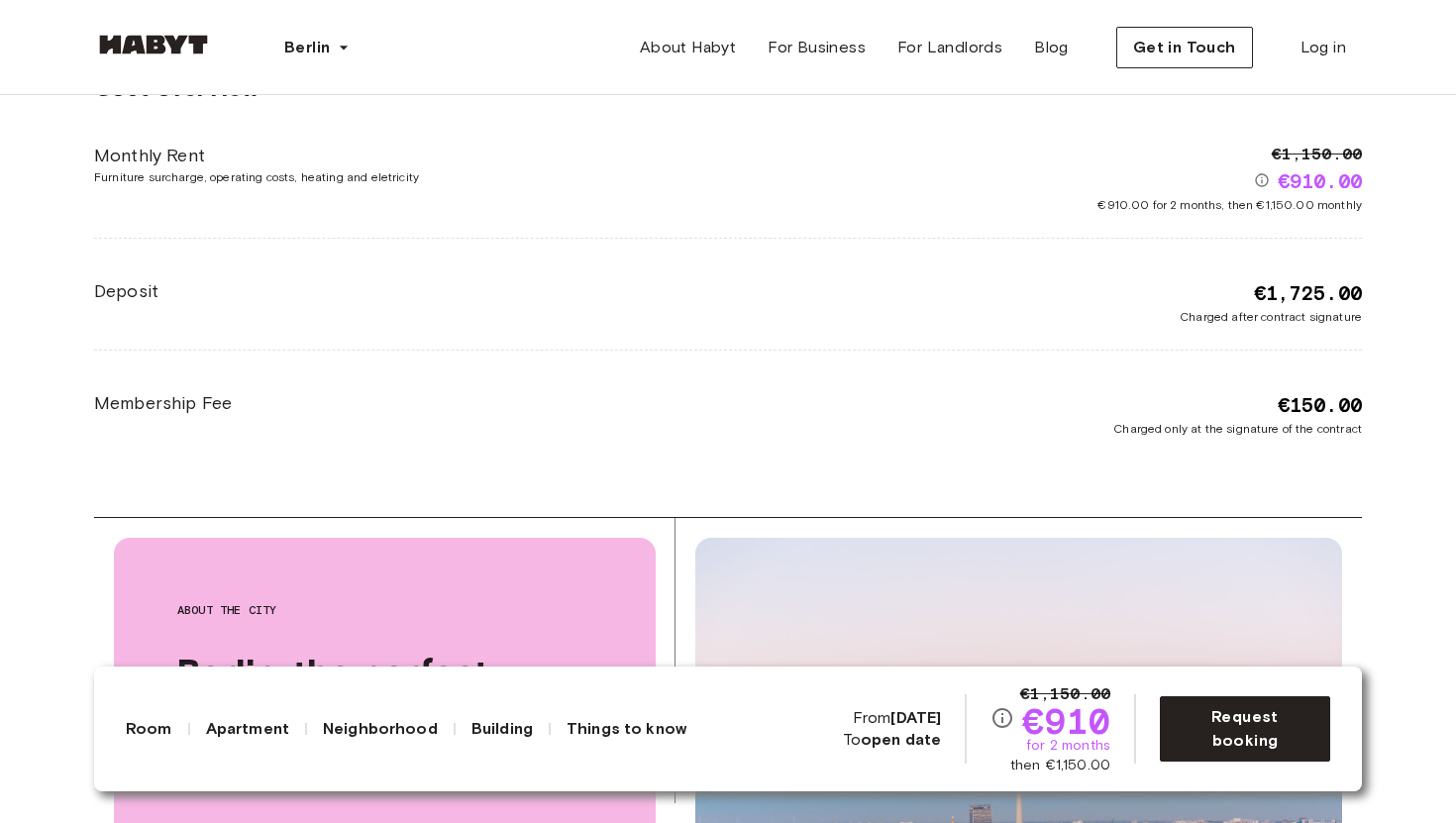 click on "€150.00" at bounding box center (1319, 405) 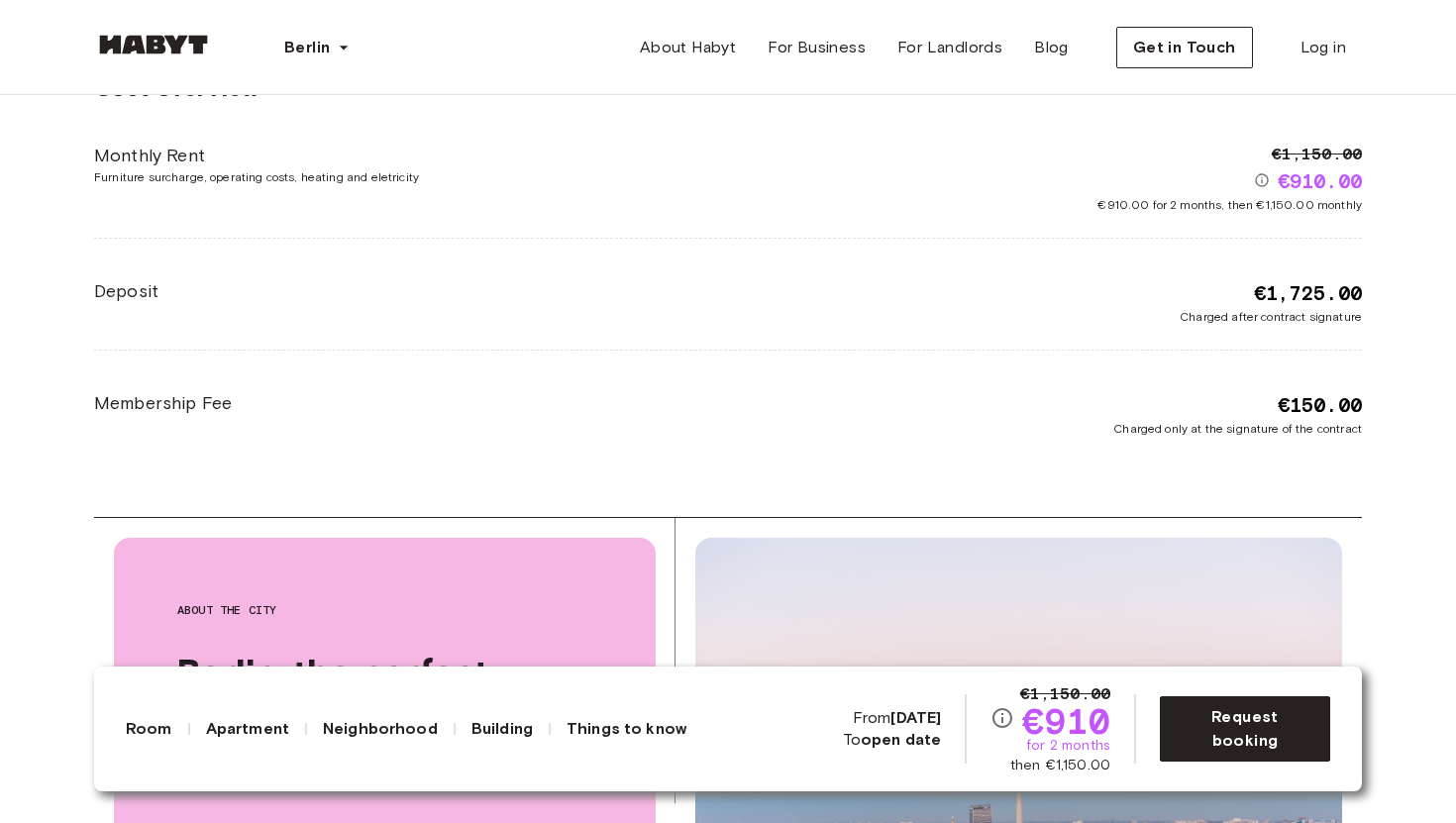 click on "€150.00" at bounding box center (1319, 405) 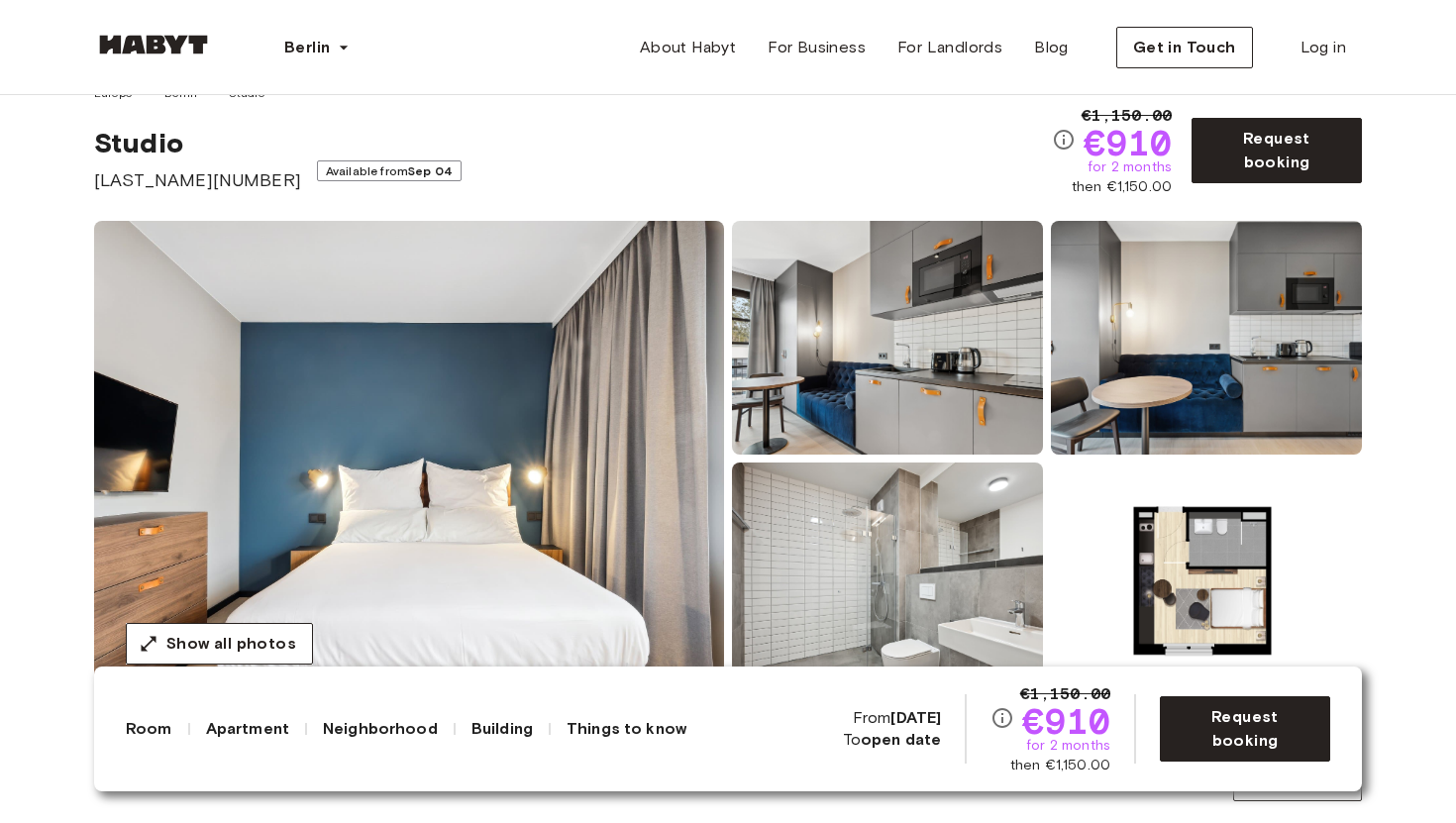scroll, scrollTop: 0, scrollLeft: 0, axis: both 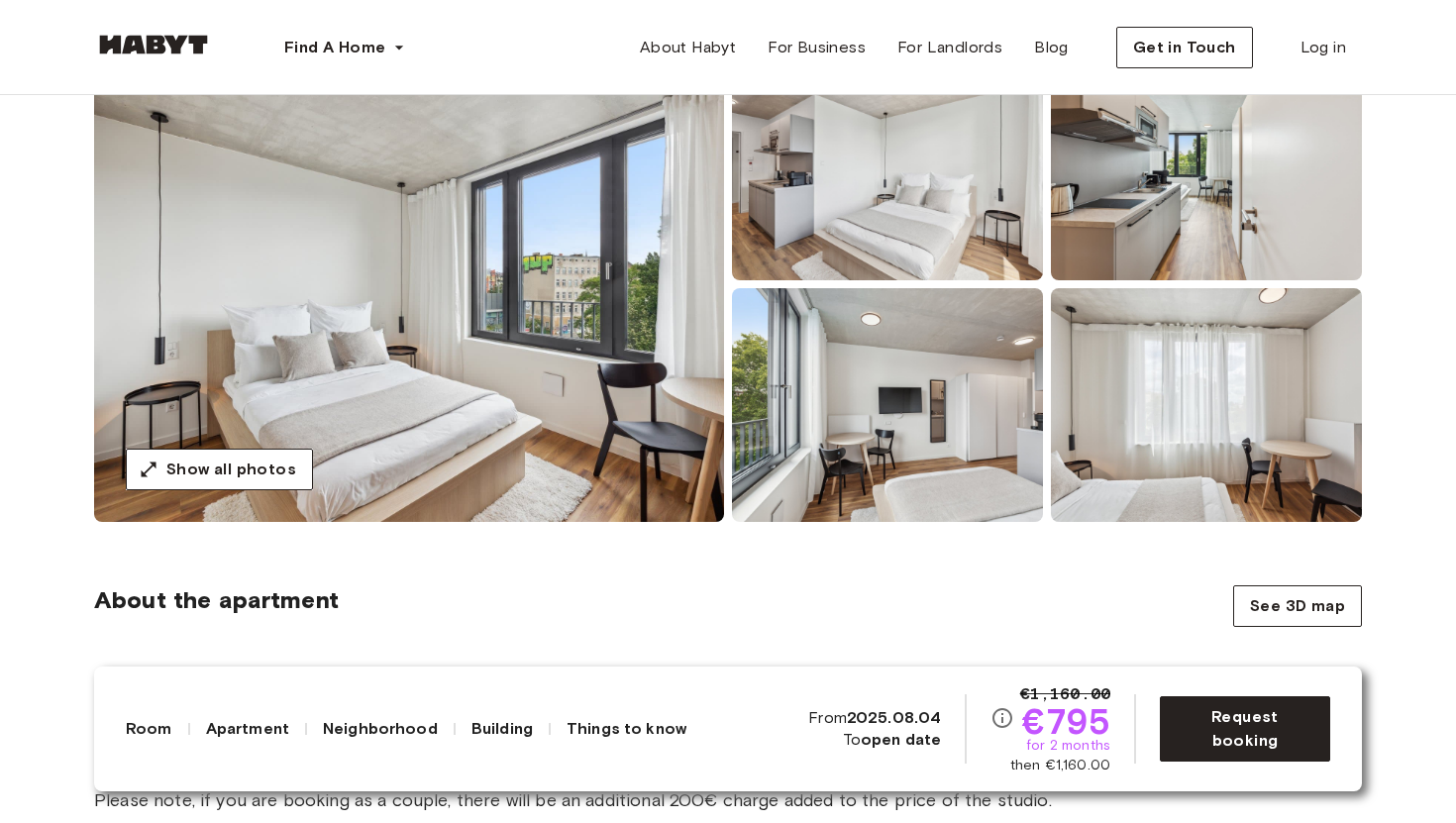 click at bounding box center [409, 284] 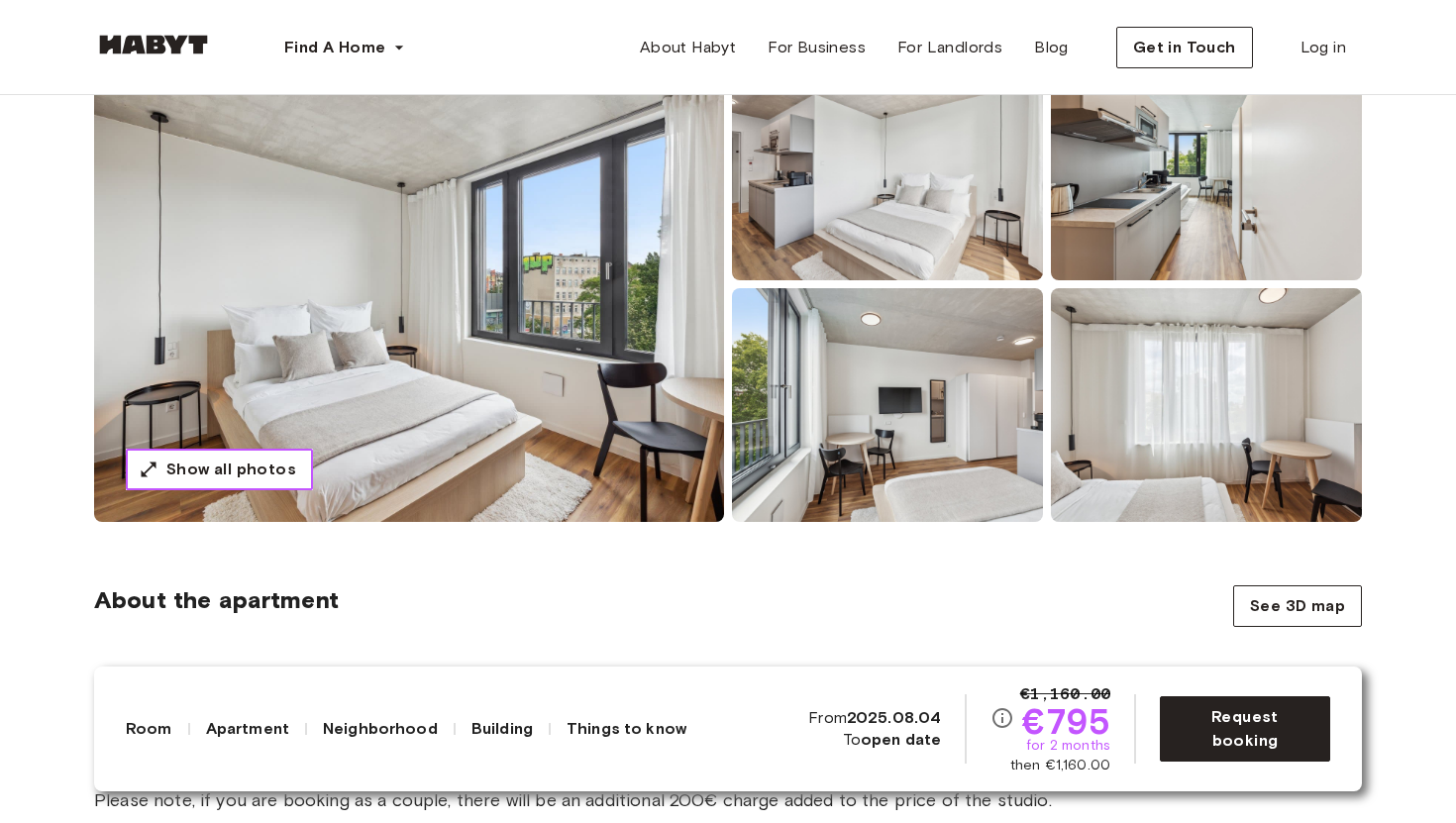 click on "Show all photos" at bounding box center (231, 469) 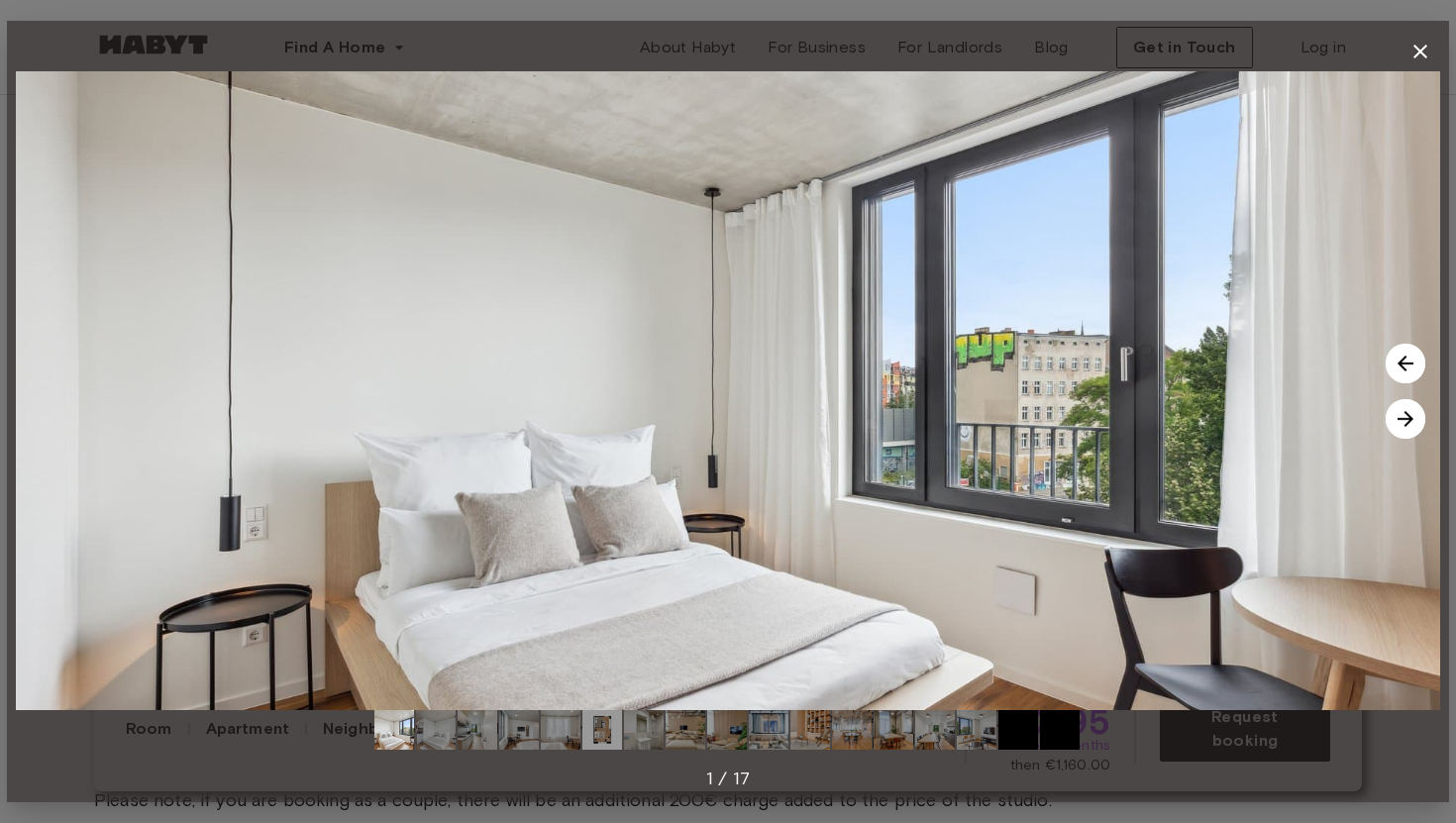 click at bounding box center (1405, 419) 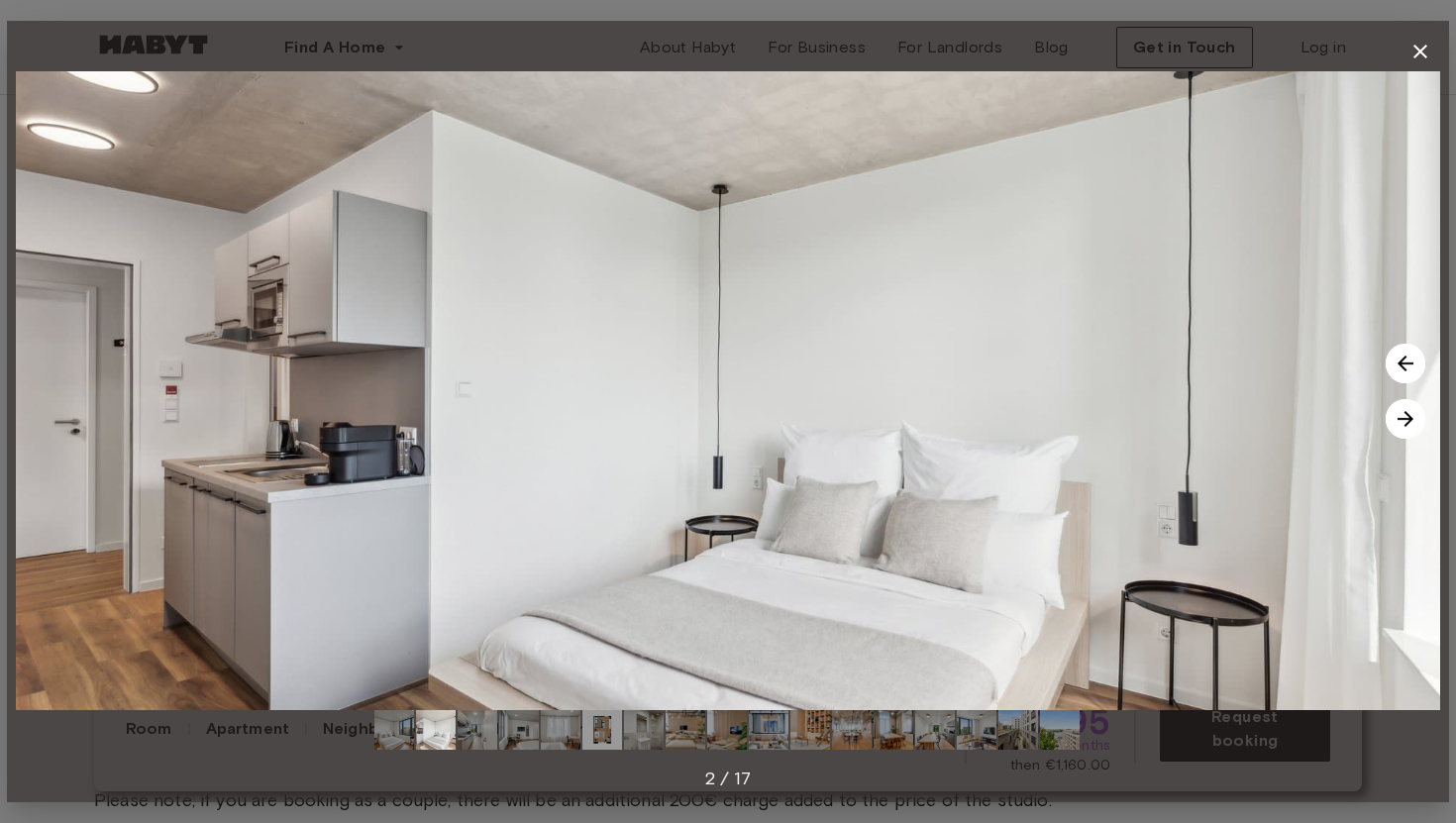 click at bounding box center (1405, 419) 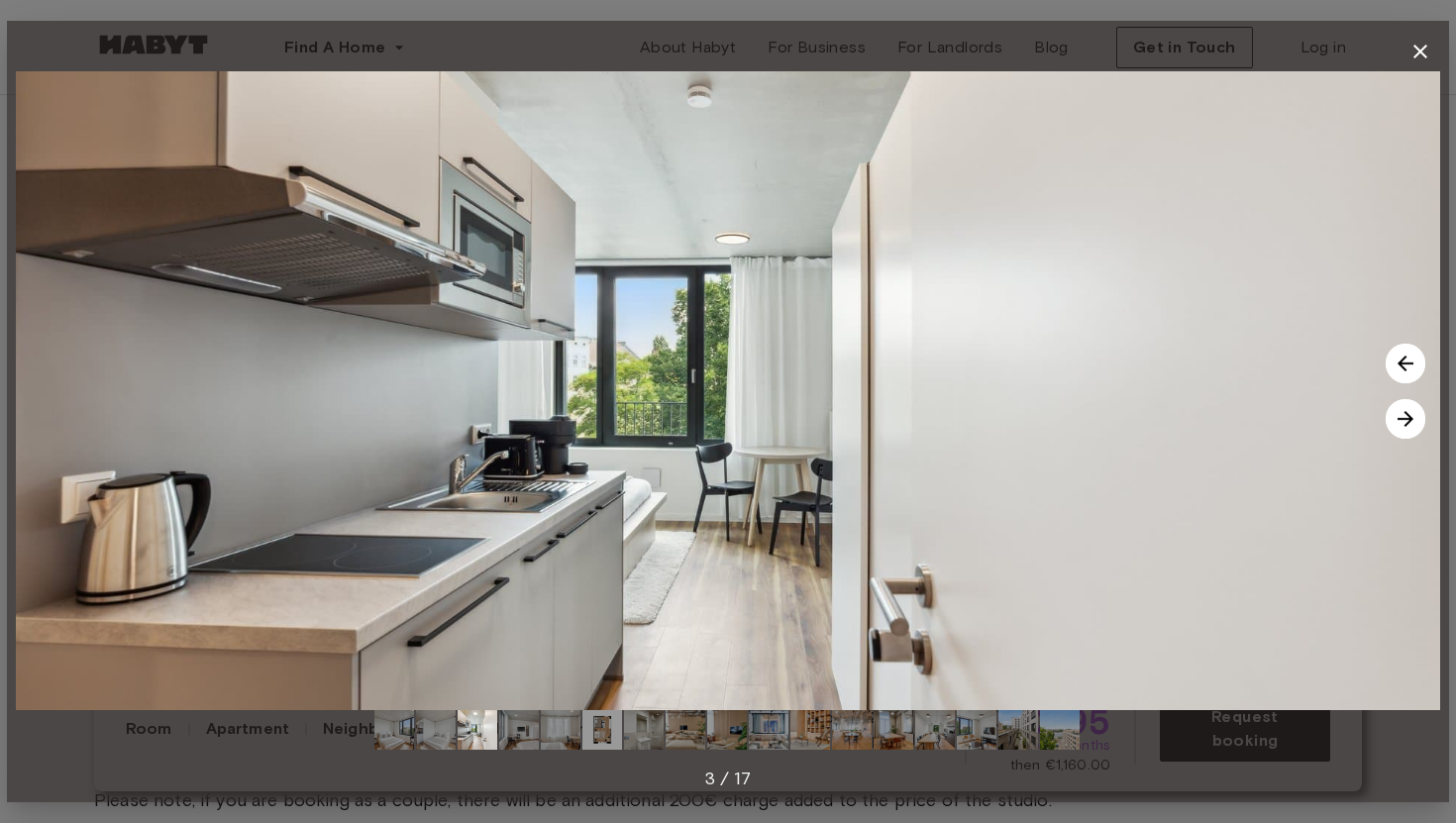 click at bounding box center [1405, 419] 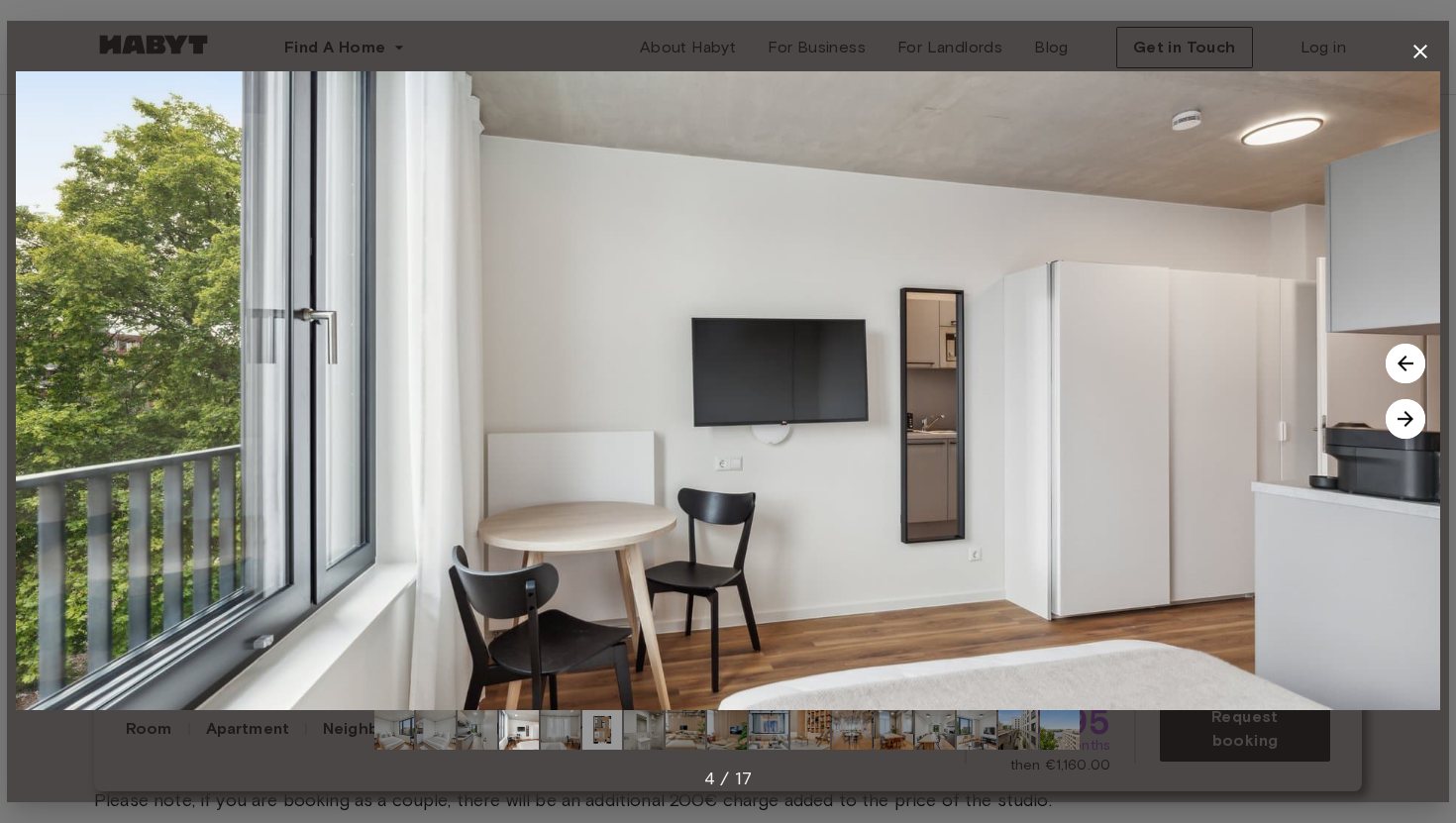 click at bounding box center [1405, 419] 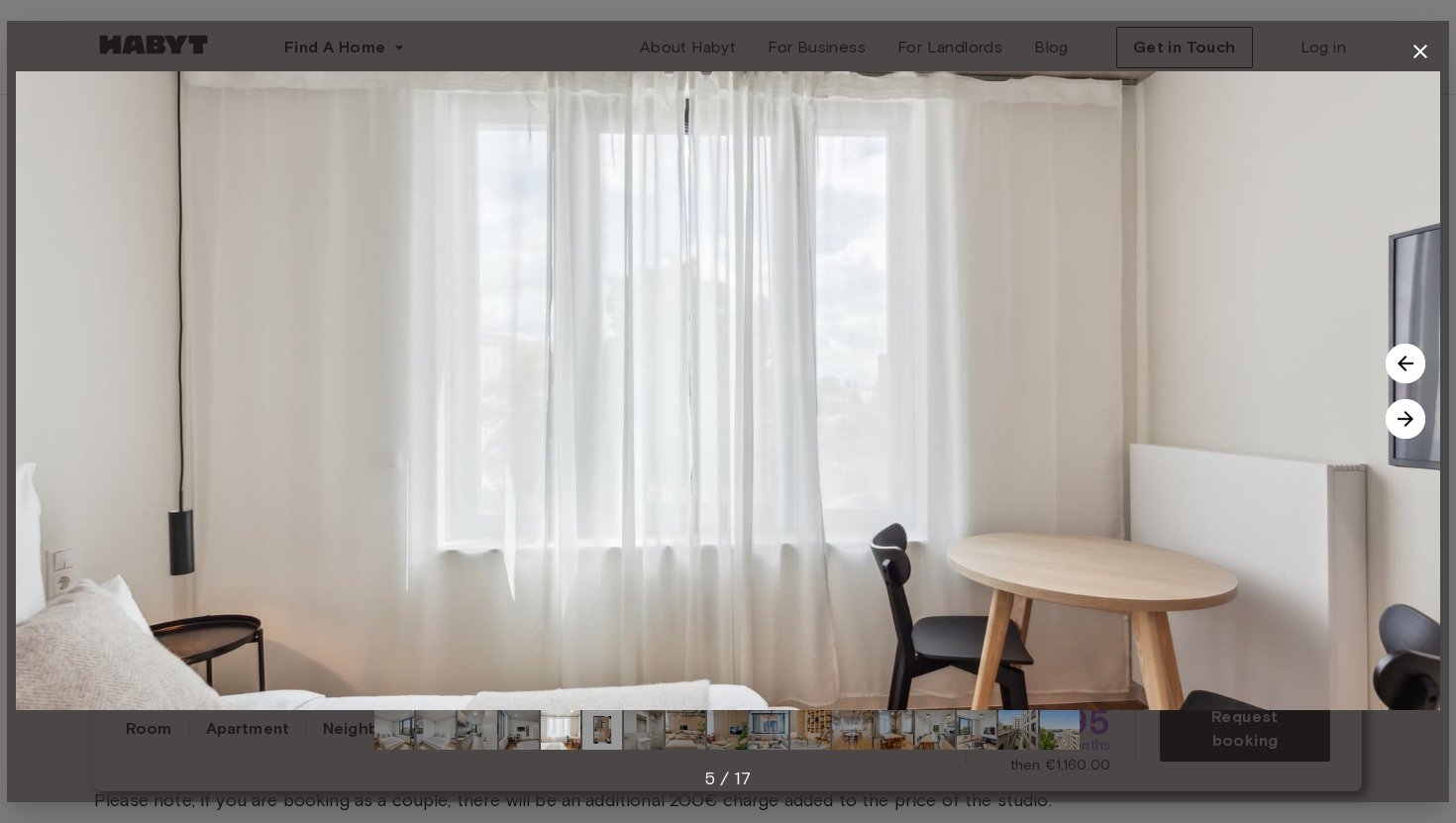 click at bounding box center (1405, 419) 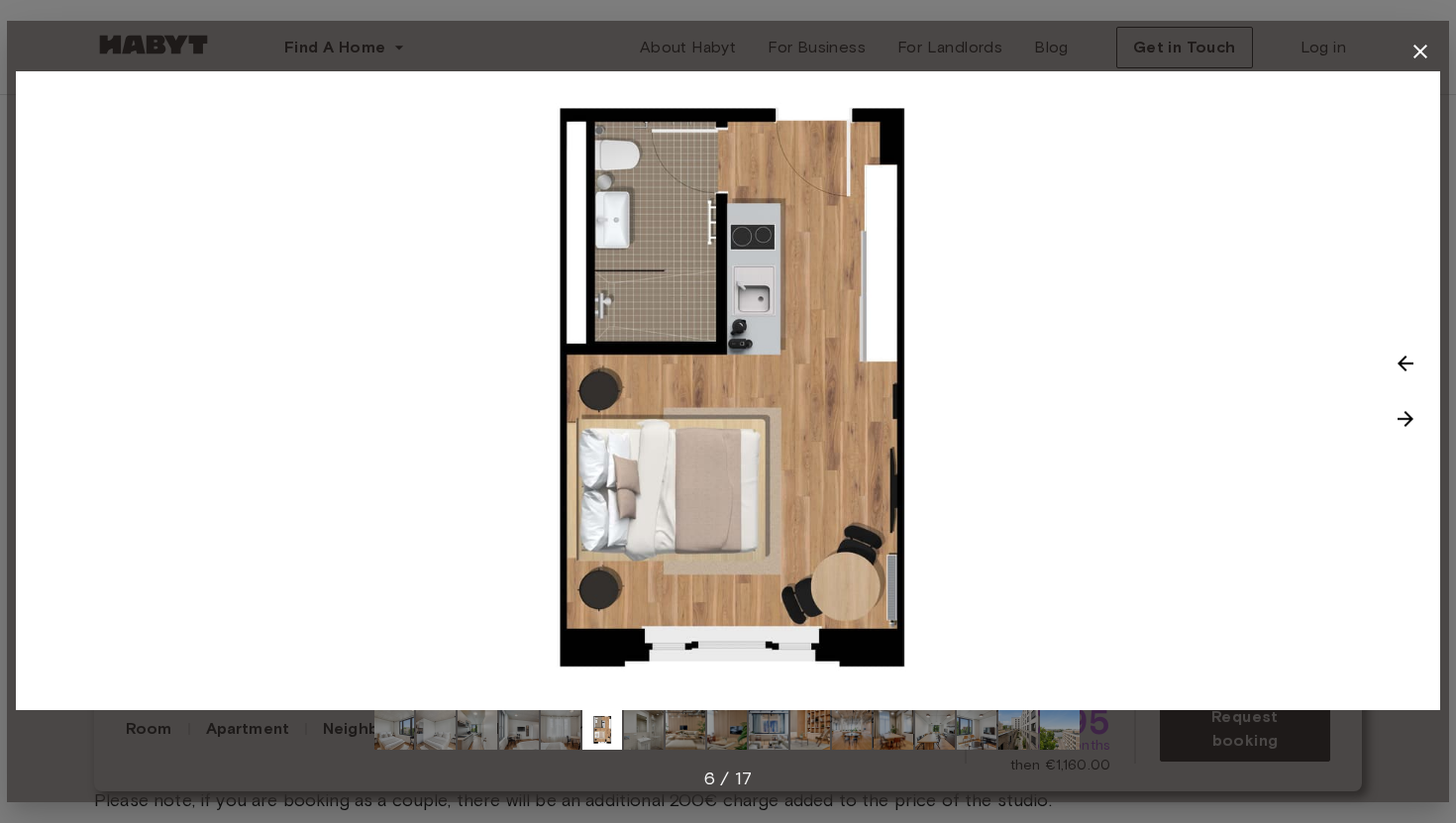click at bounding box center [1405, 419] 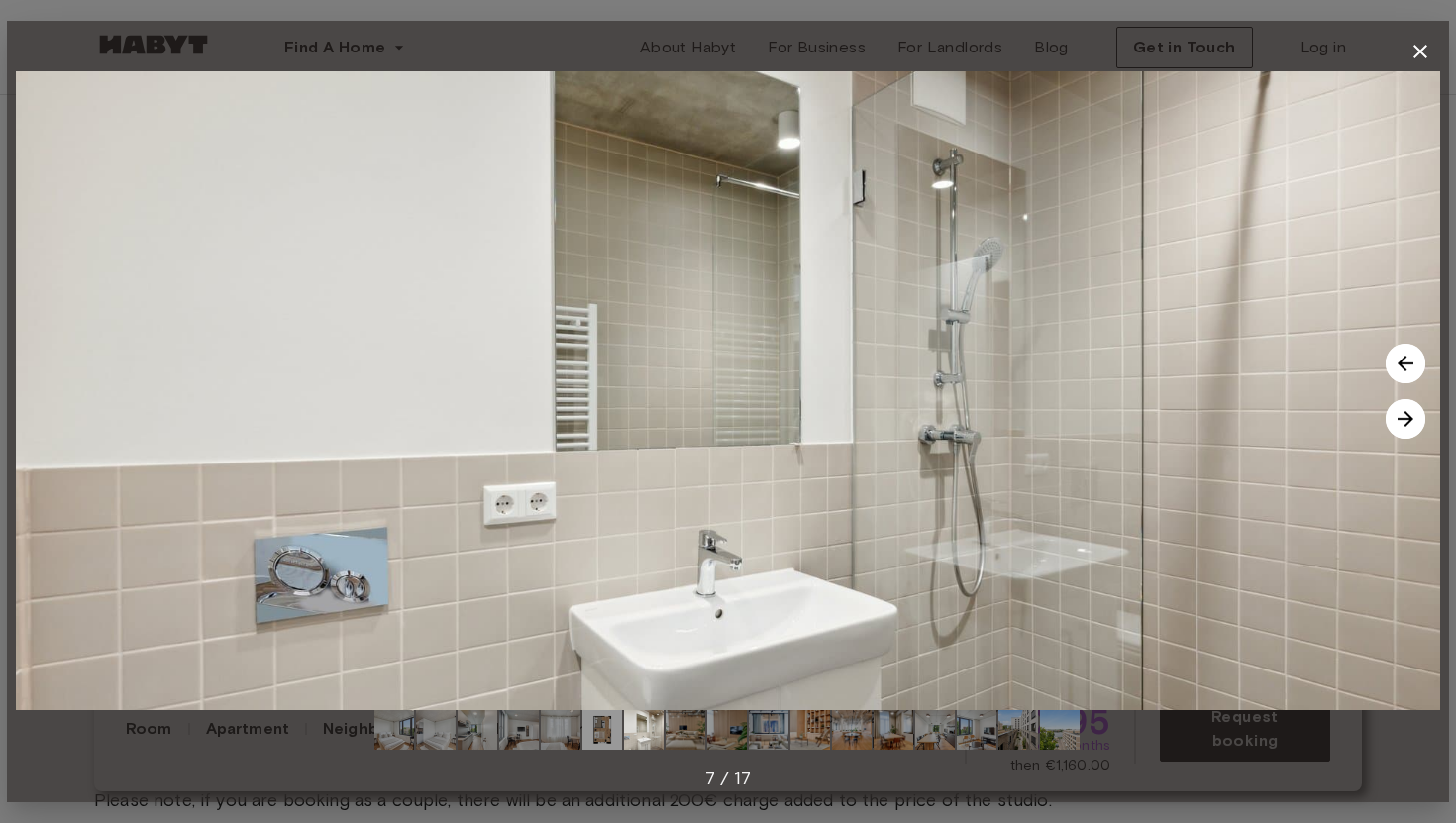 click at bounding box center (1405, 419) 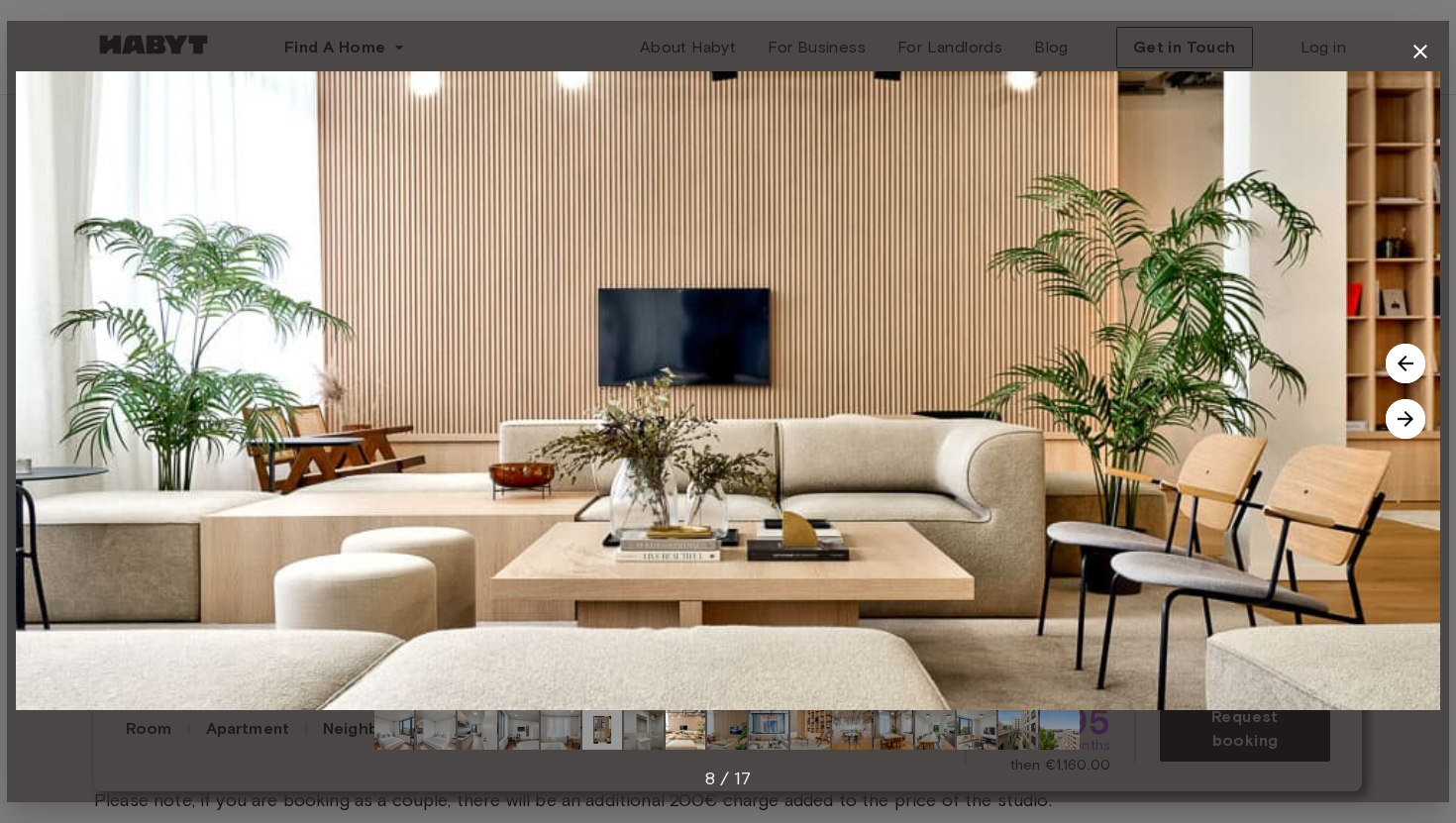 click at bounding box center [1405, 419] 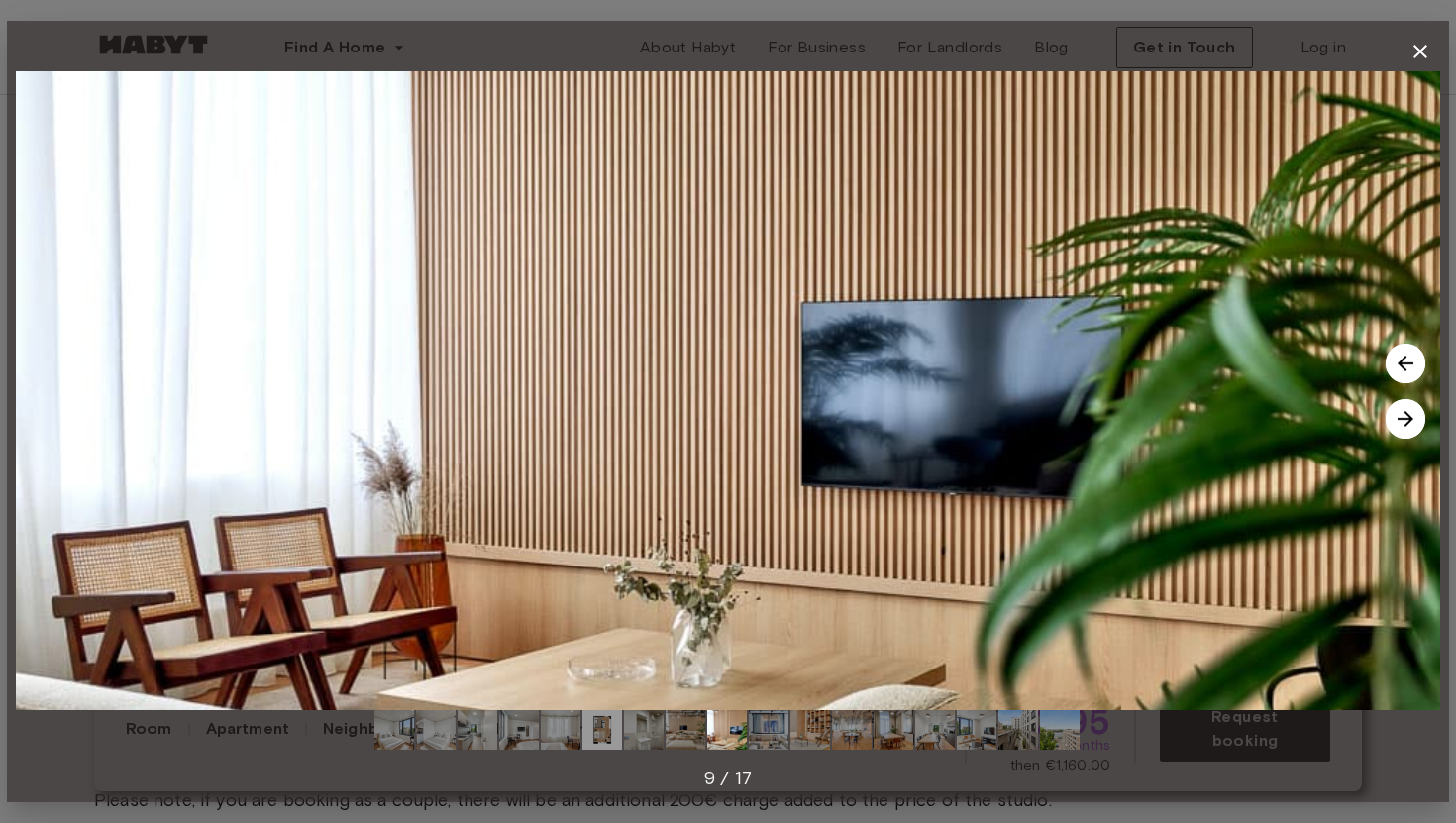 click at bounding box center (1405, 419) 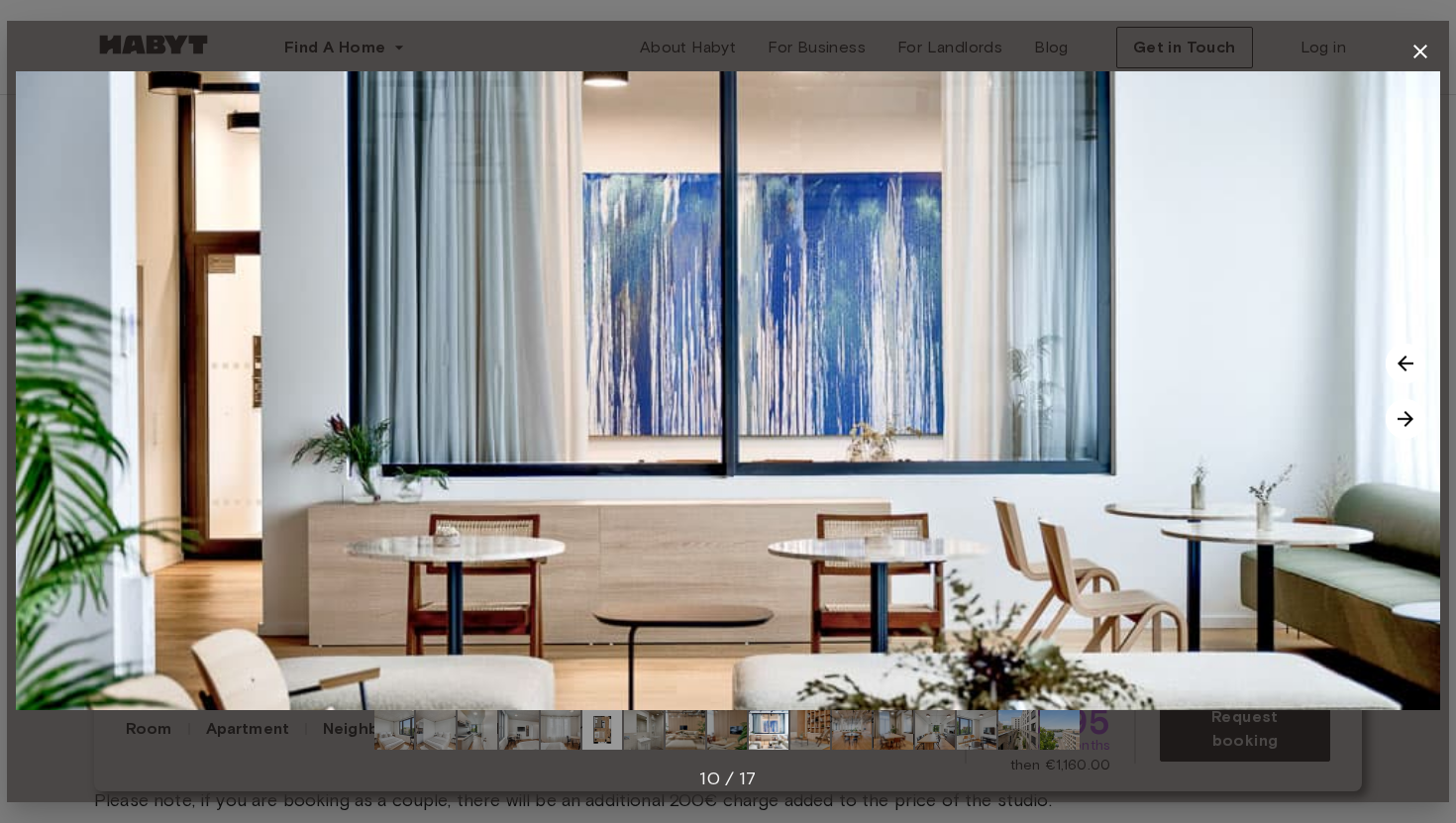 click at bounding box center (1405, 419) 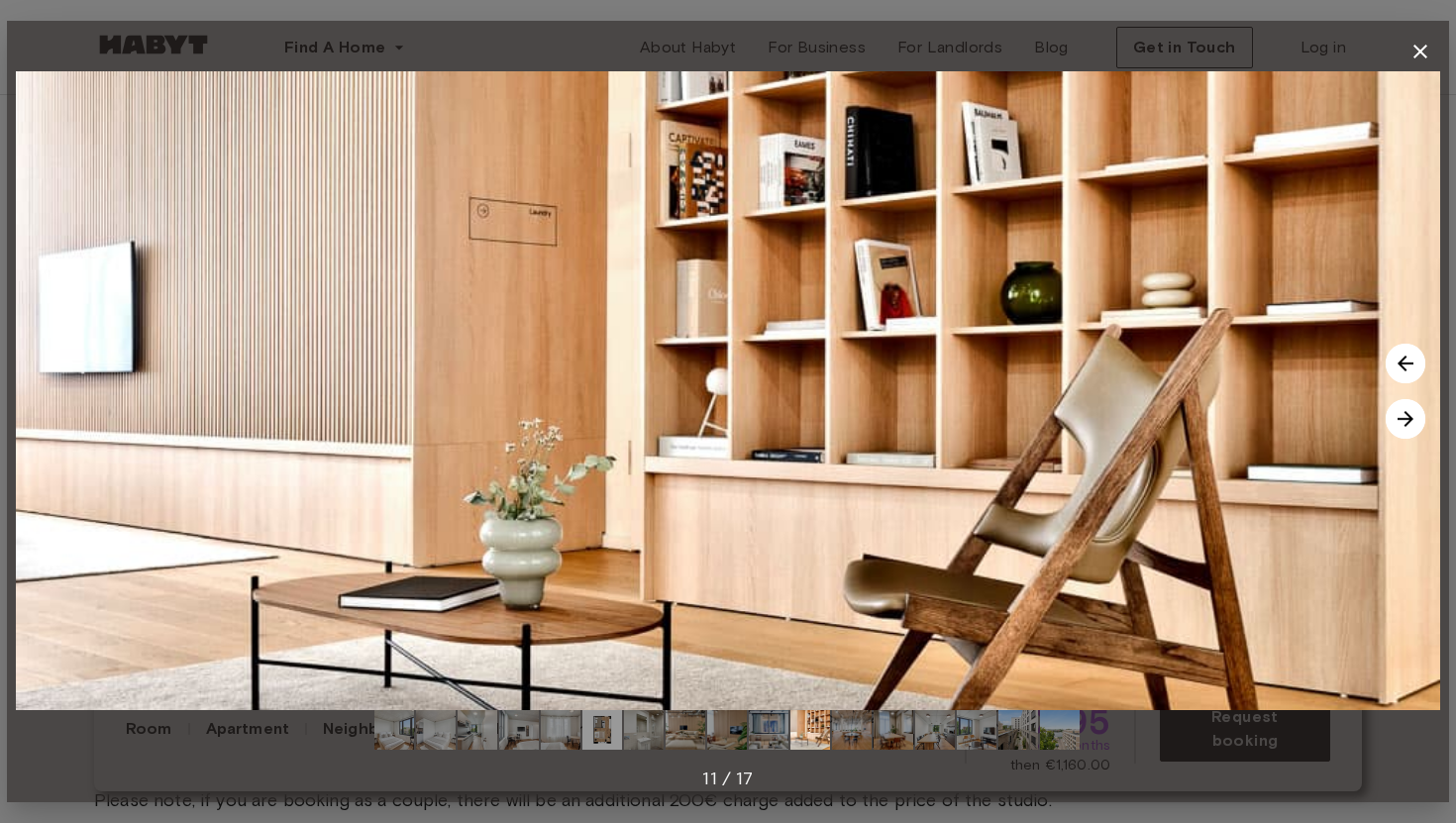 click at bounding box center [1405, 419] 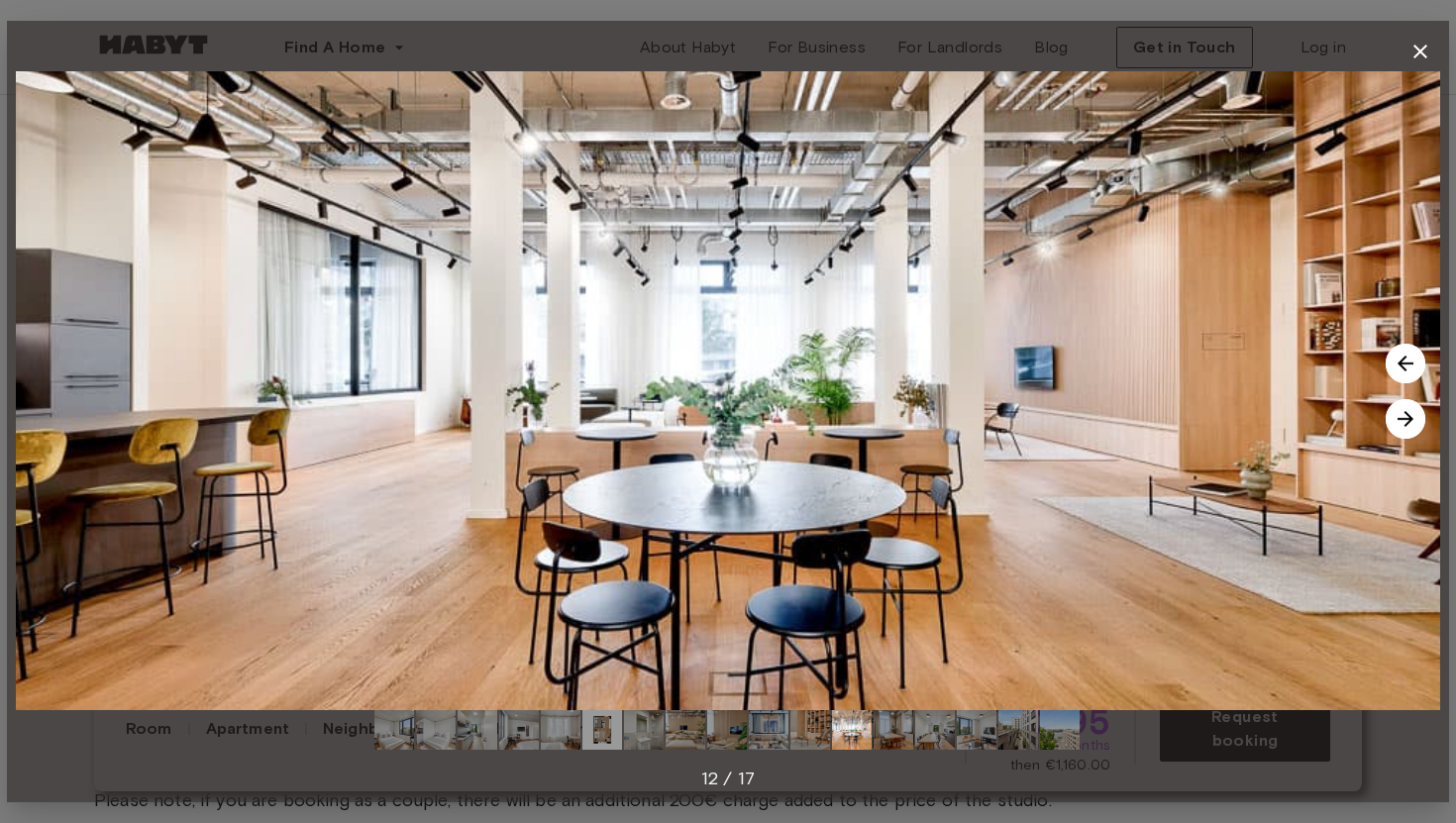 click at bounding box center [1405, 419] 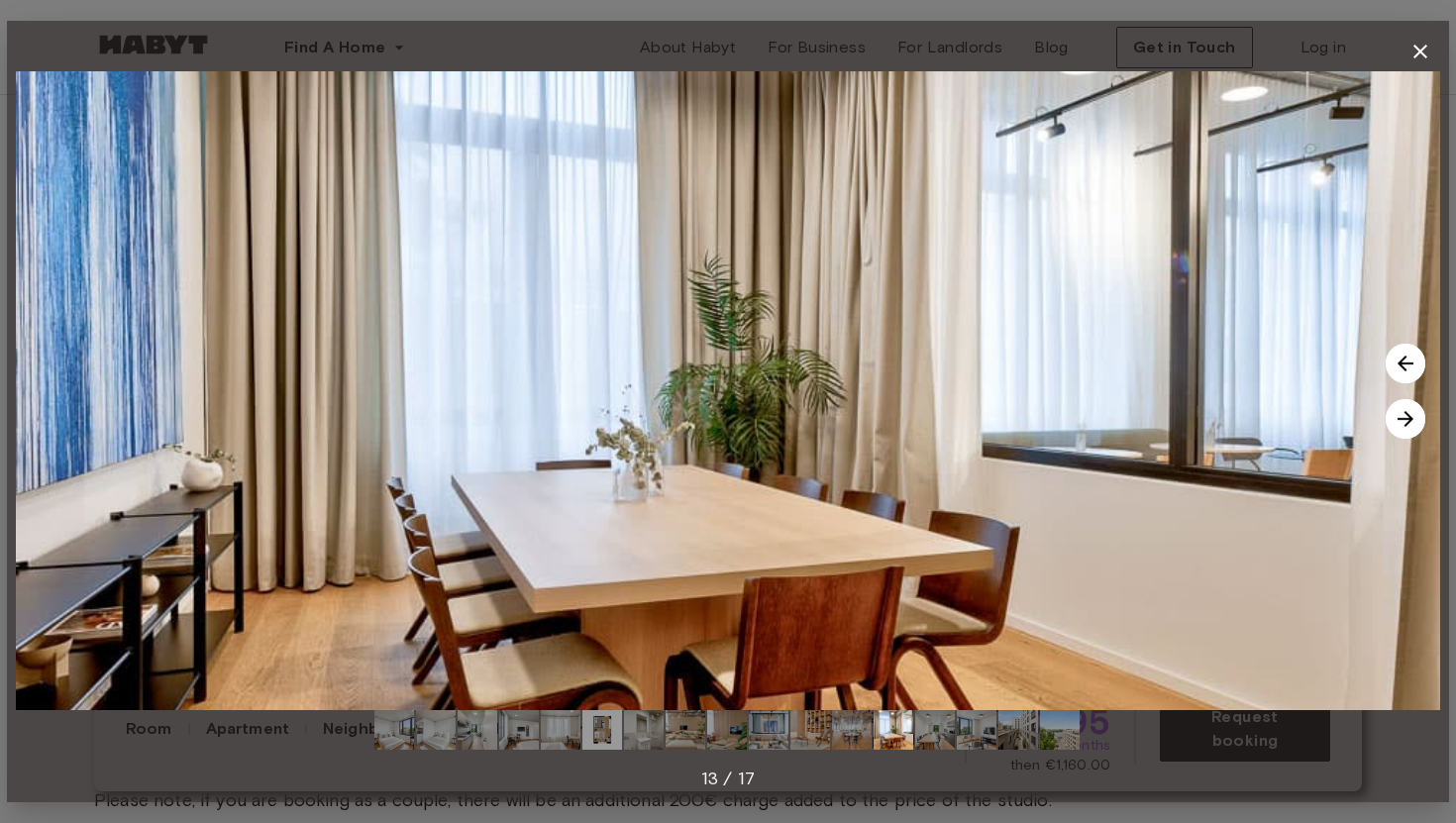 click at bounding box center [1405, 419] 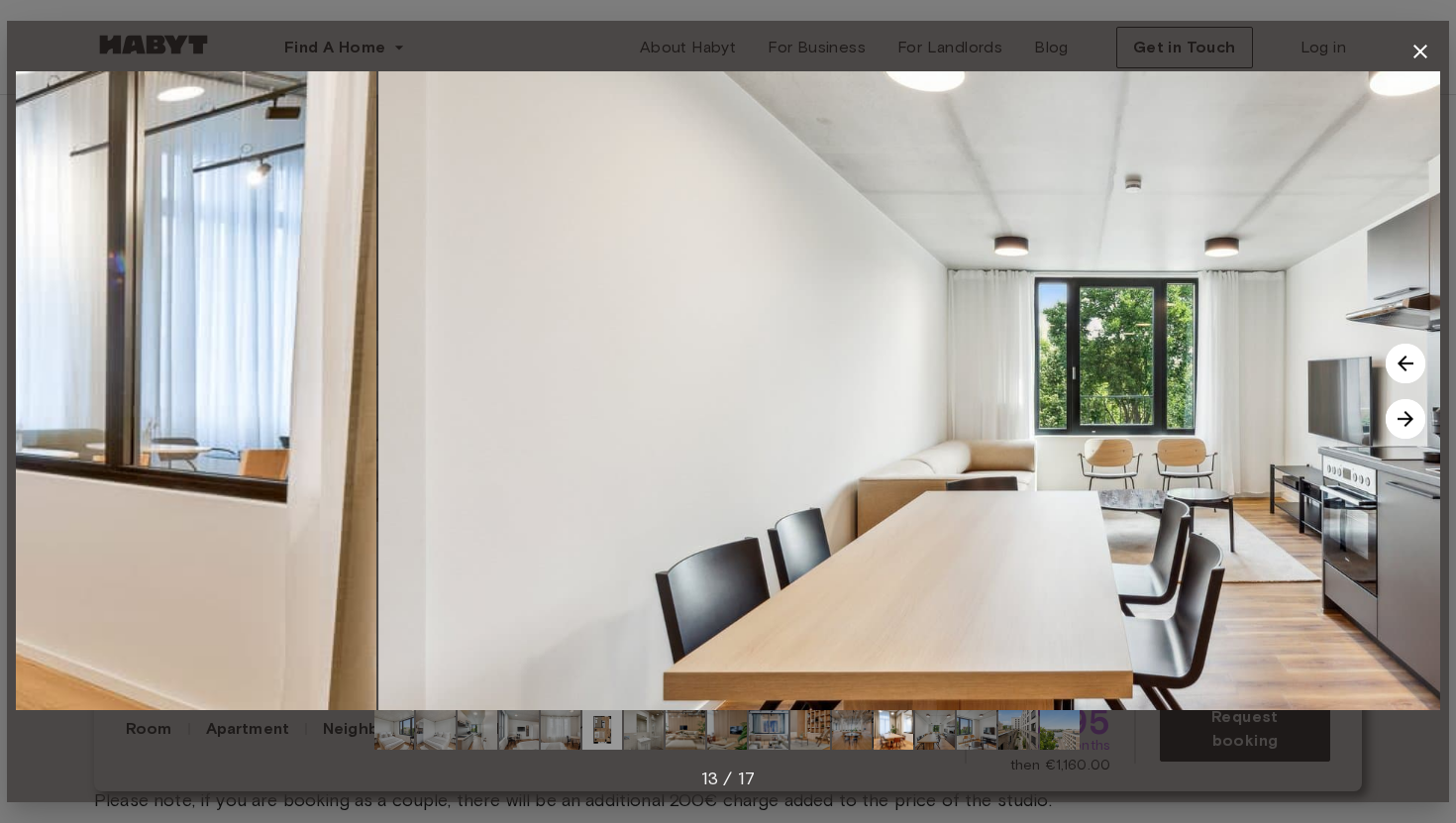 click at bounding box center [1405, 419] 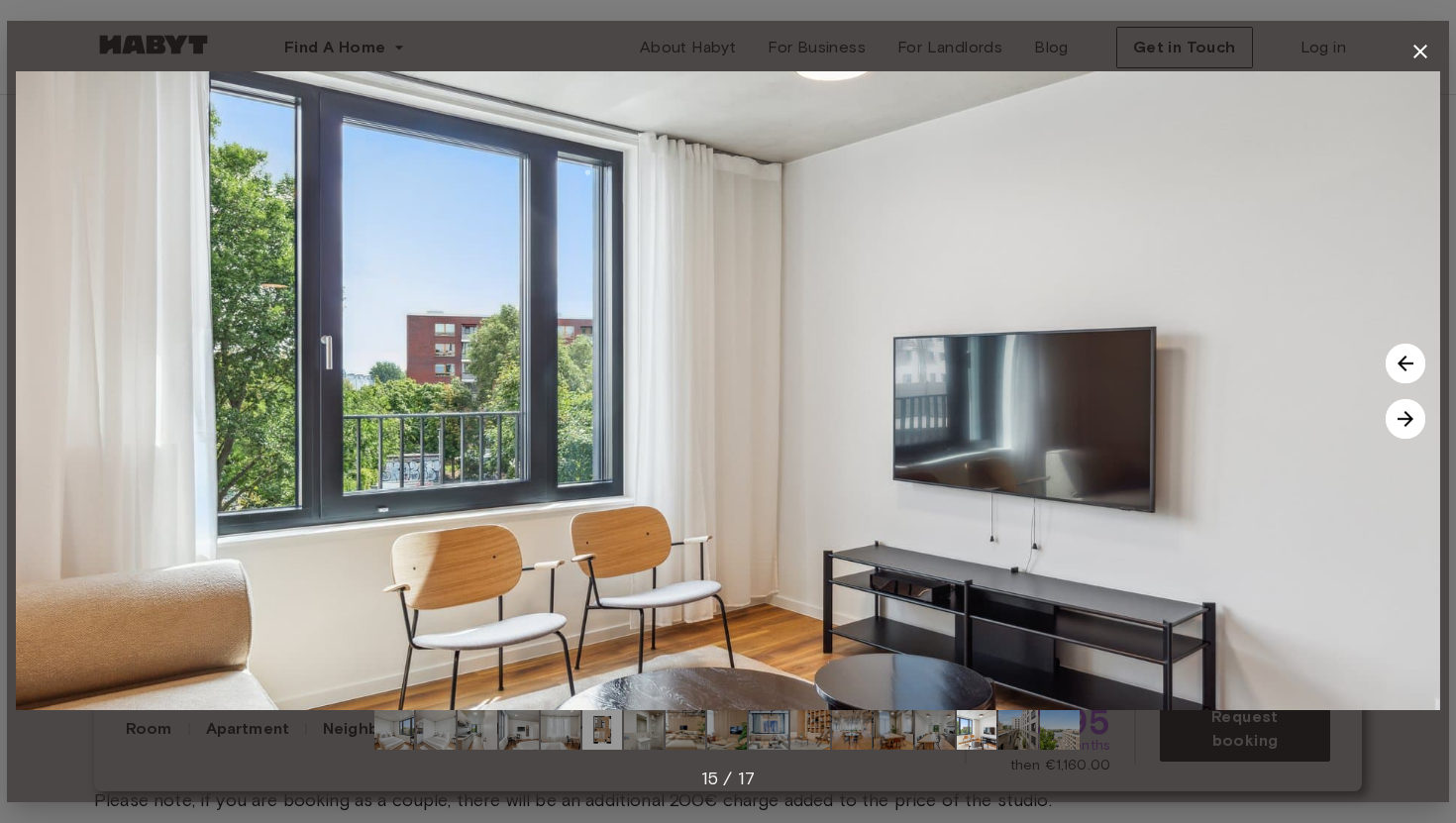 click 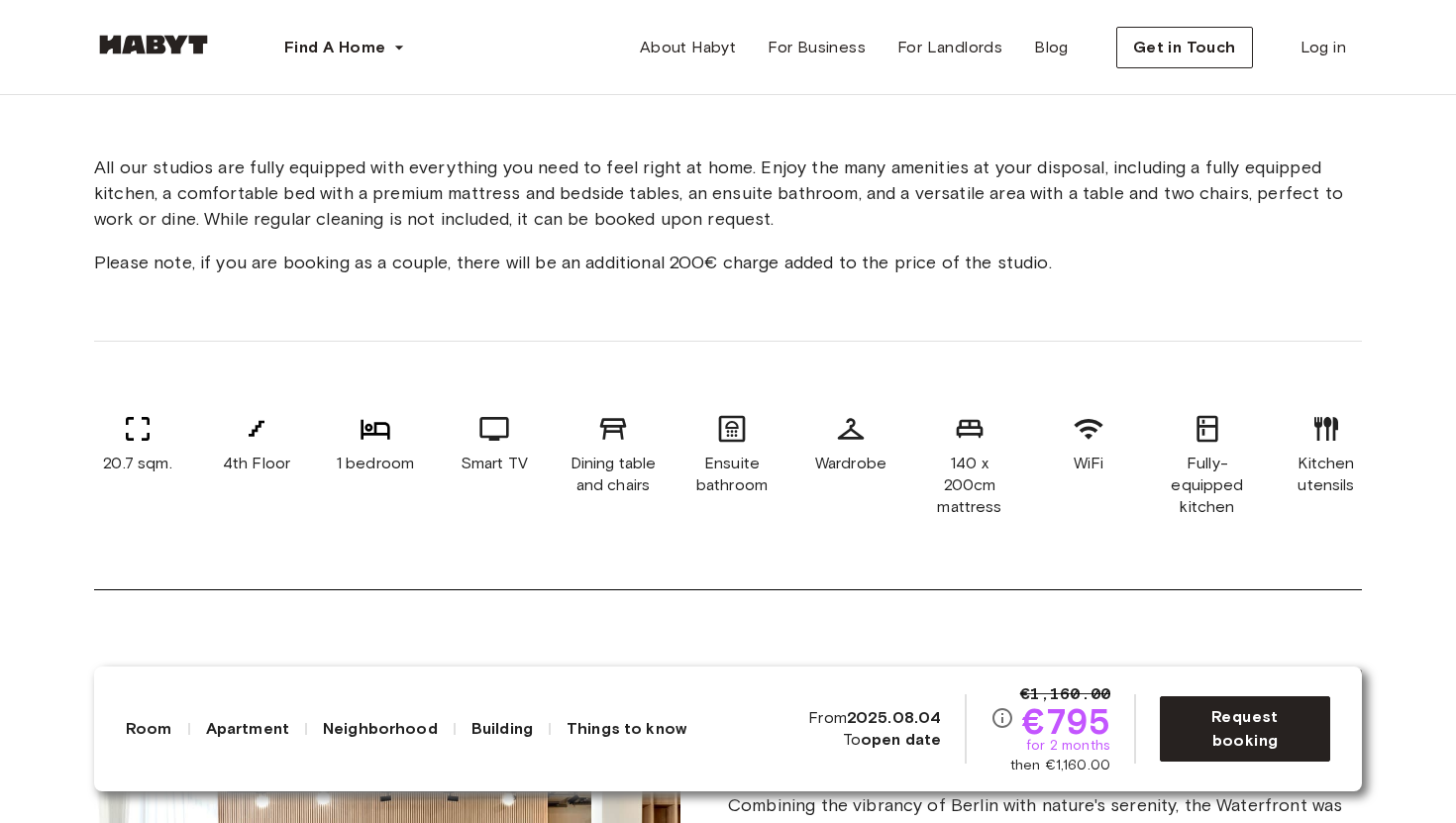 scroll, scrollTop: 761, scrollLeft: 0, axis: vertical 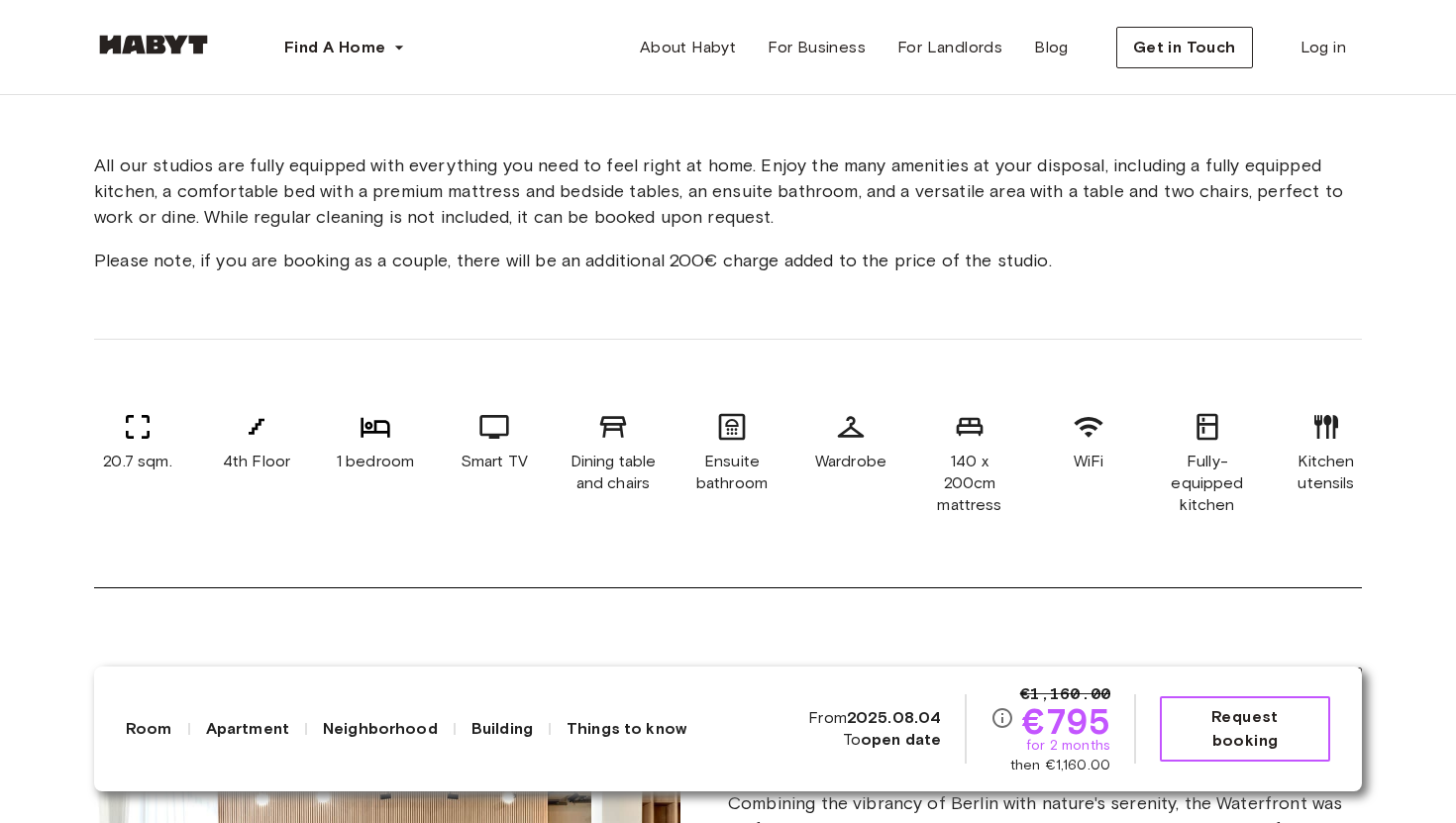 click on "Request booking" at bounding box center (1245, 729) 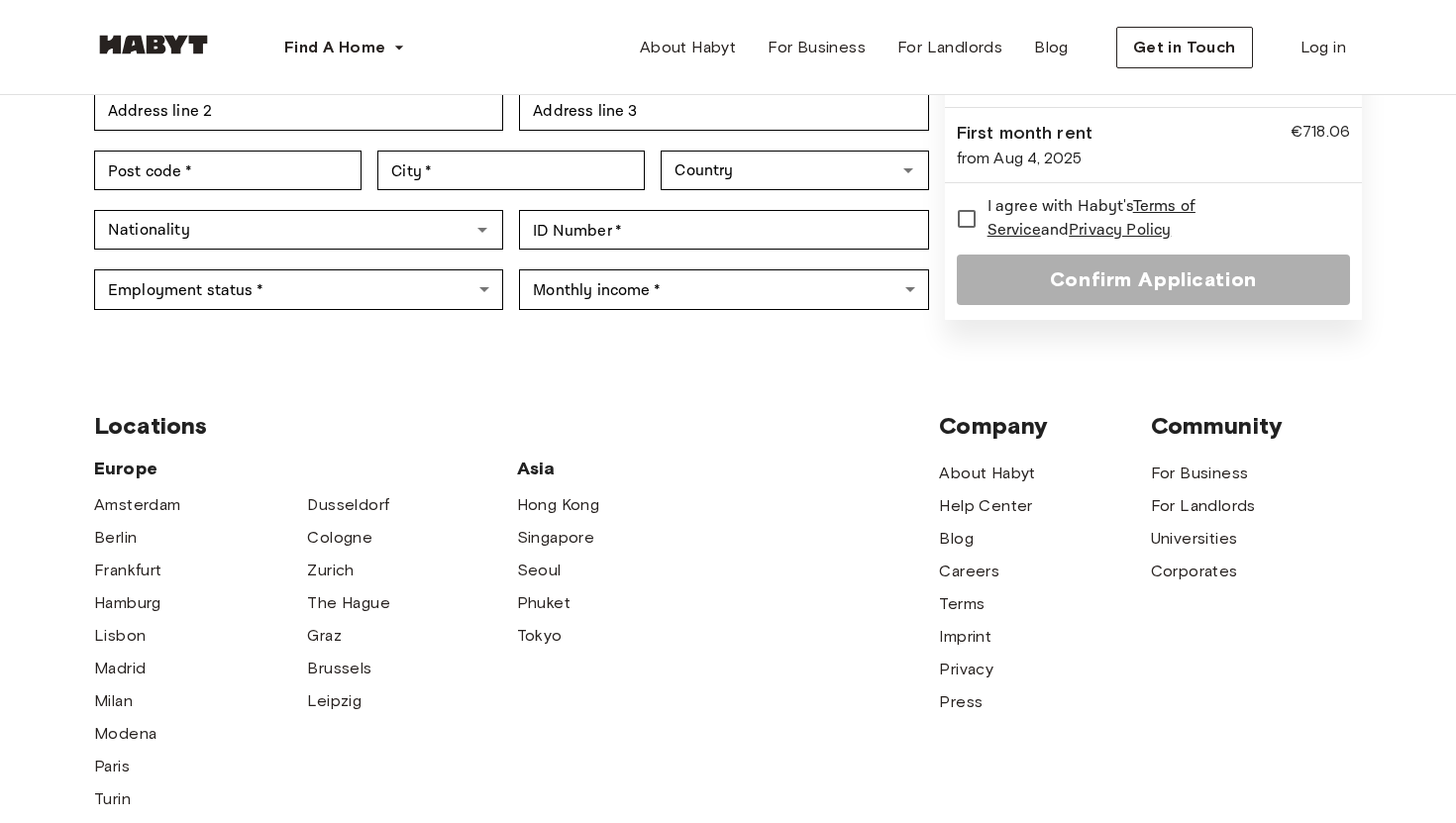 scroll, scrollTop: 0, scrollLeft: 0, axis: both 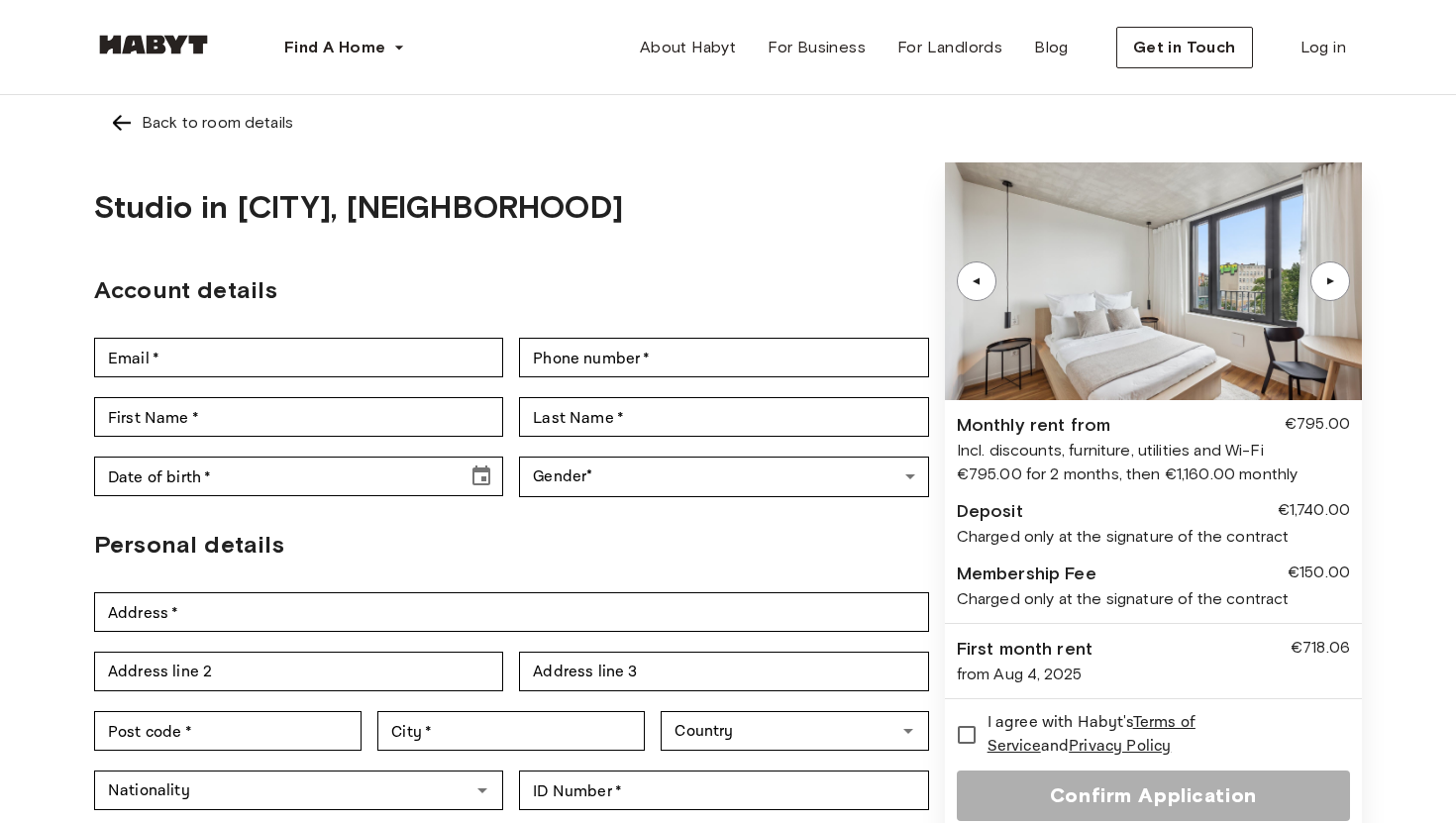 click at bounding box center (122, 123) 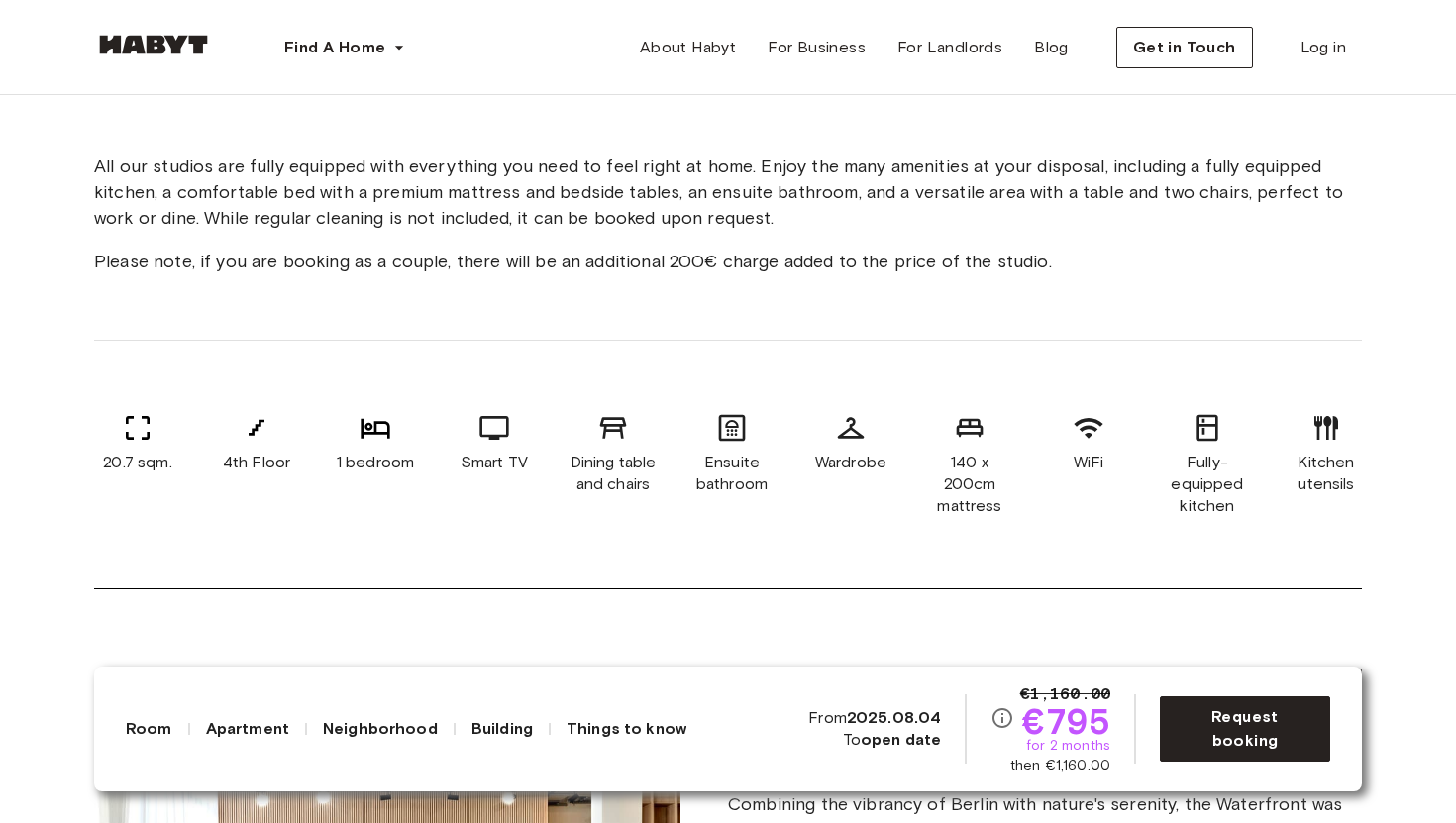 scroll, scrollTop: 112, scrollLeft: 0, axis: vertical 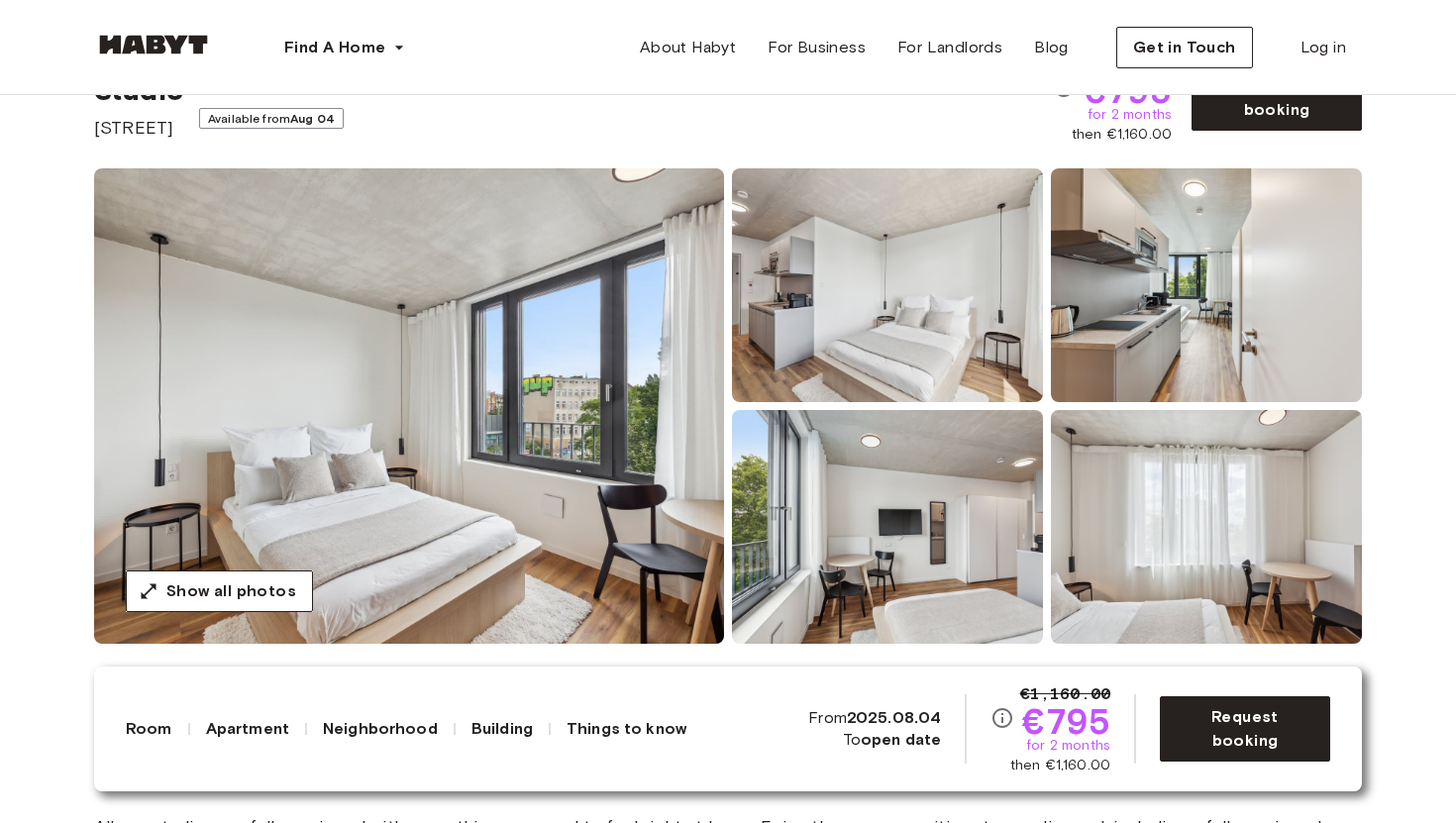 click on "Apartment" at bounding box center [248, 729] 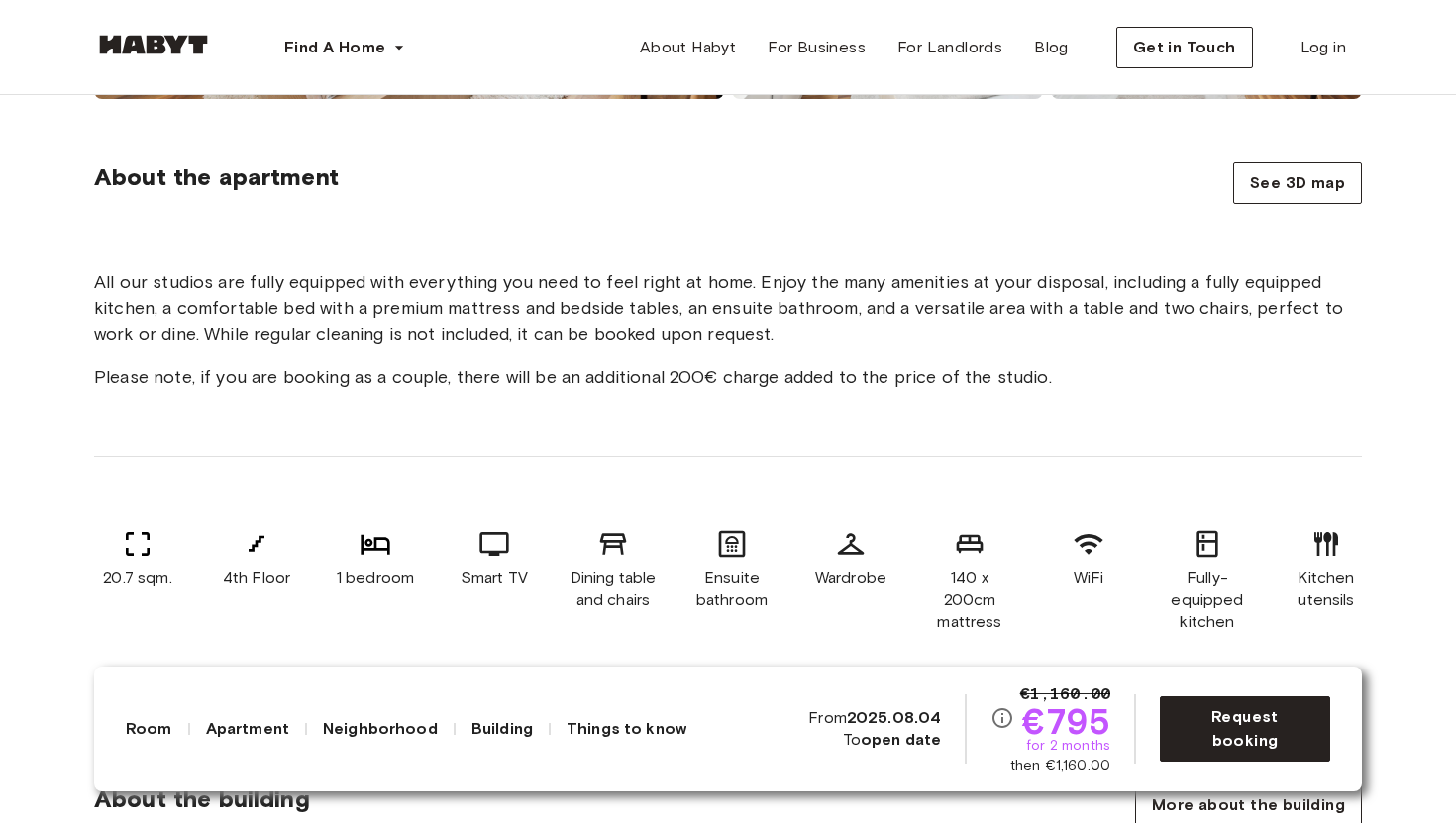 scroll, scrollTop: 0, scrollLeft: 0, axis: both 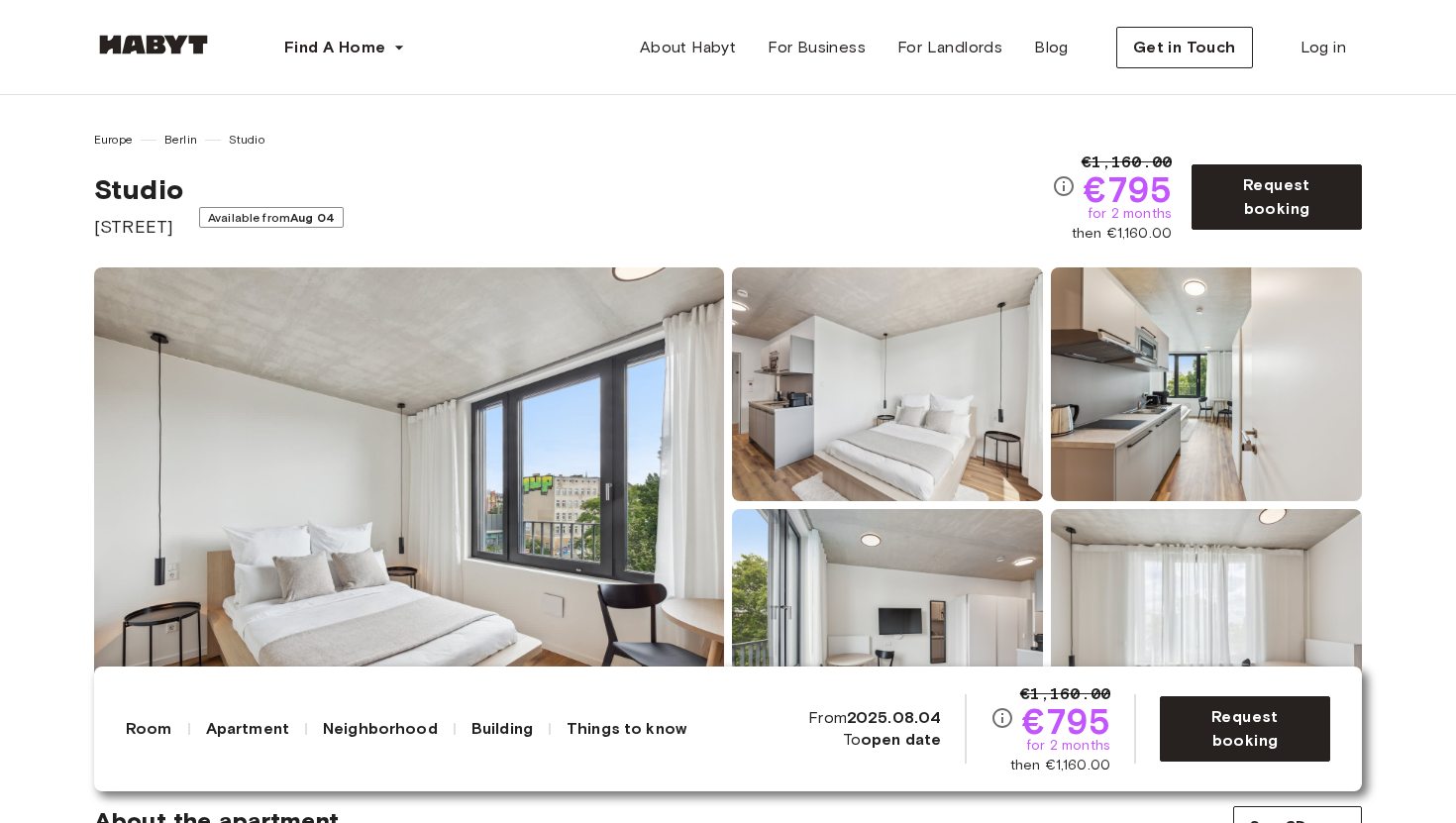 click on "Apartment" at bounding box center [248, 729] 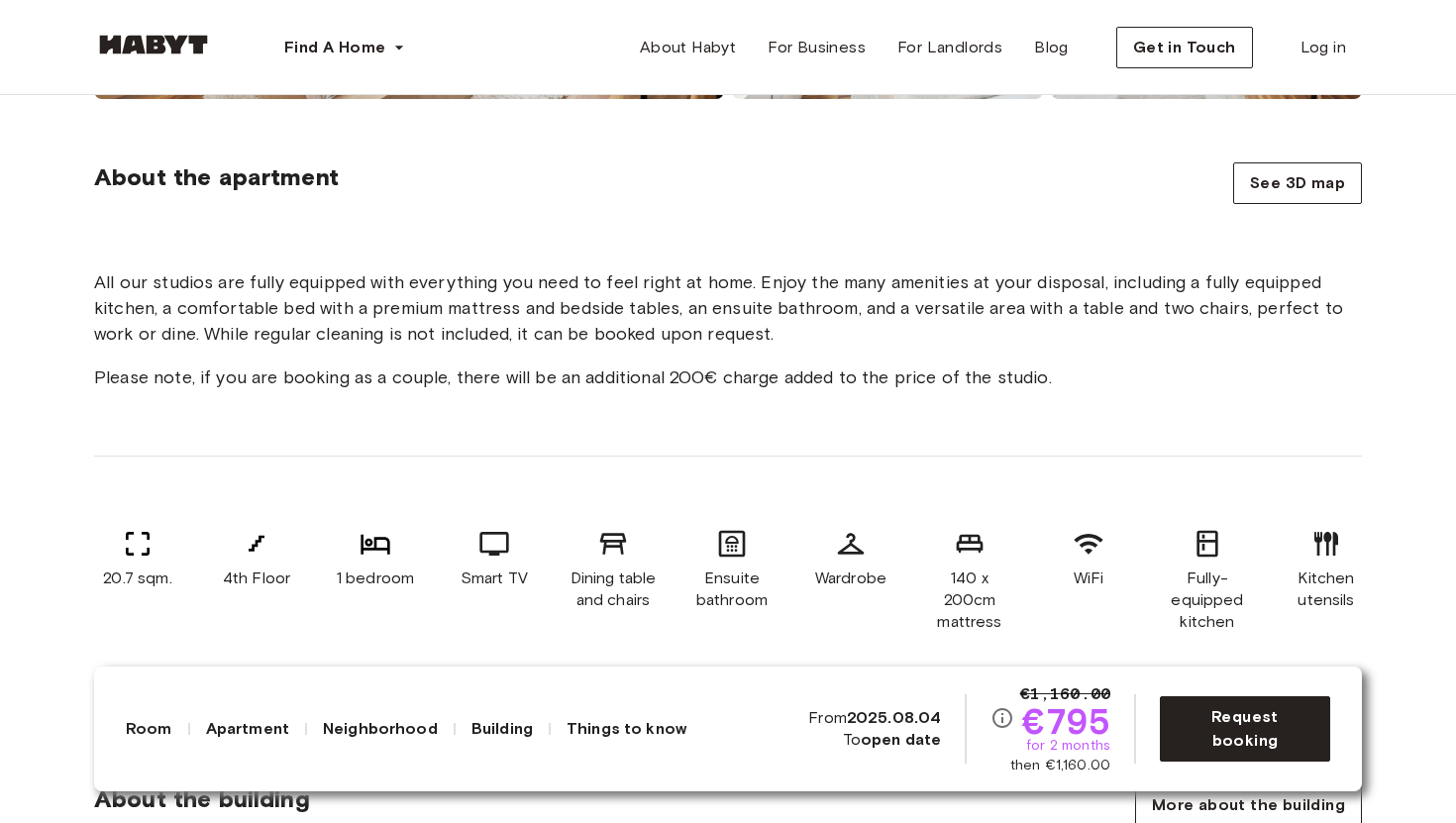 click on "Apartment" at bounding box center (248, 729) 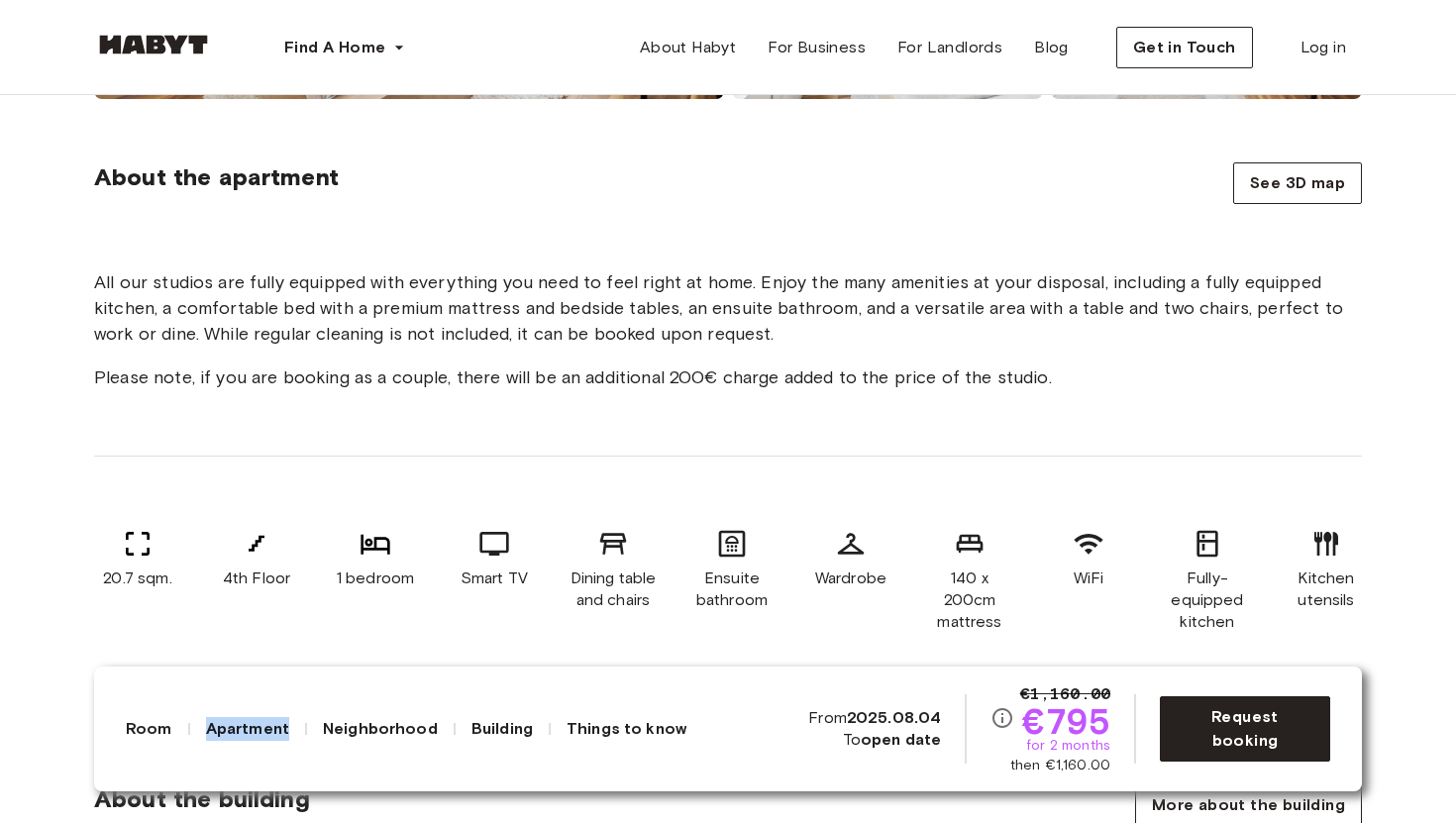 click on "20.7 sqm. 4th Floor 1 bedroom Smart TV Dining table and chairs Ensuite bathroom Wardrobe 140 x 200cm mattress WiFi Fully-equipped kitchen Kitchen utensils Dishwasher" at bounding box center (728, 580) 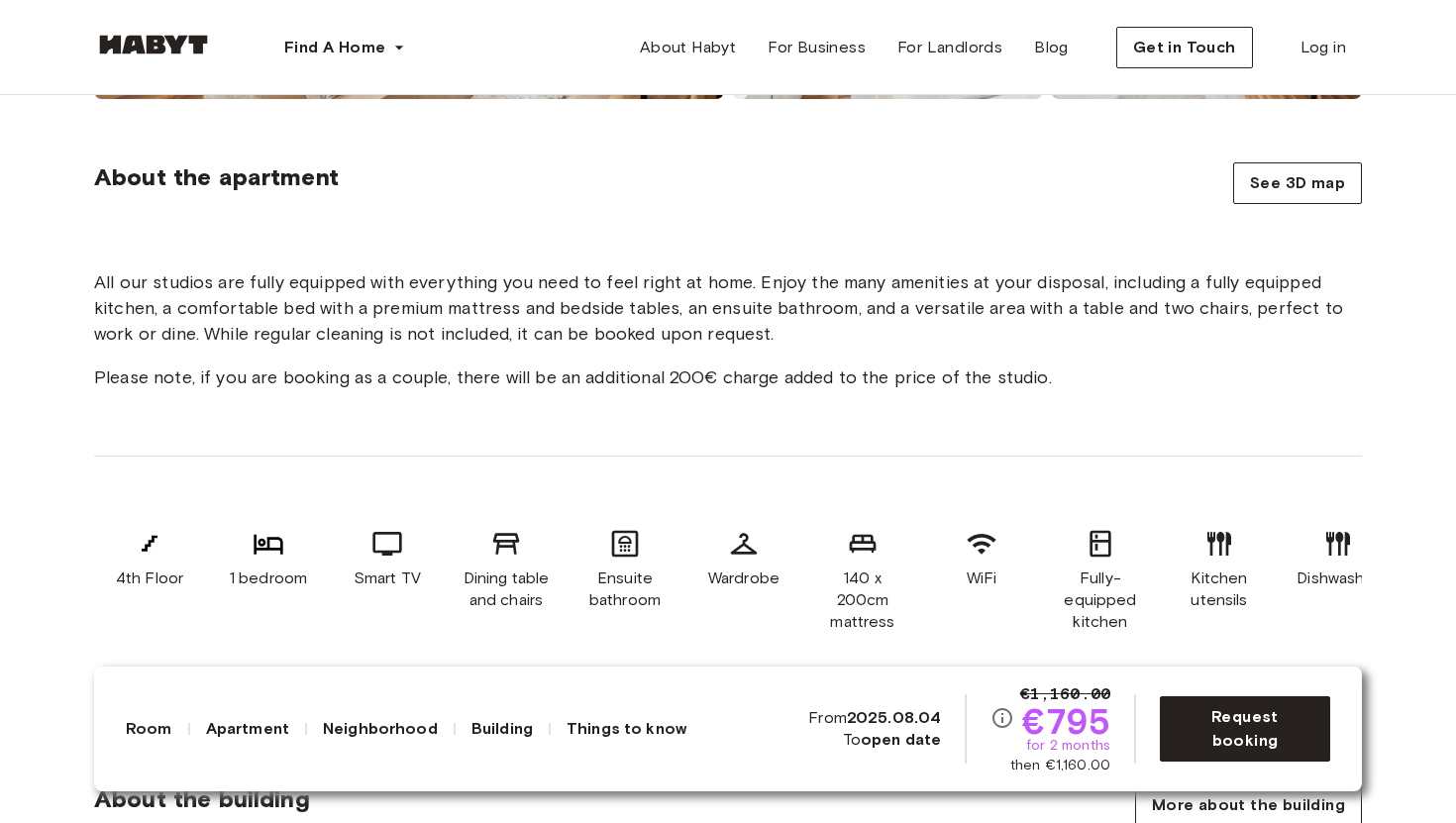 scroll, scrollTop: 0, scrollLeft: 127, axis: horizontal 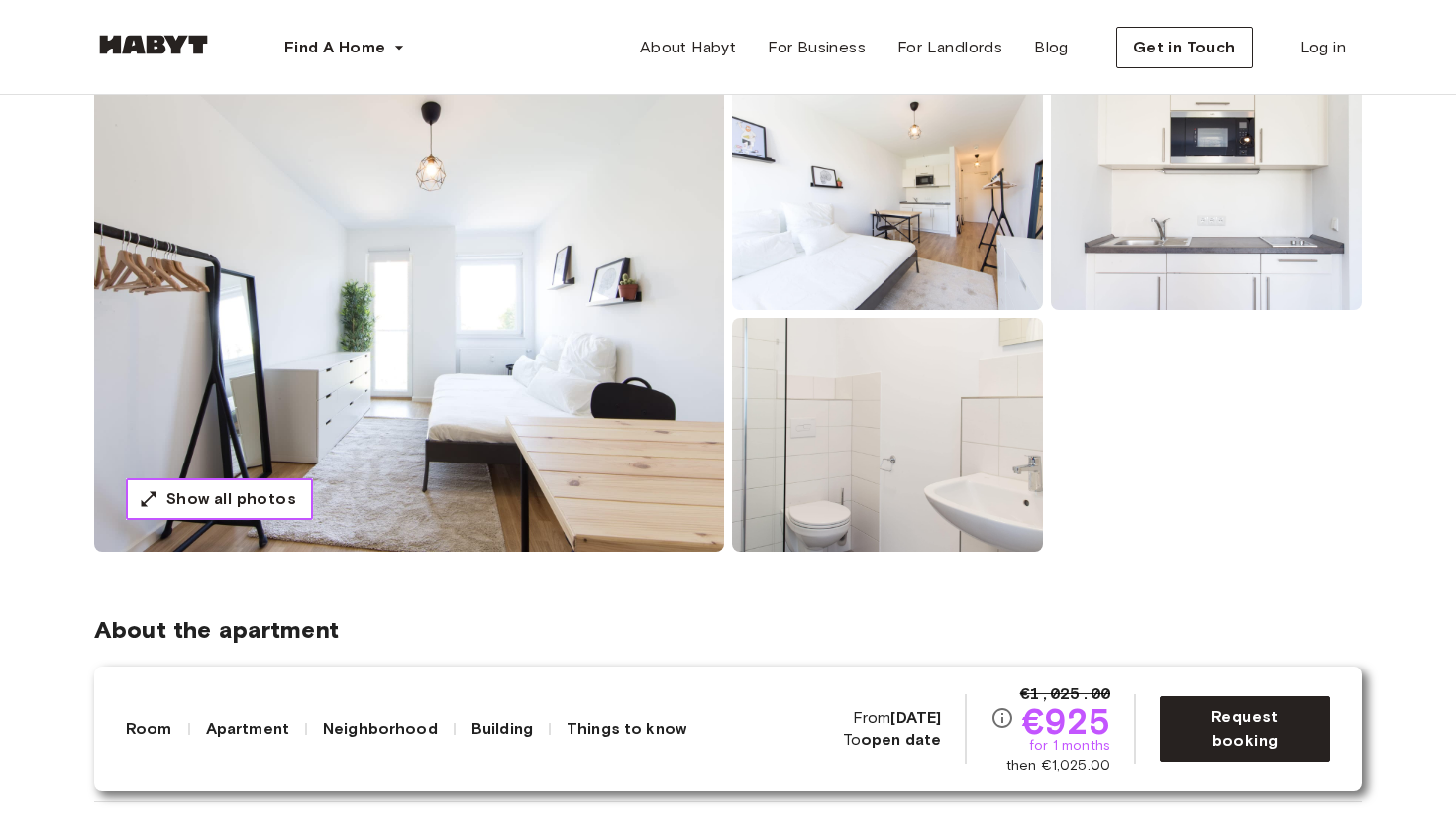 click on "Show all photos" at bounding box center [219, 499] 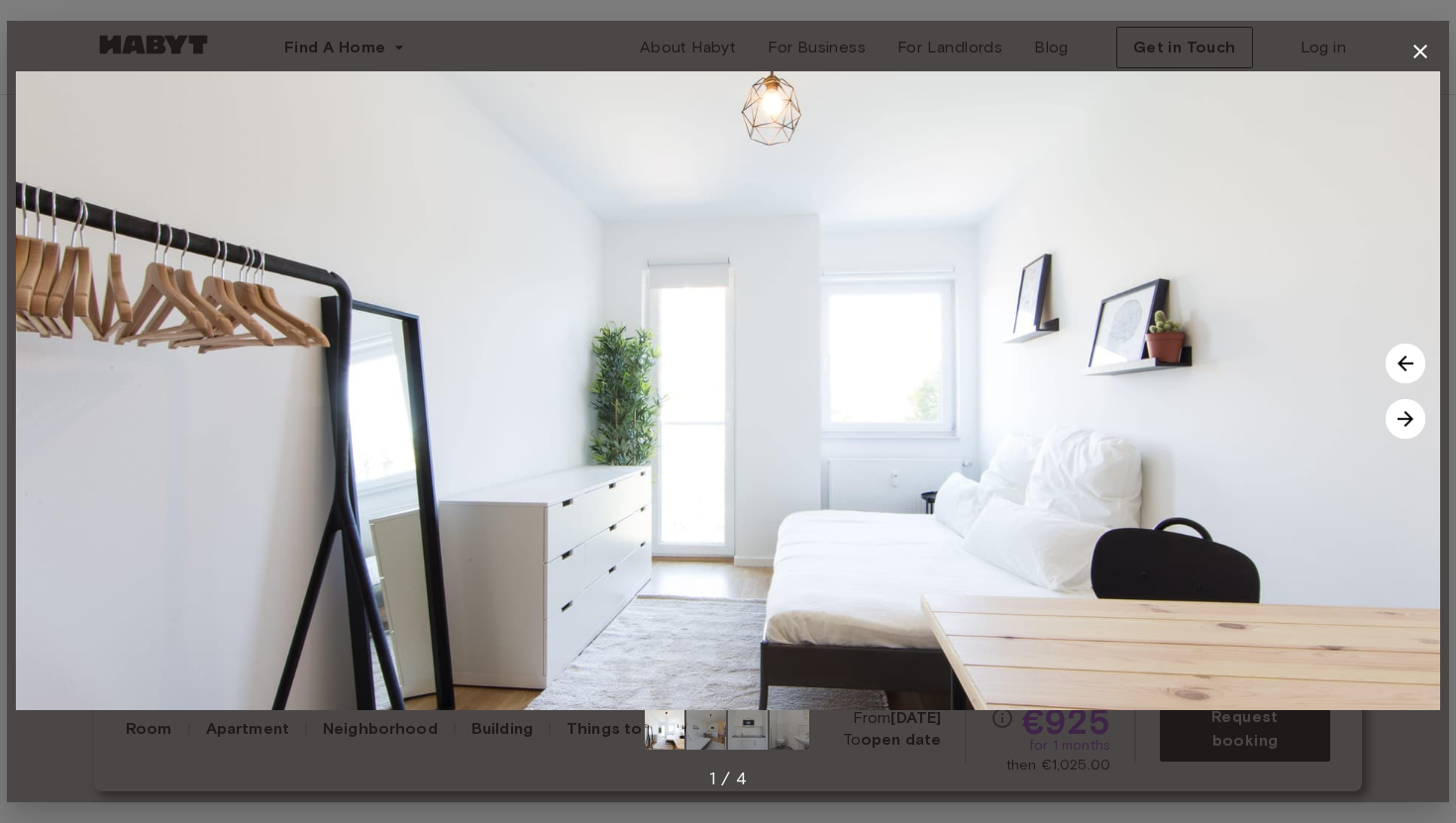 click at bounding box center [1405, 419] 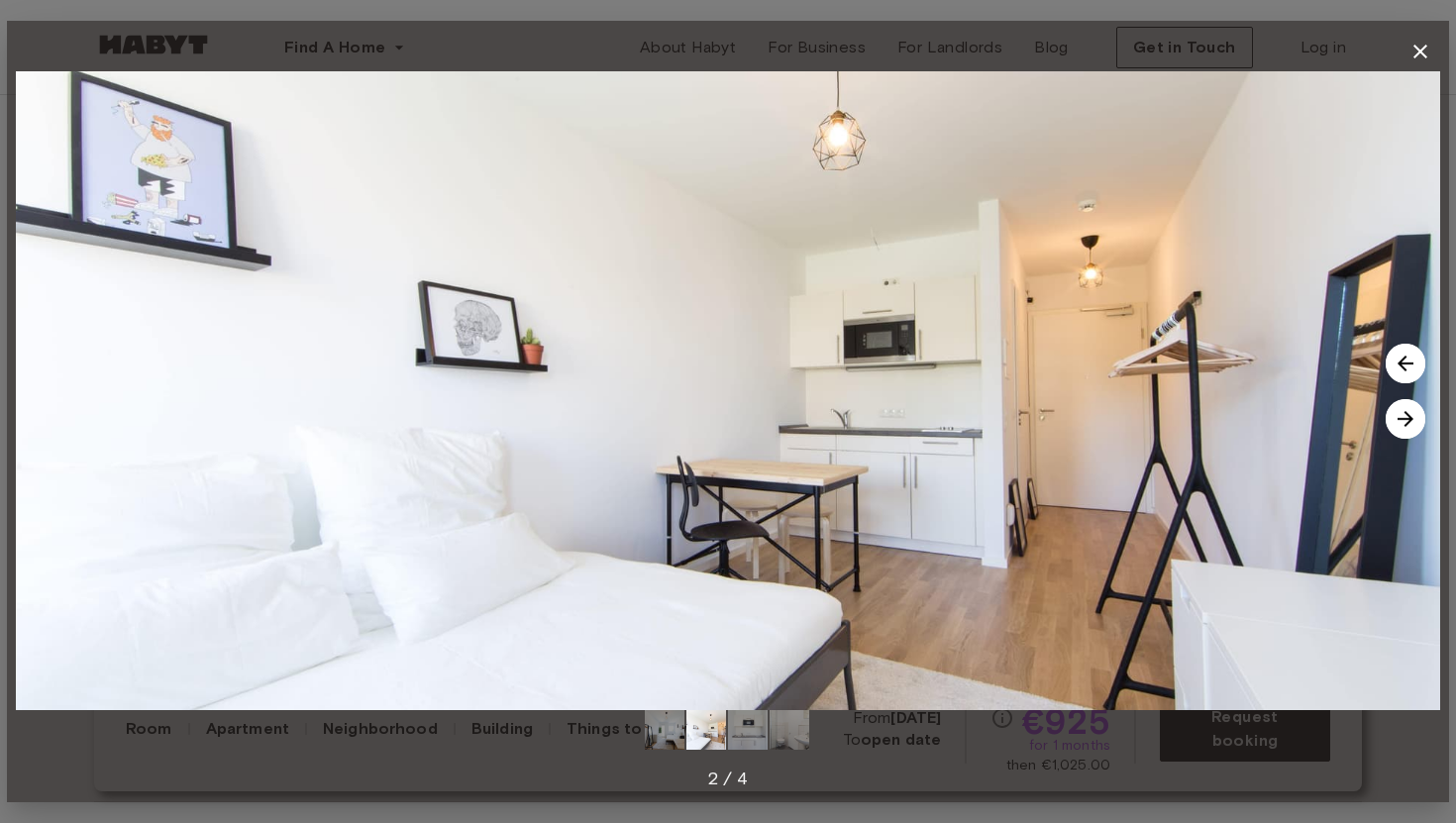 click at bounding box center (1405, 419) 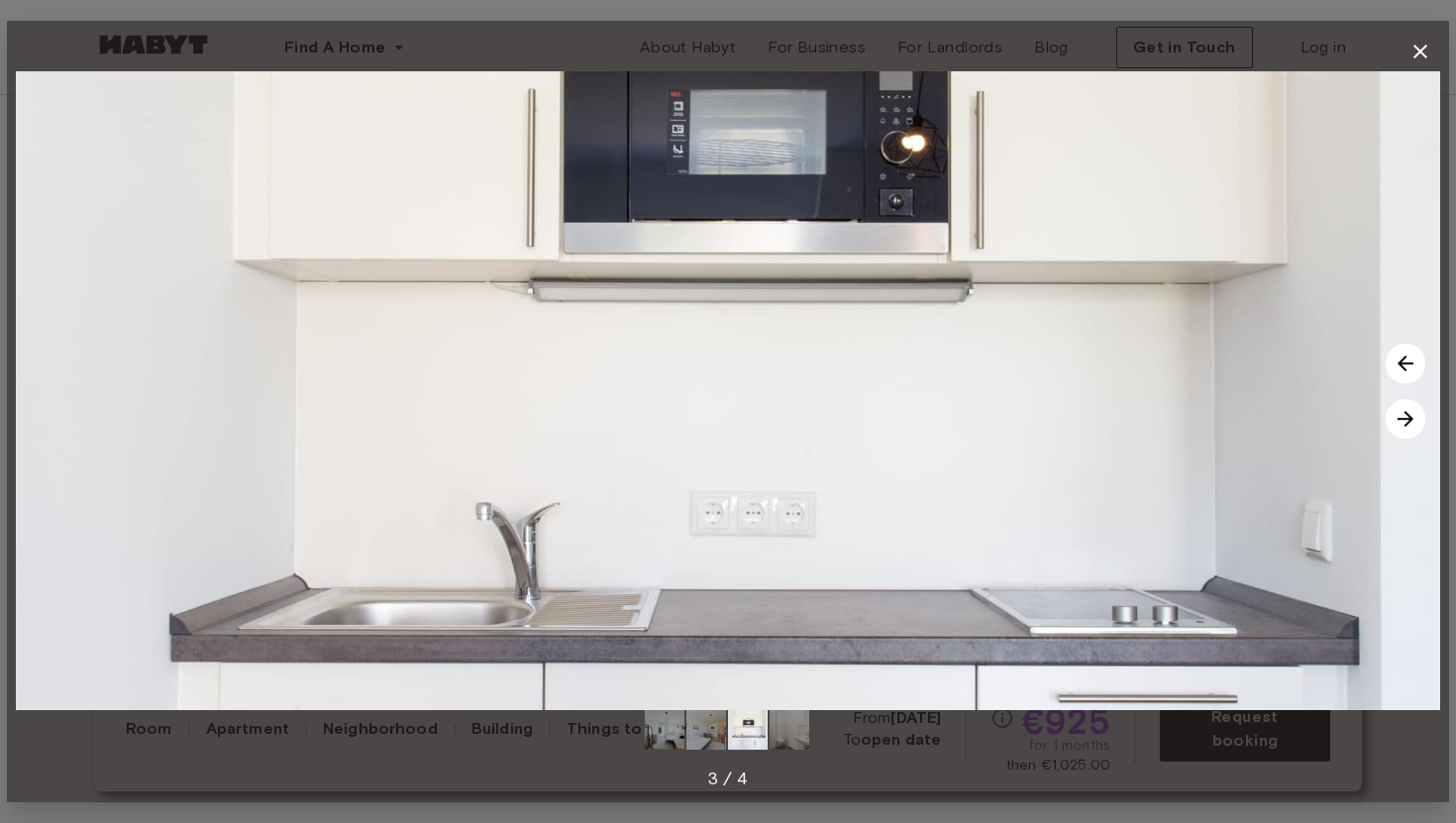 click at bounding box center [1405, 419] 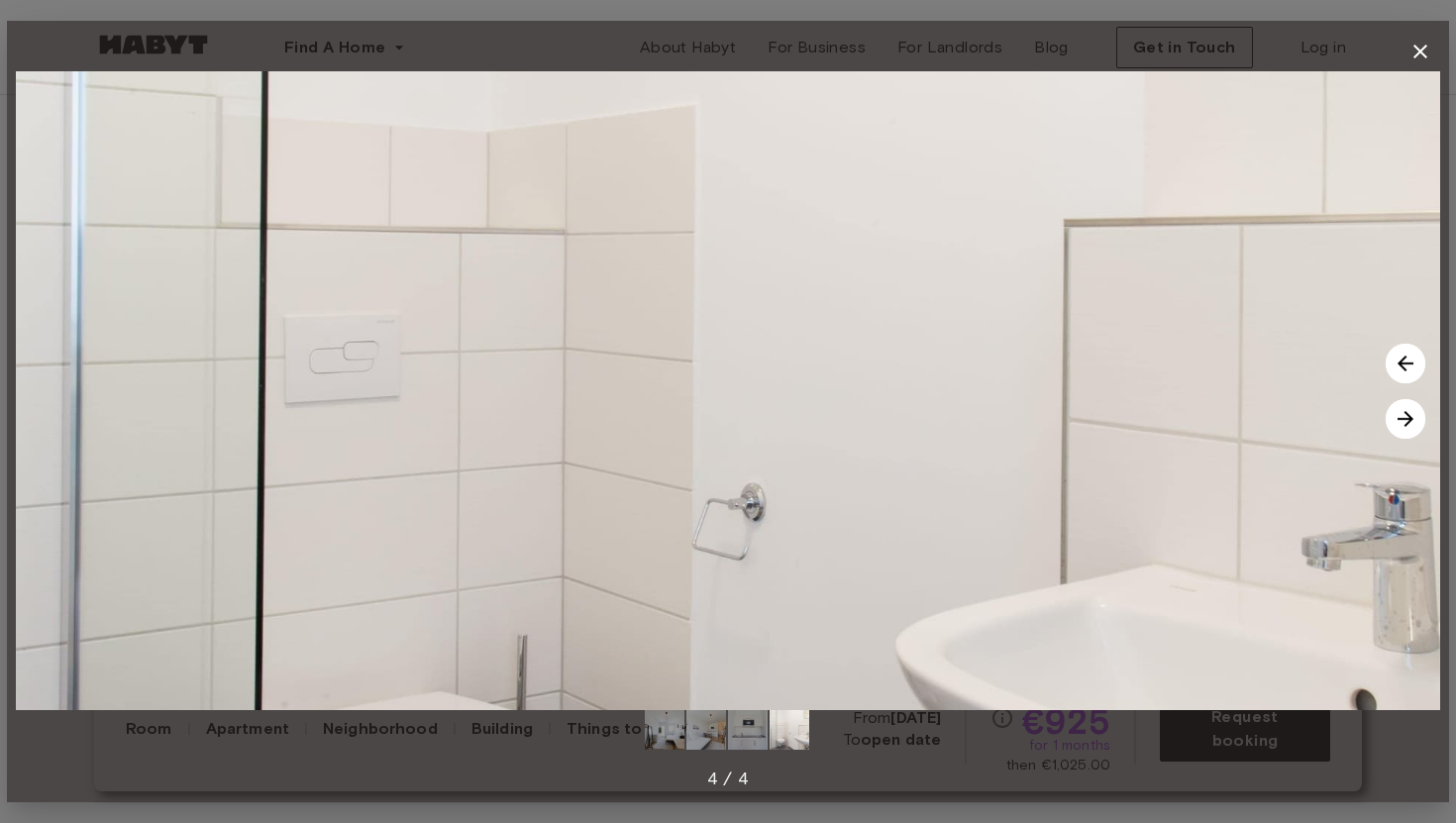 click at bounding box center (1405, 419) 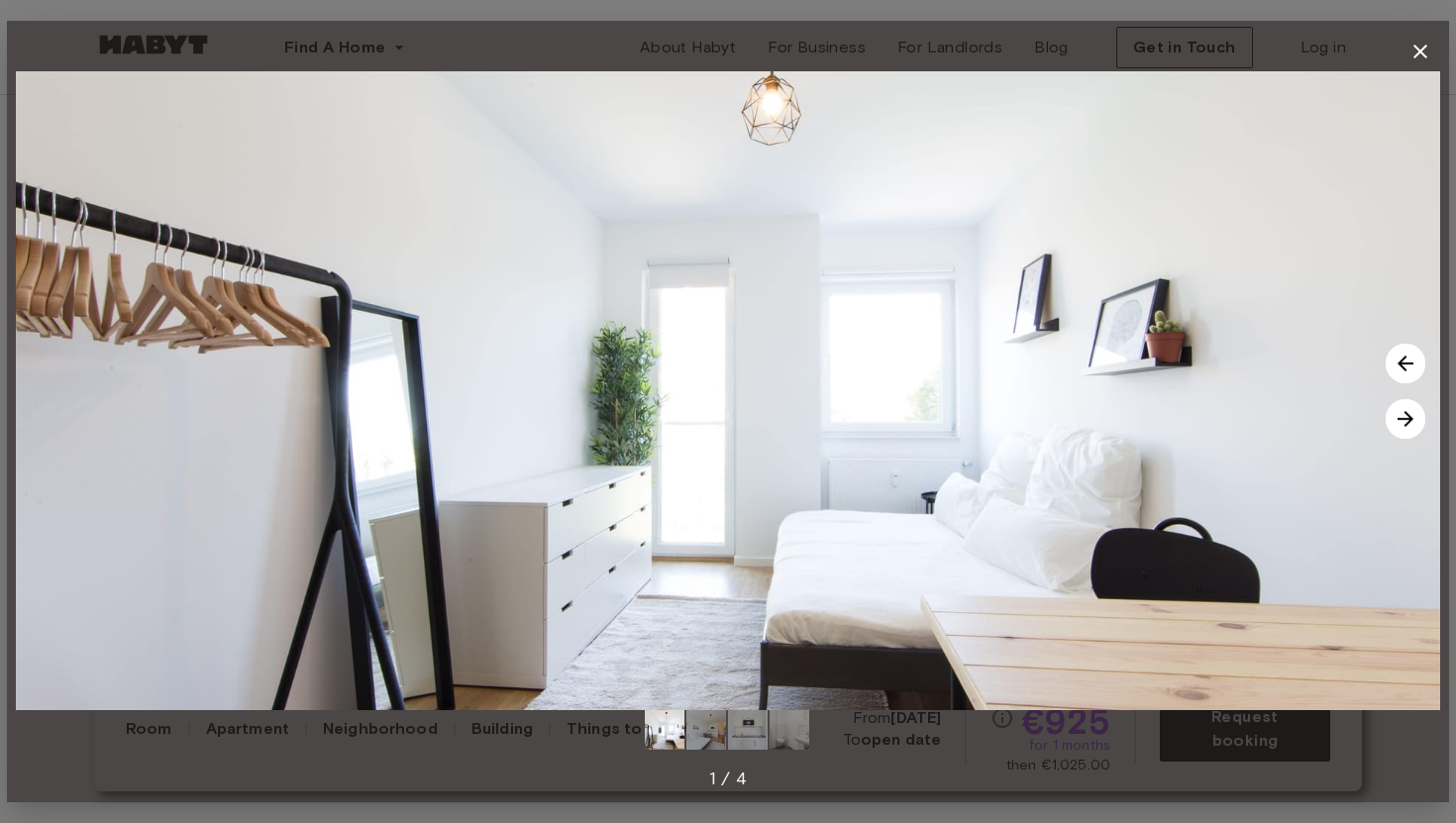 click at bounding box center (1405, 419) 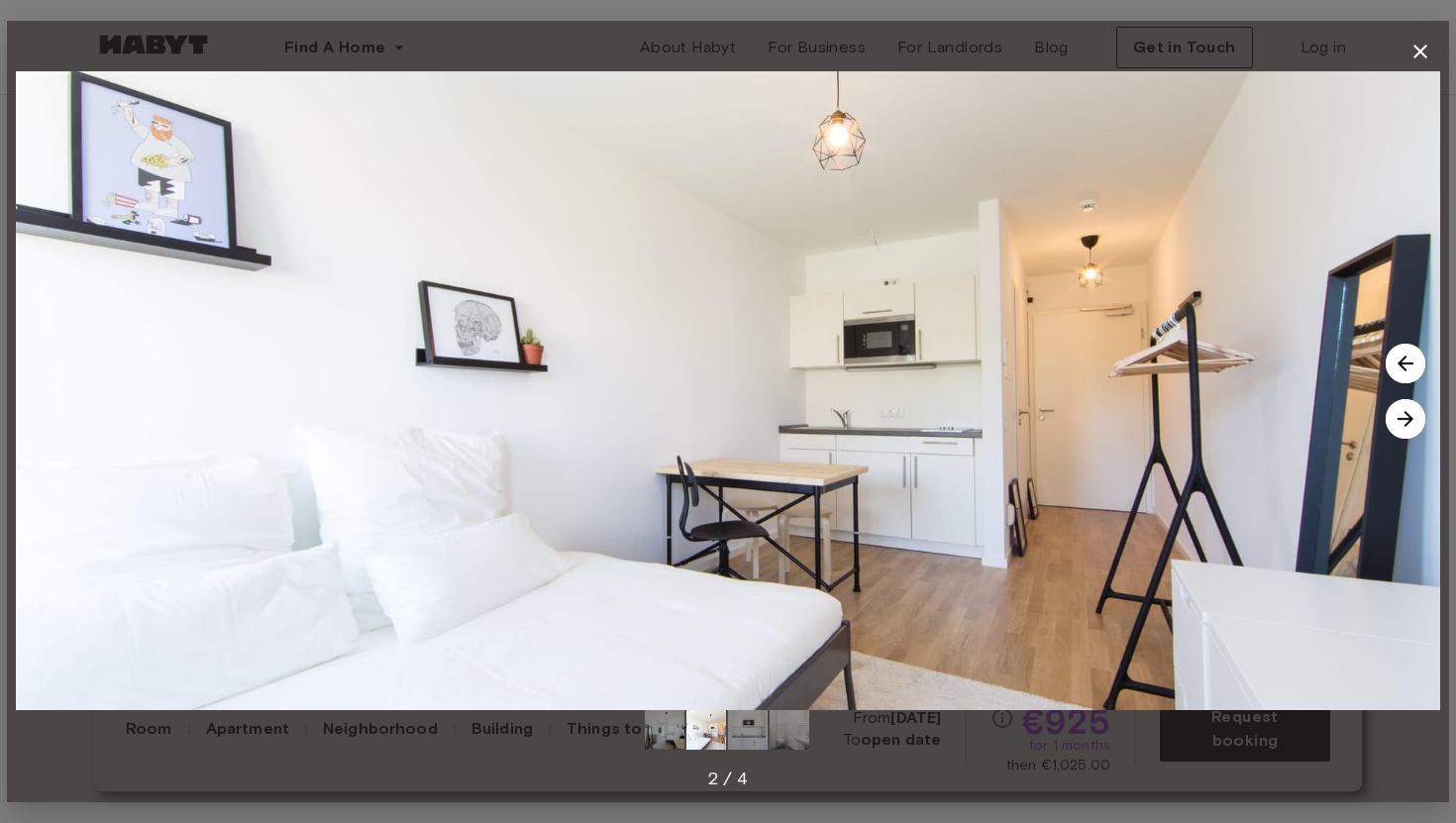 click at bounding box center [1405, 419] 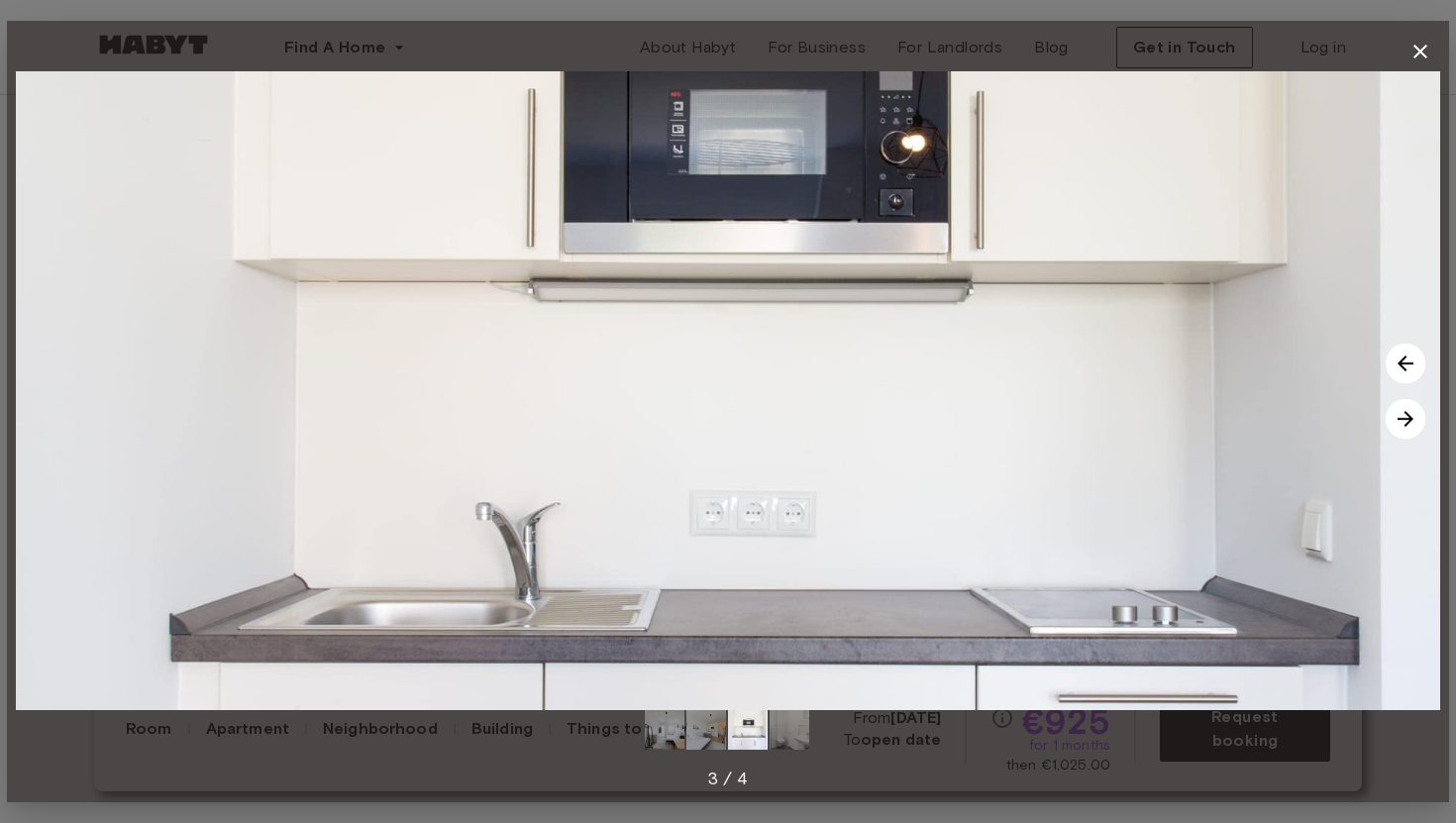 click at bounding box center (1405, 419) 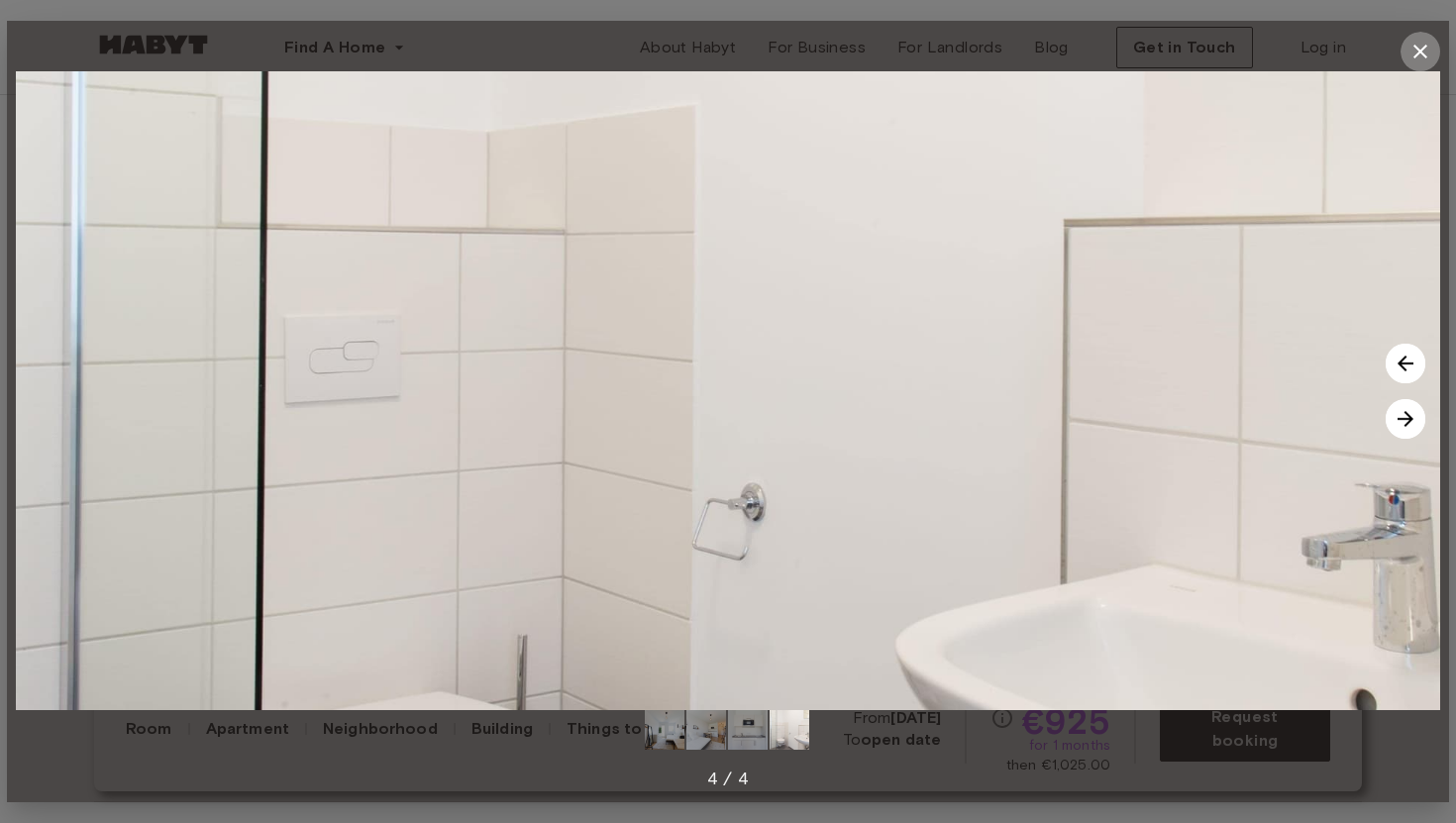 click 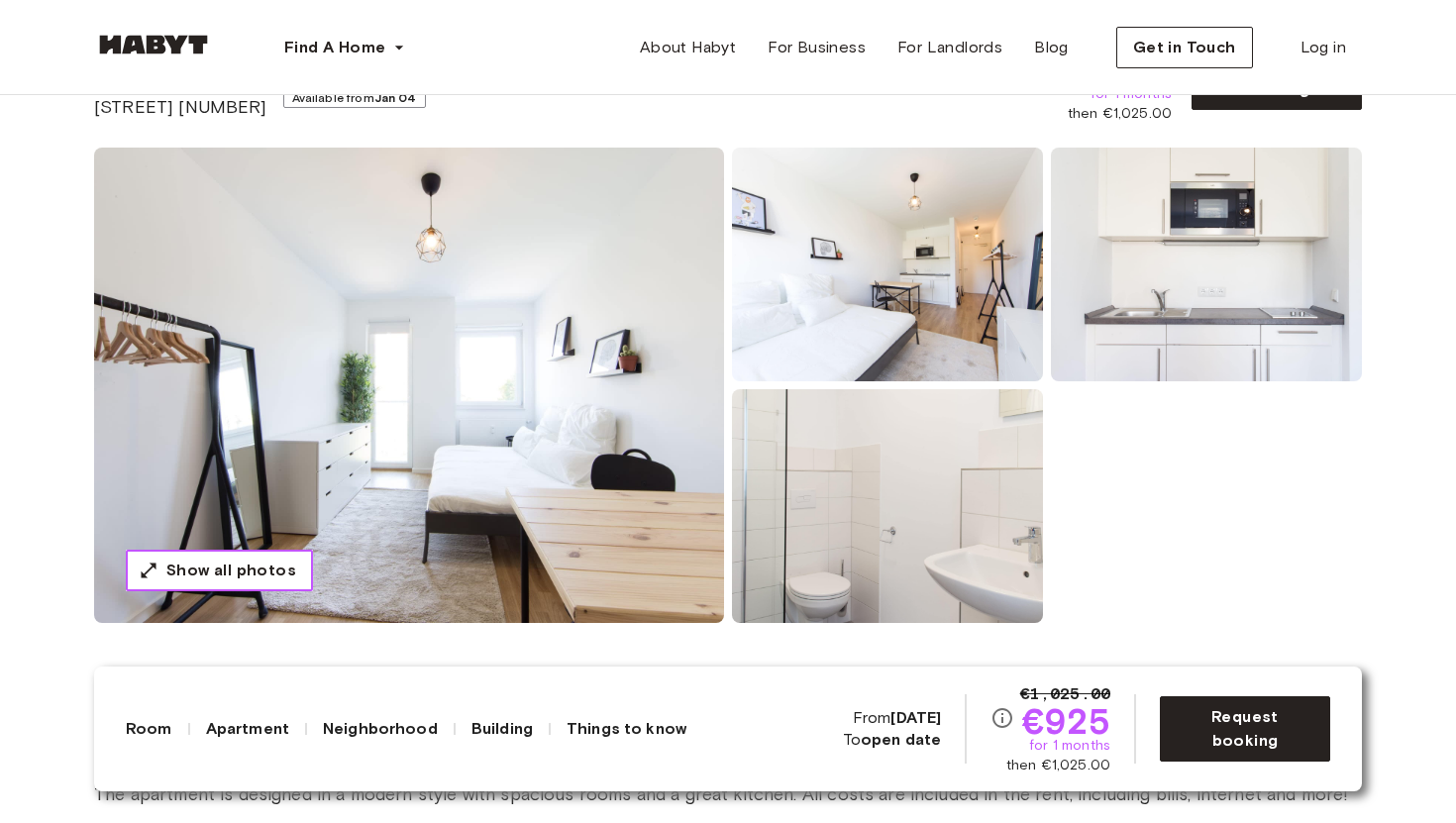 scroll, scrollTop: 0, scrollLeft: 0, axis: both 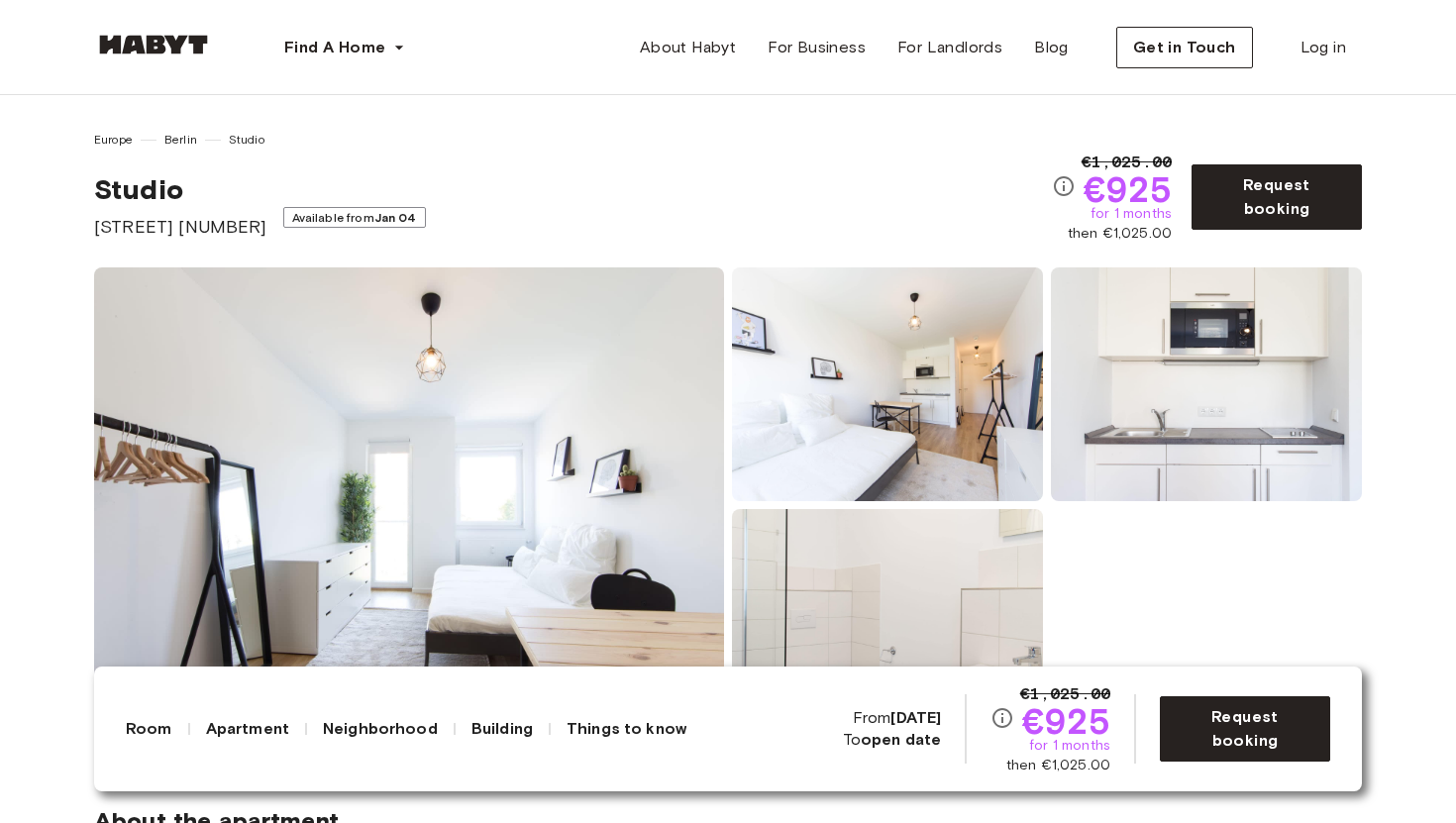 click on "Find A Home Europe Amsterdam Berlin Frankfurt Hamburg Lisbon Madrid Milan Modena Paris Turin Munich Rotterdam Stuttgart Dusseldorf Cologne Zurich The Hague Graz Brussels Leipzig Asia Hong Kong Singapore Seoul Phuket Tokyo About Habyt For Business For Landlords Blog Get in Touch Log in" at bounding box center [728, 48] 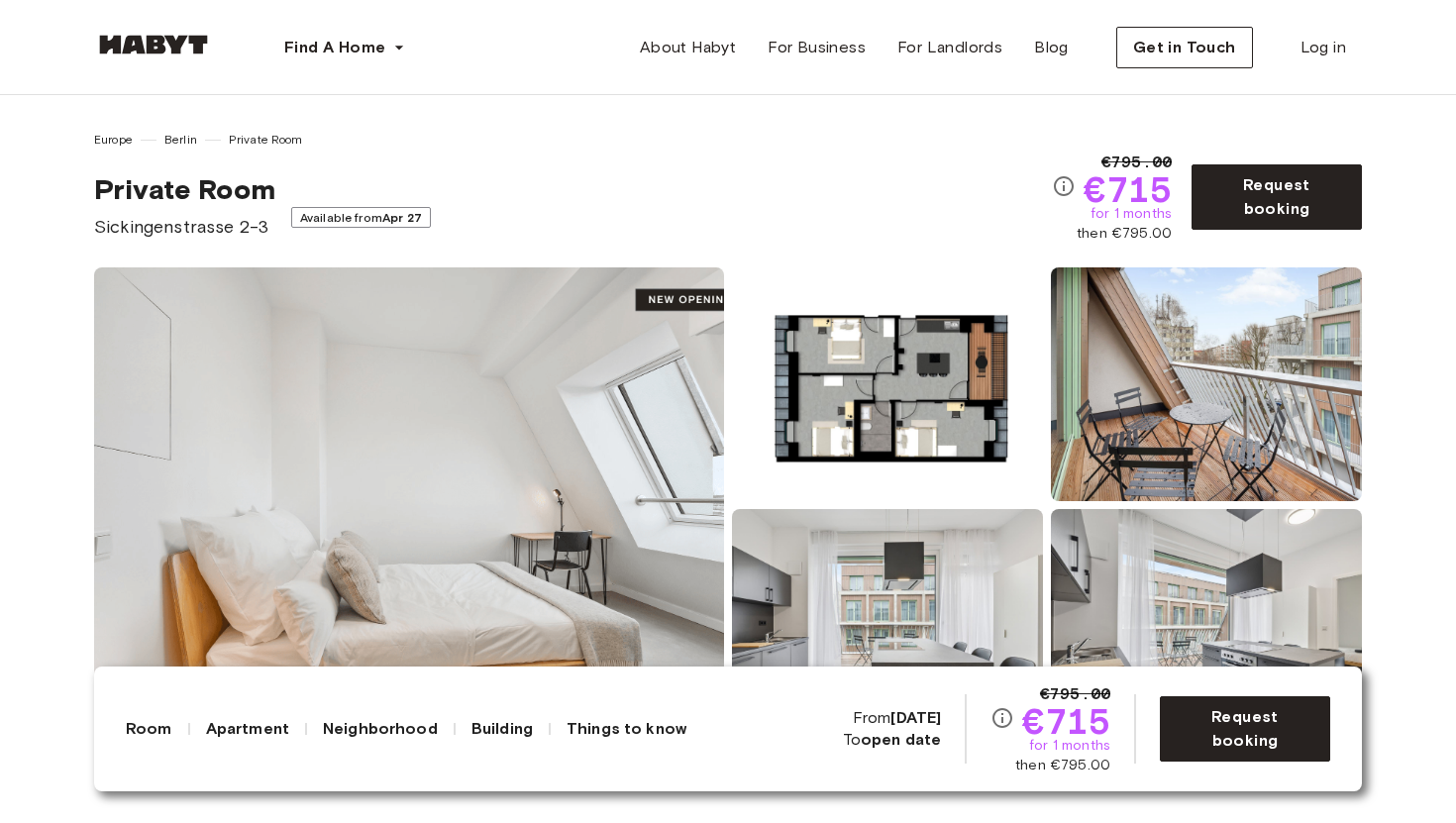 scroll, scrollTop: 0, scrollLeft: 0, axis: both 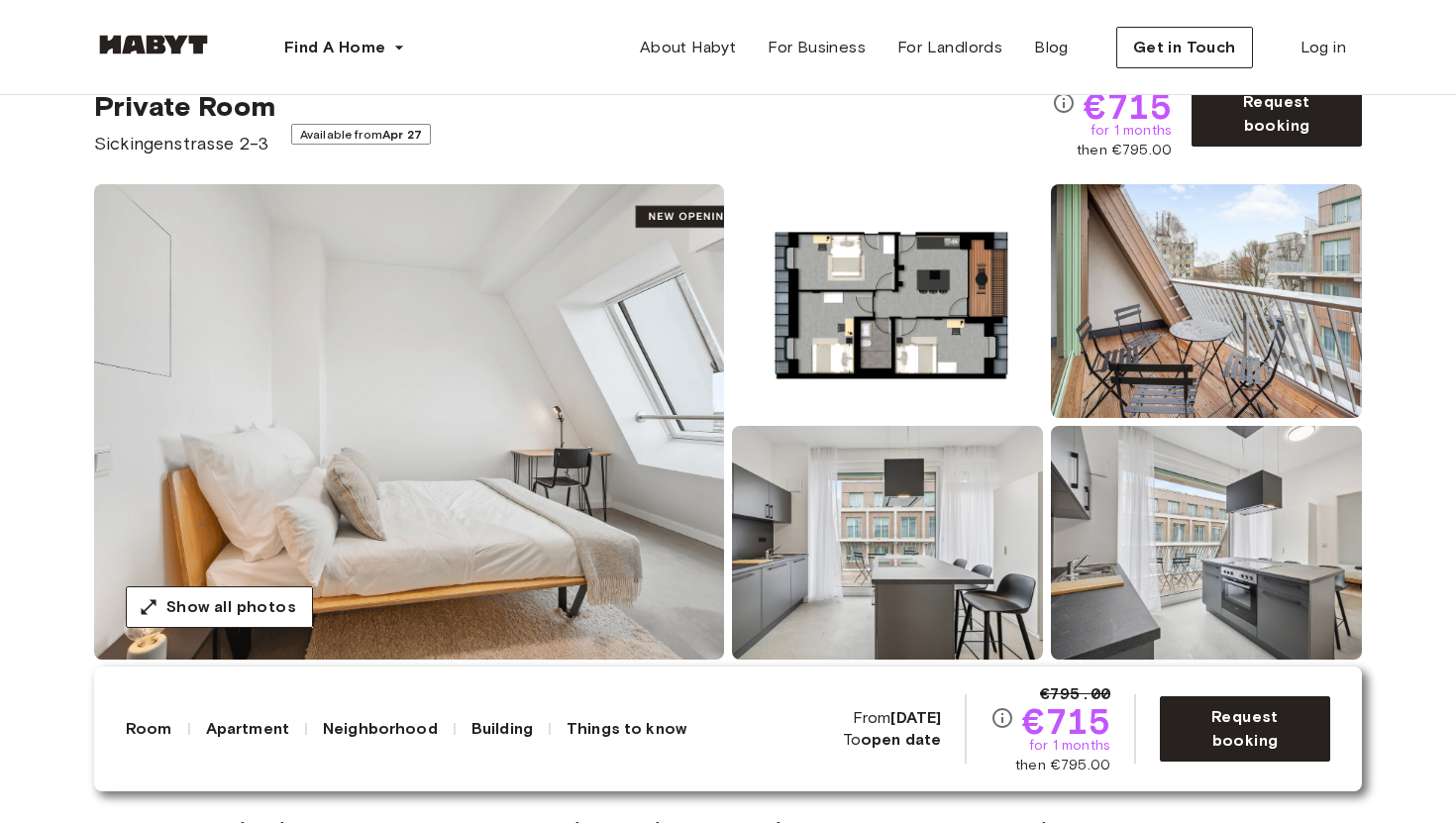 click at bounding box center [887, 301] 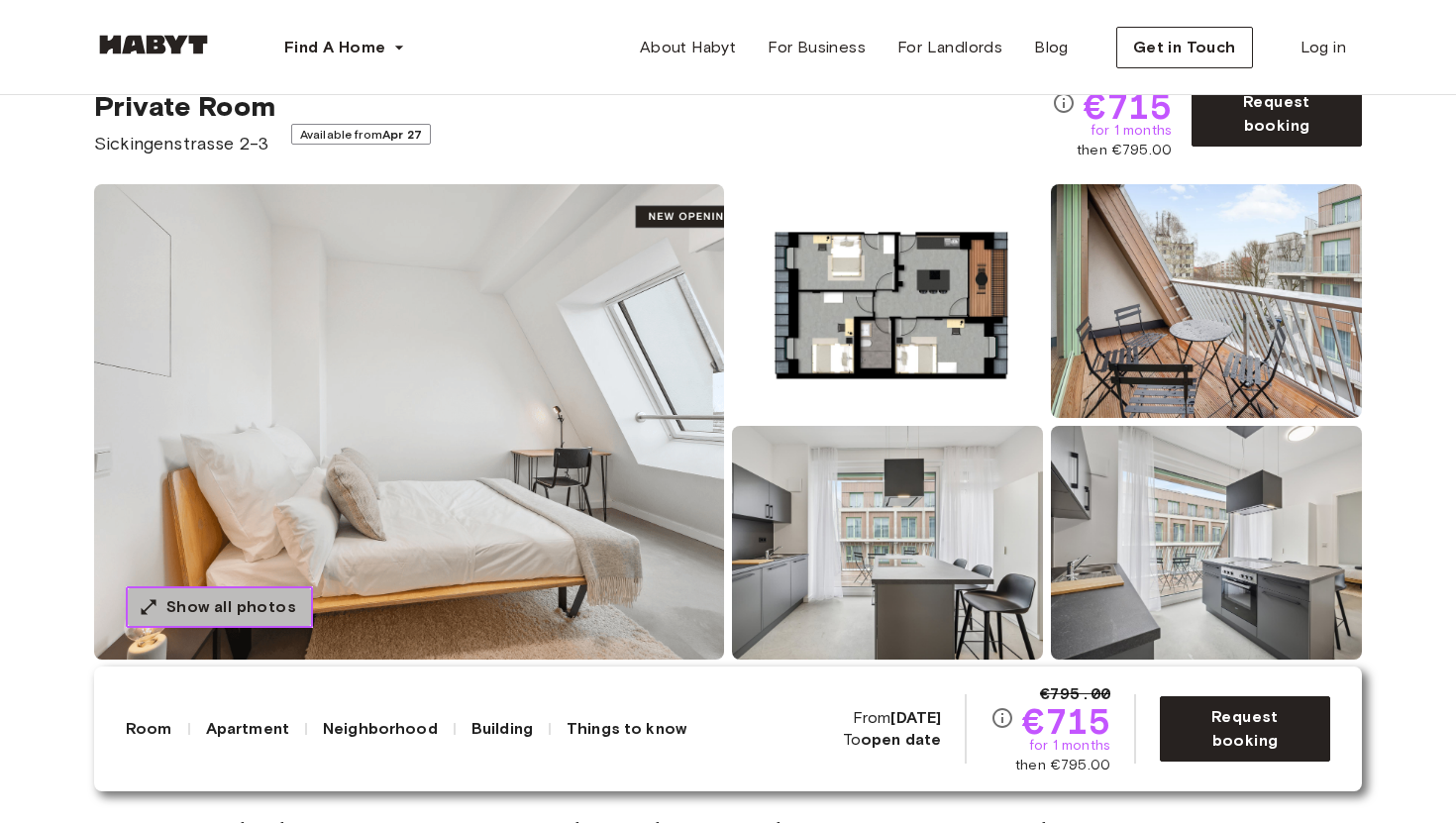 click on "Show all photos" at bounding box center (219, 607) 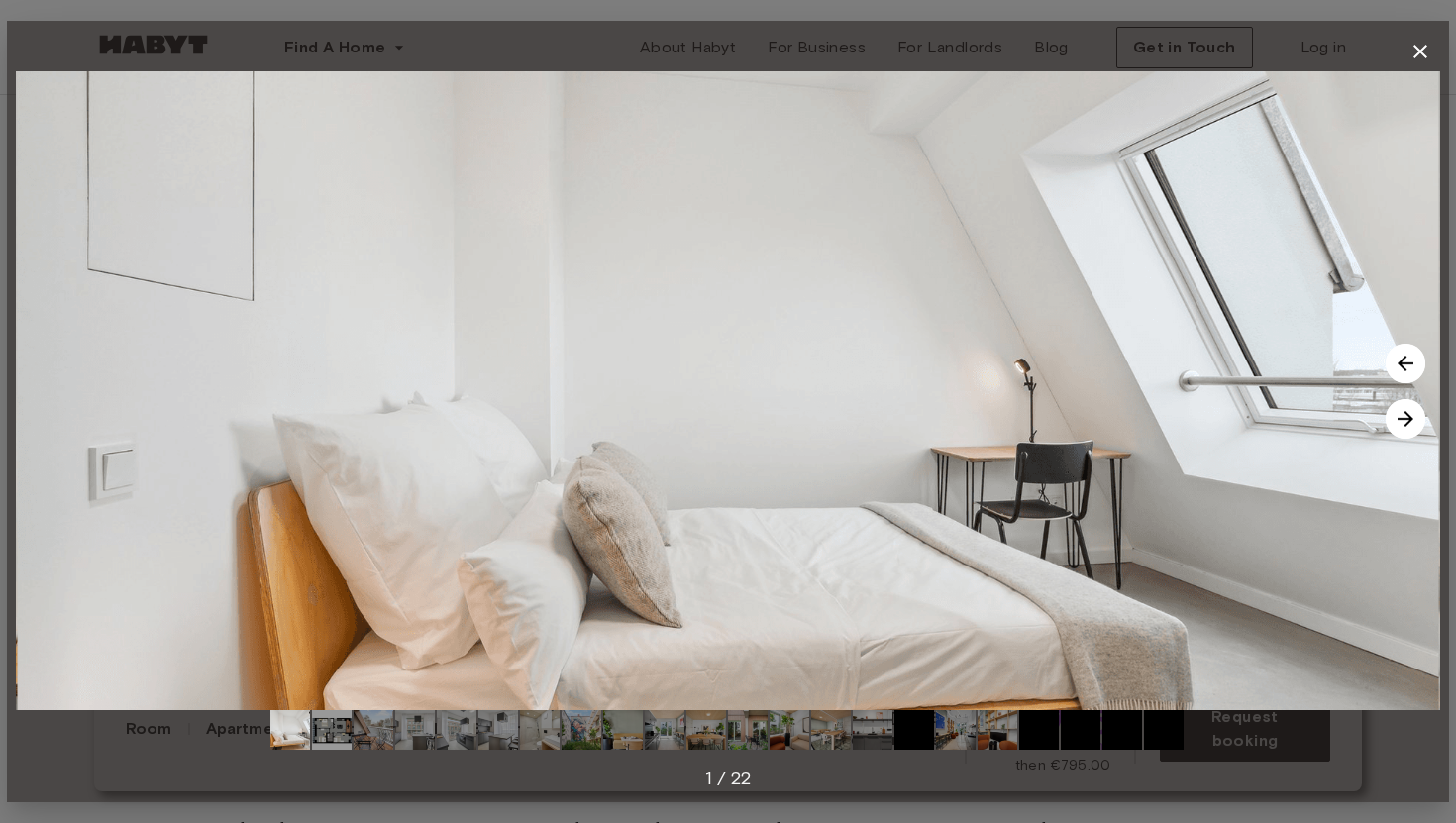 click at bounding box center [1405, 419] 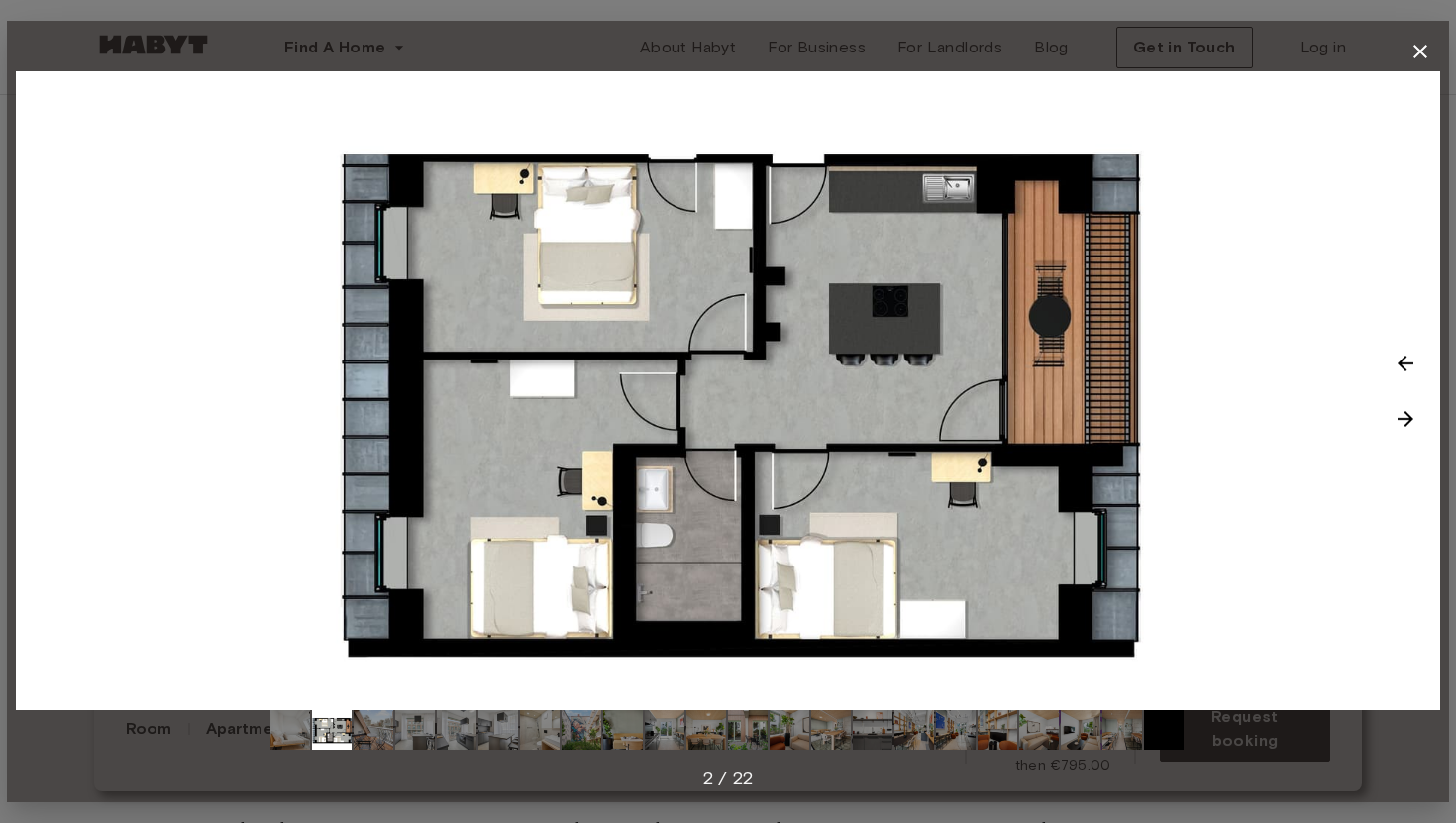 type 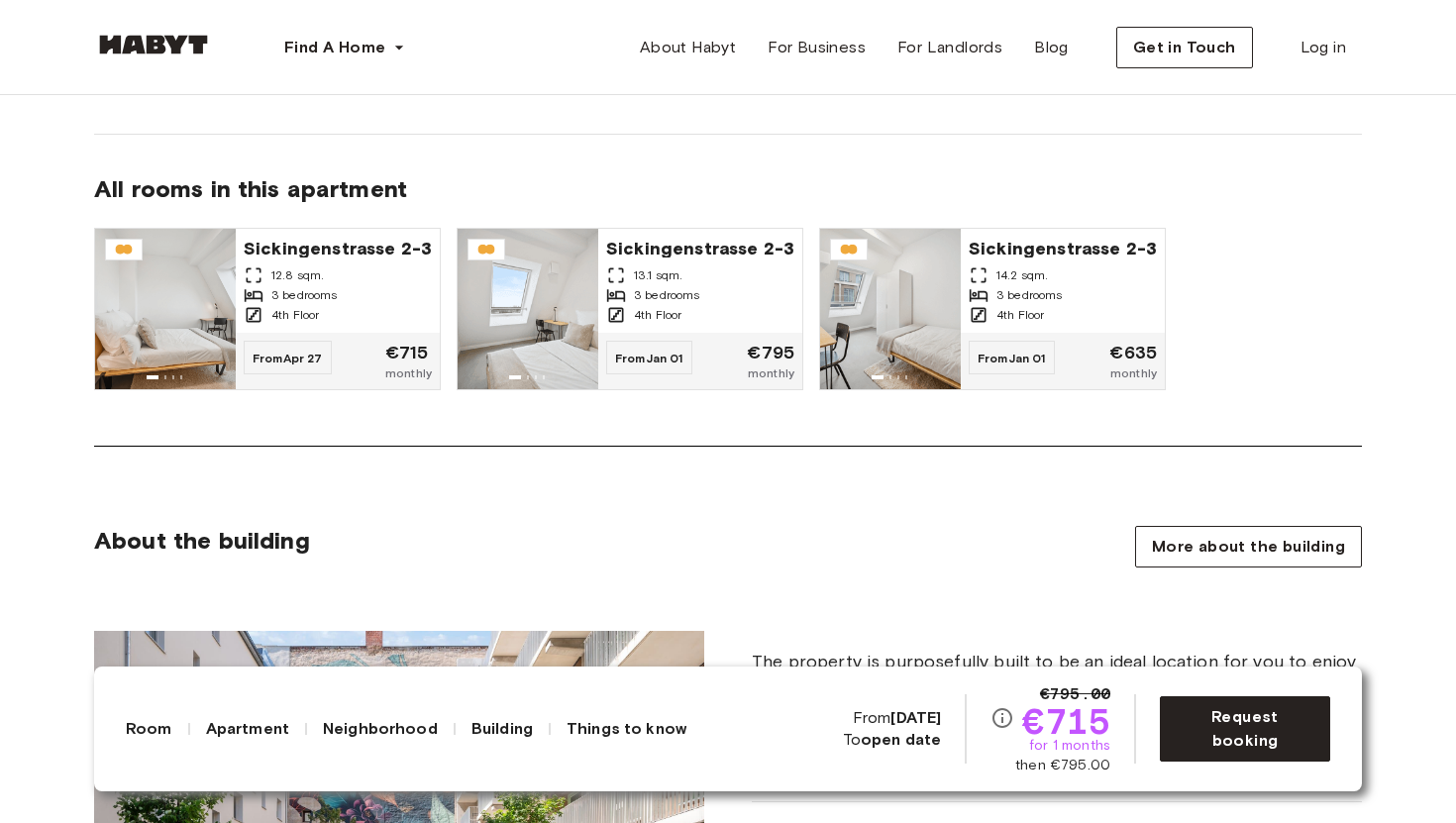 scroll, scrollTop: 1610, scrollLeft: 0, axis: vertical 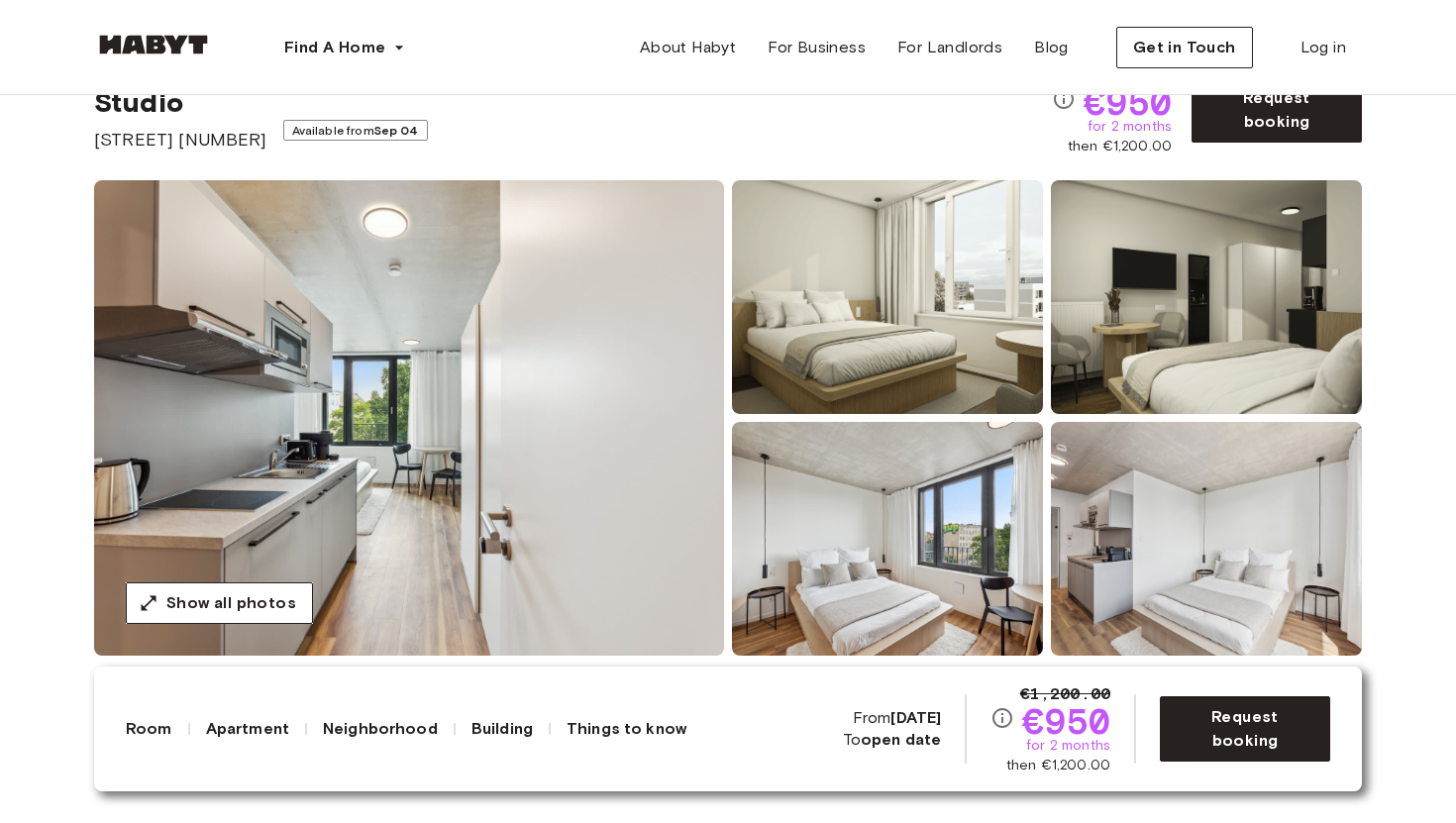 click at bounding box center [409, 418] 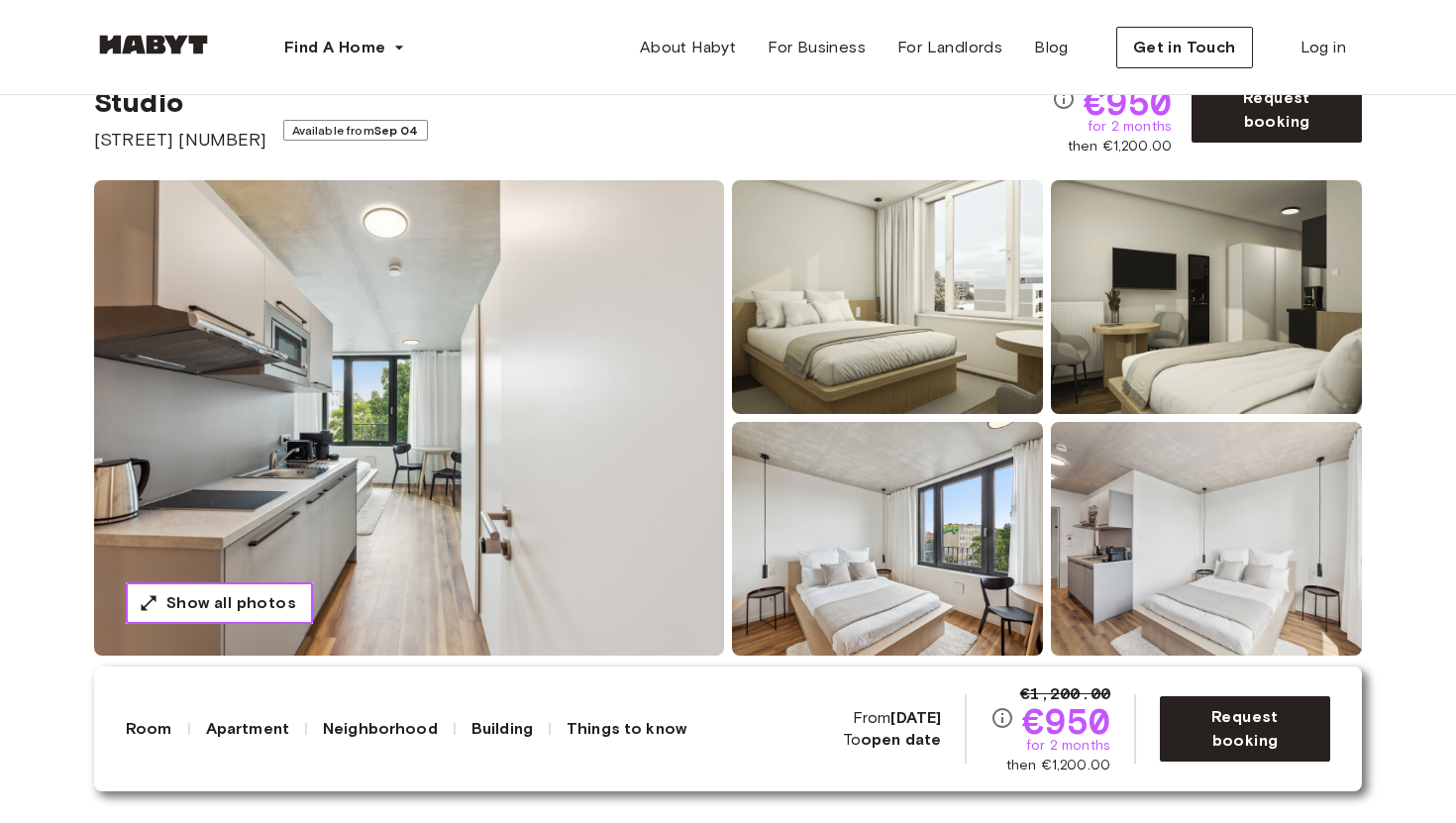 click on "Show all photos" at bounding box center [231, 603] 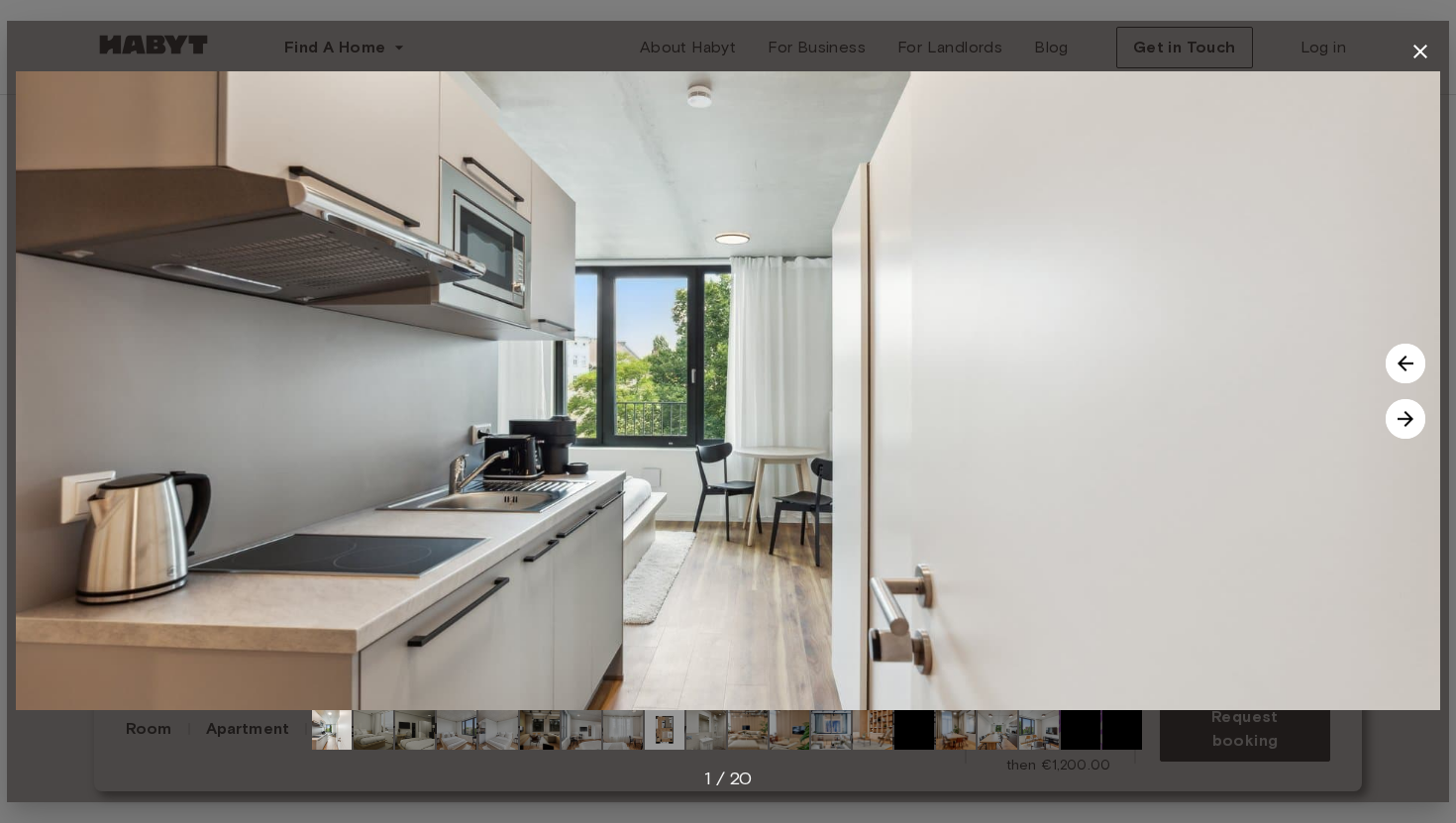 click at bounding box center (1405, 419) 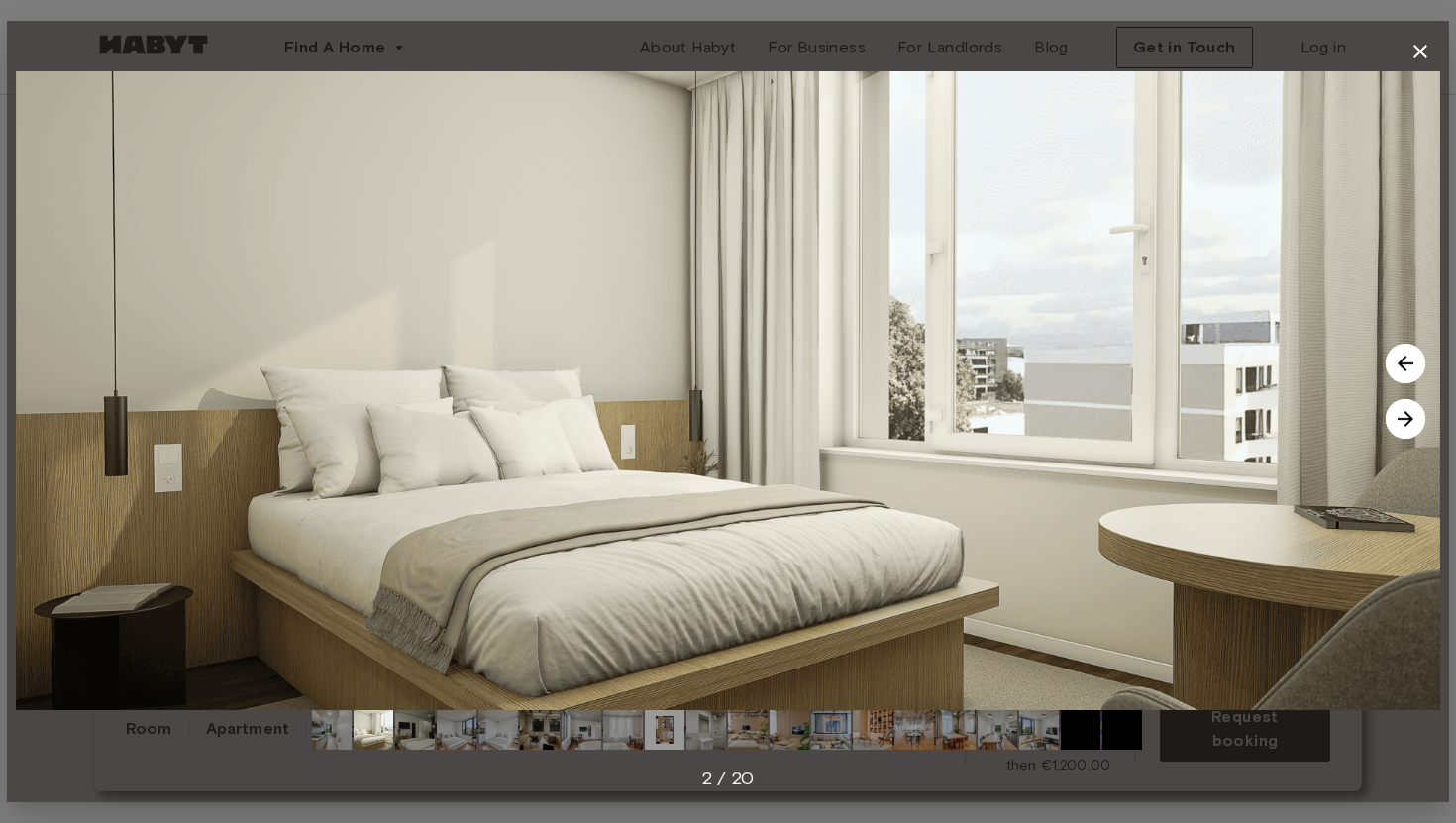 click at bounding box center (1405, 419) 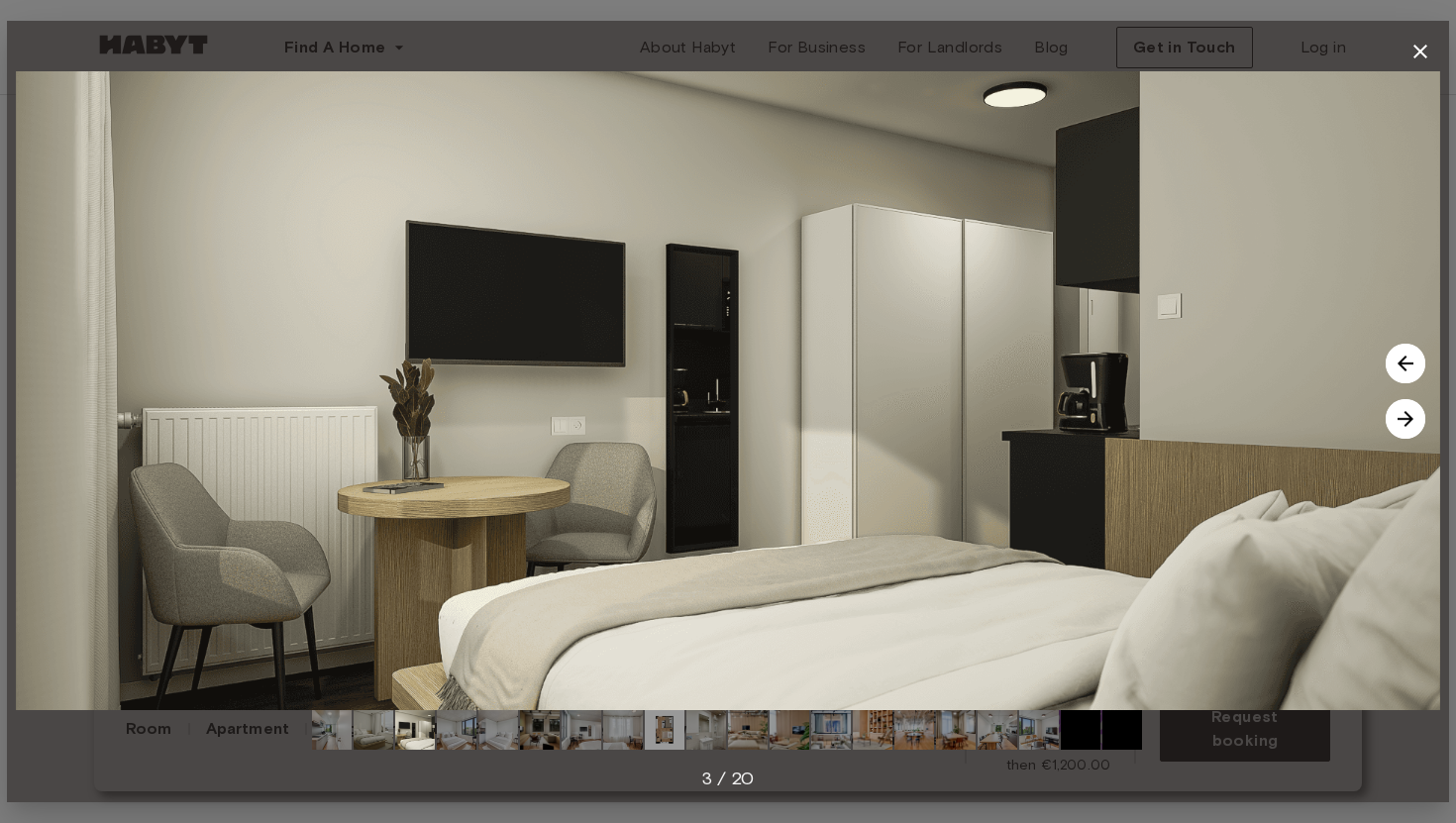 click at bounding box center [1405, 419] 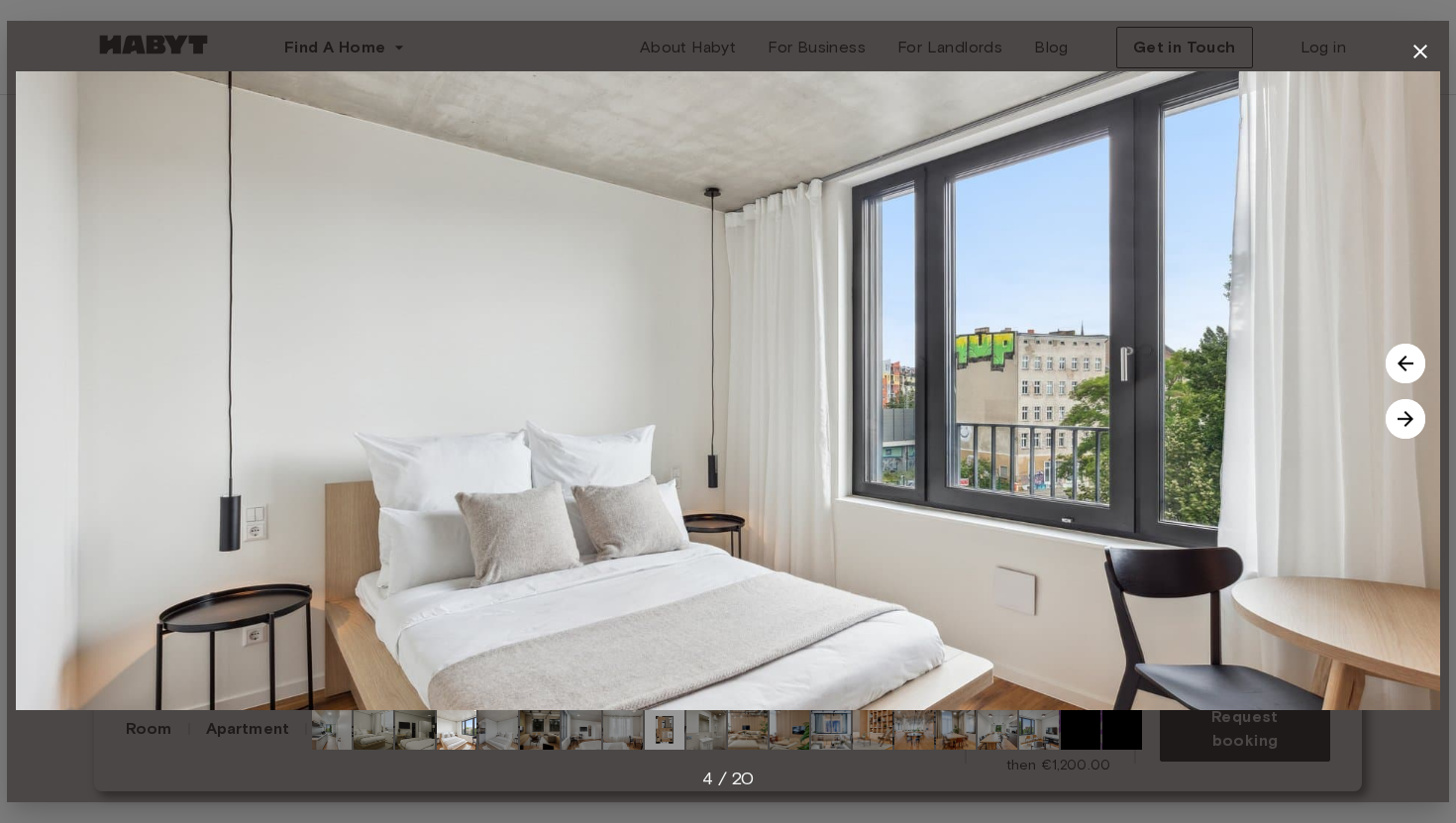 click at bounding box center [1405, 419] 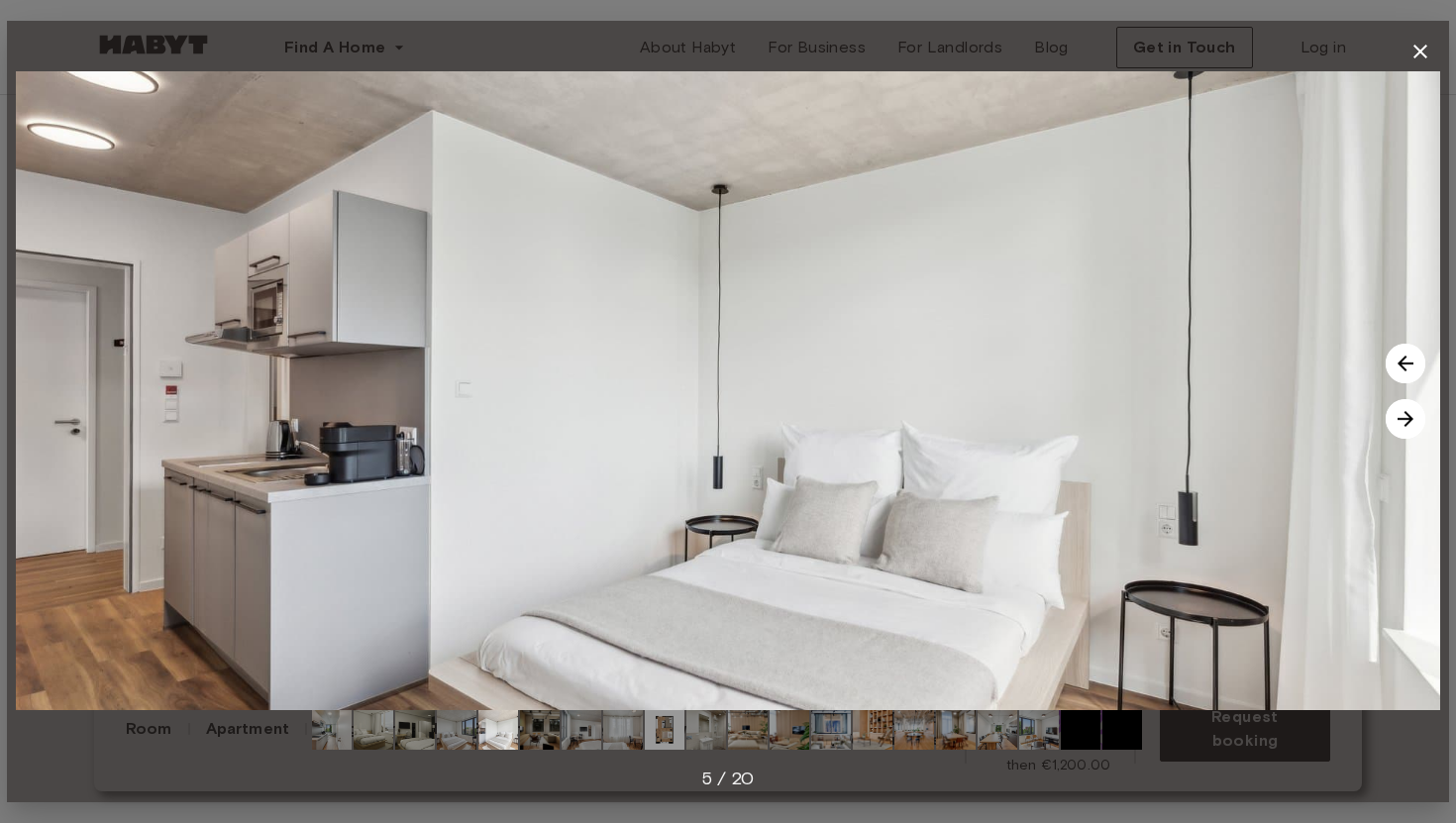 click at bounding box center (1405, 419) 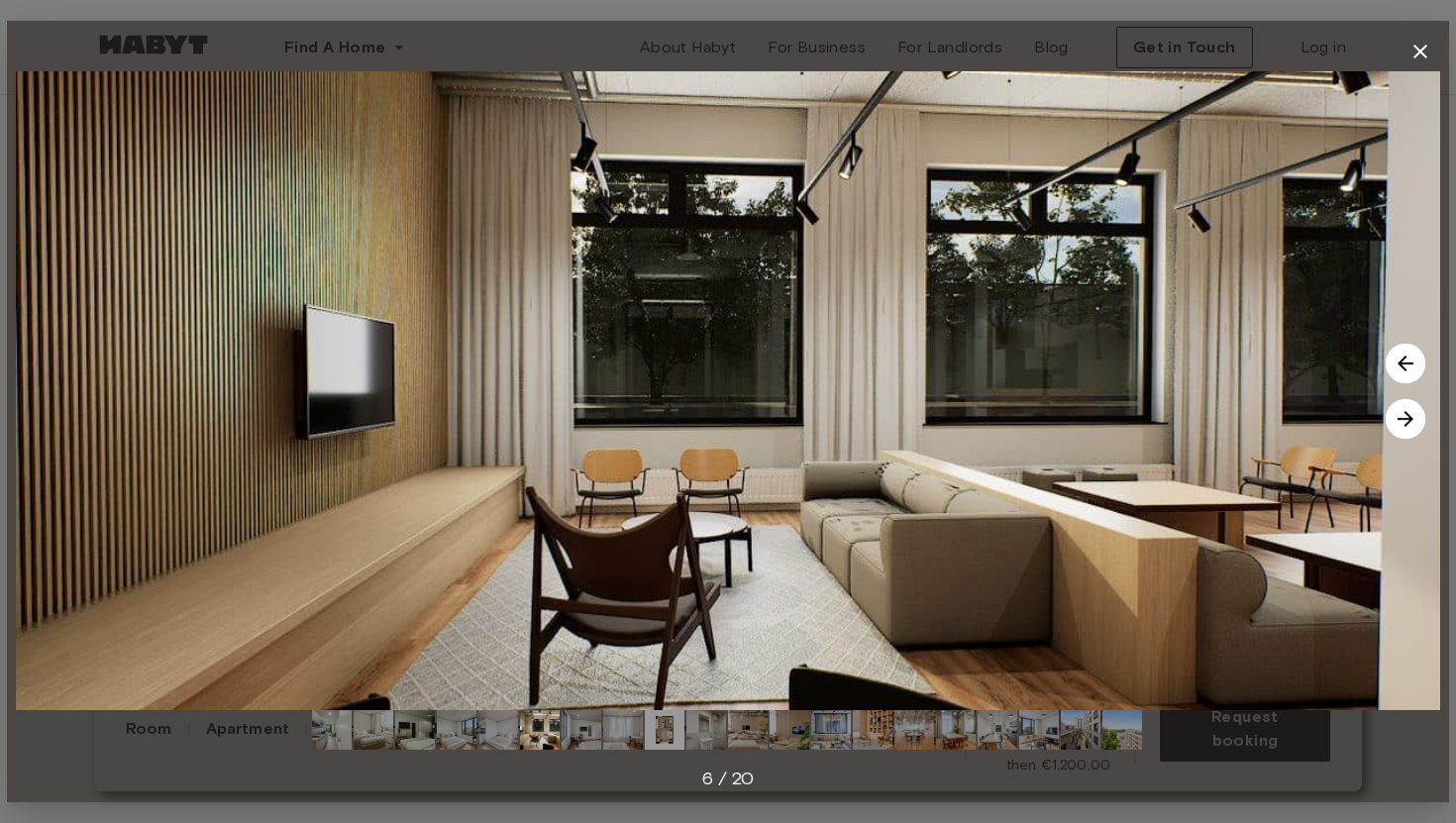 click at bounding box center [1405, 363] 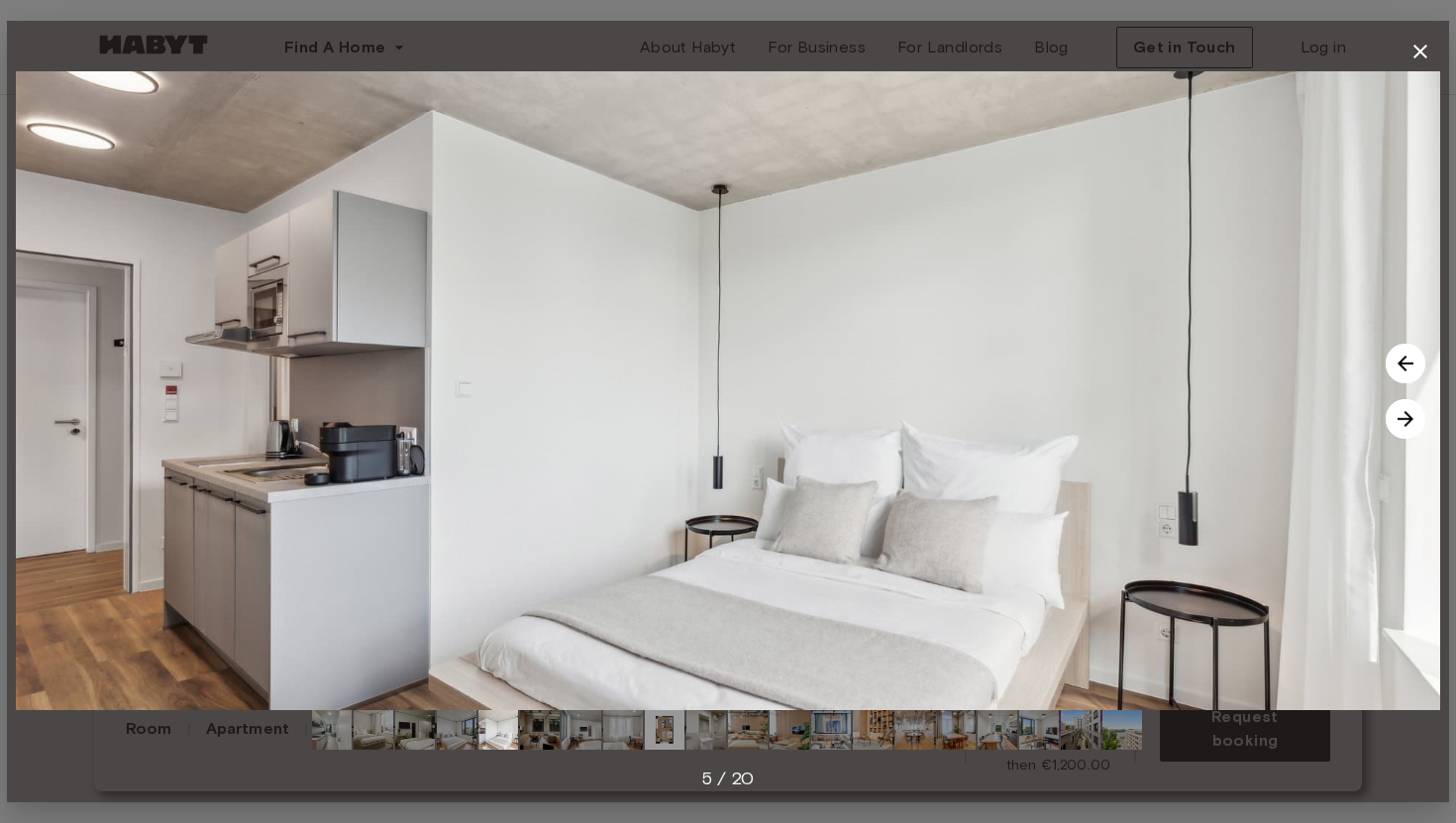 click at bounding box center (1405, 363) 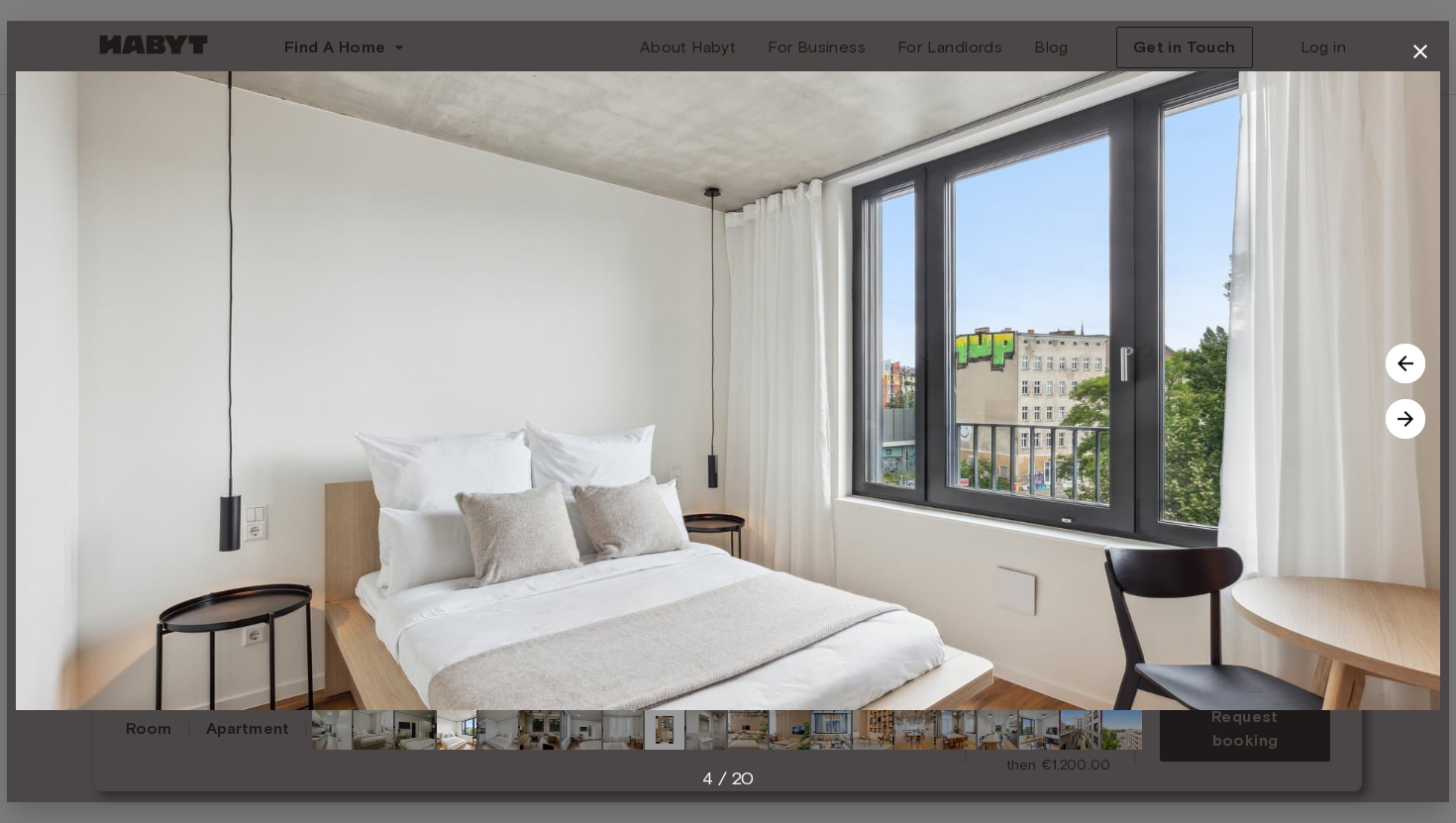 click at bounding box center (1405, 363) 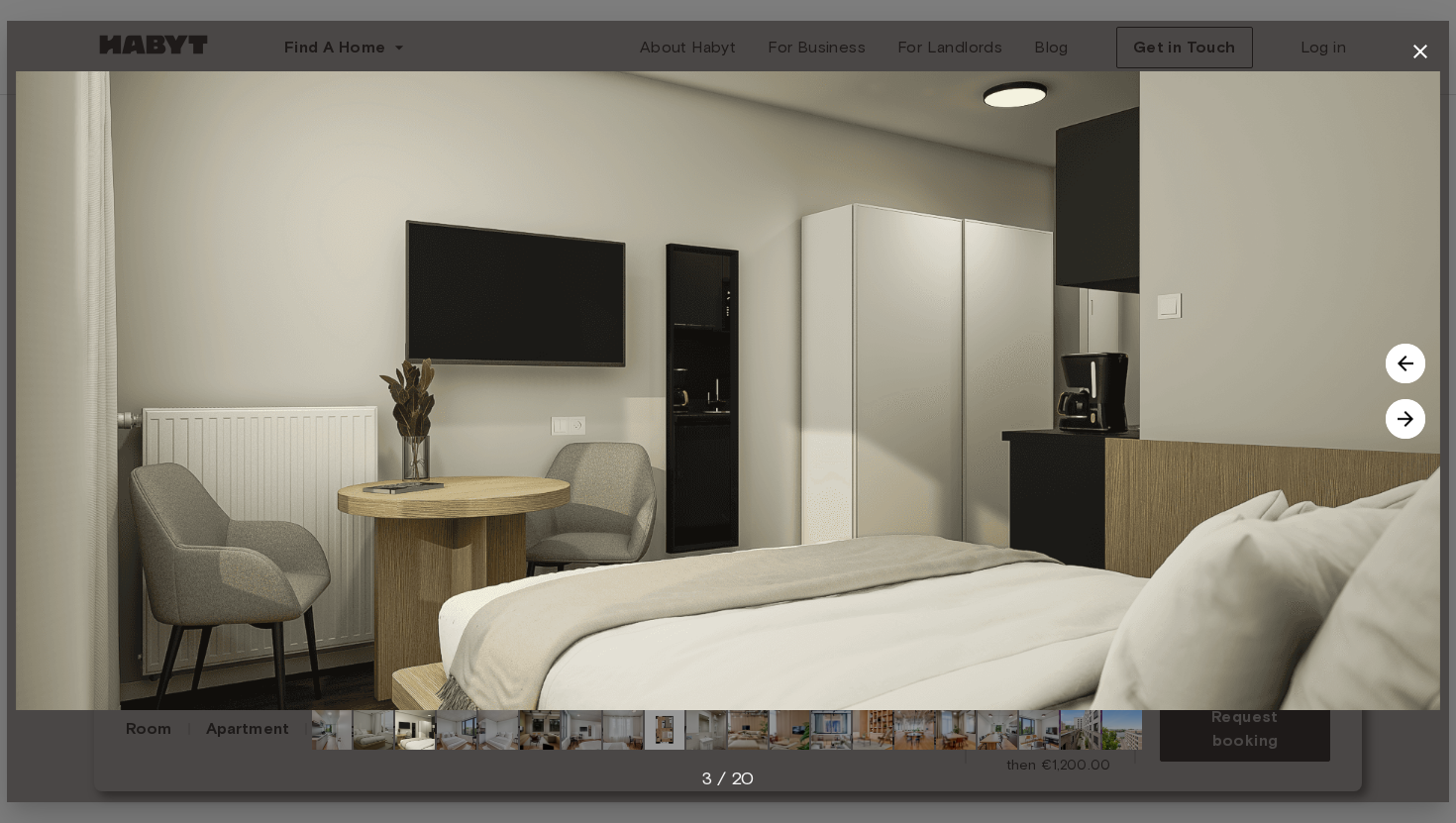 click 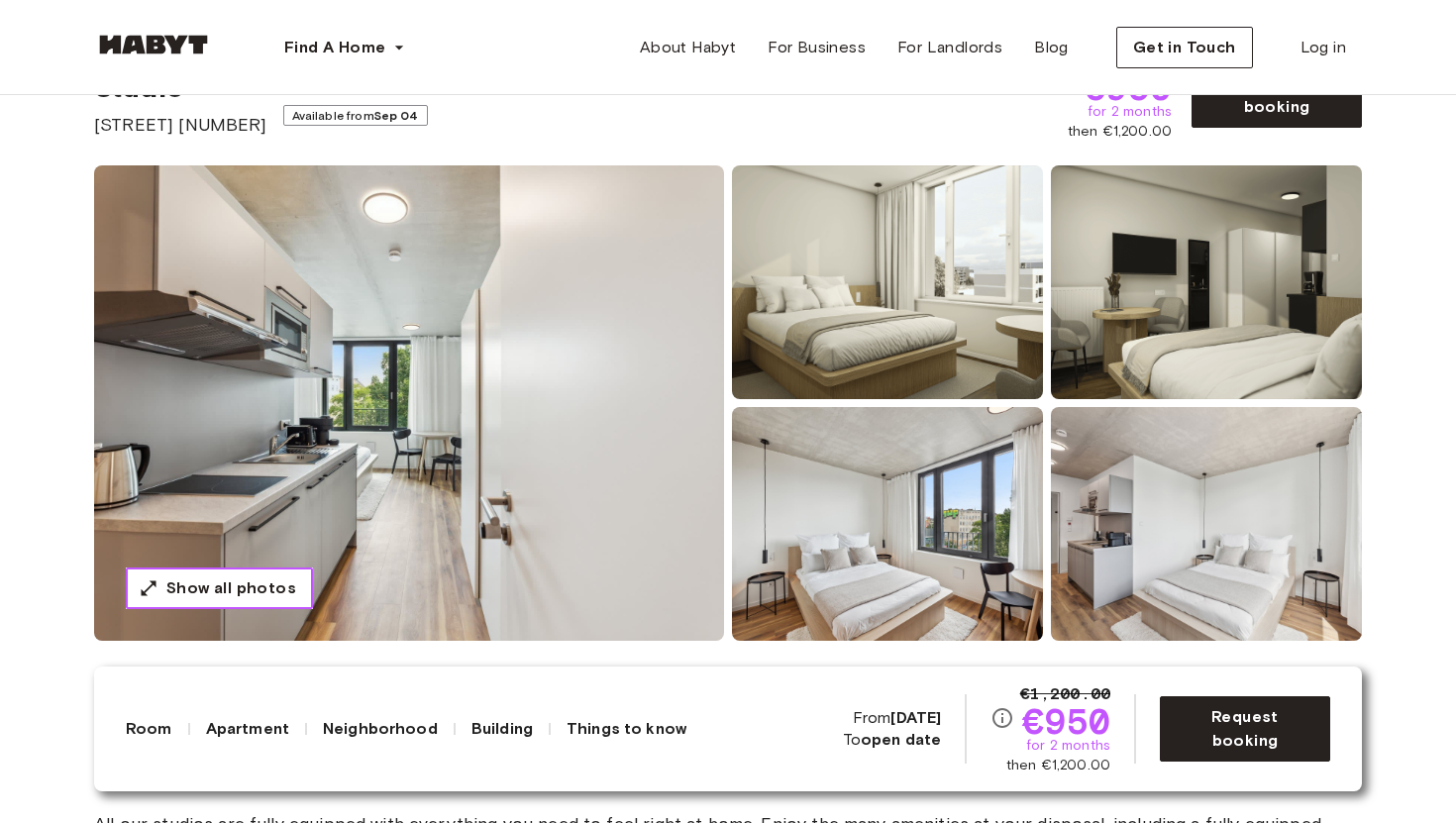 scroll, scrollTop: 132, scrollLeft: 0, axis: vertical 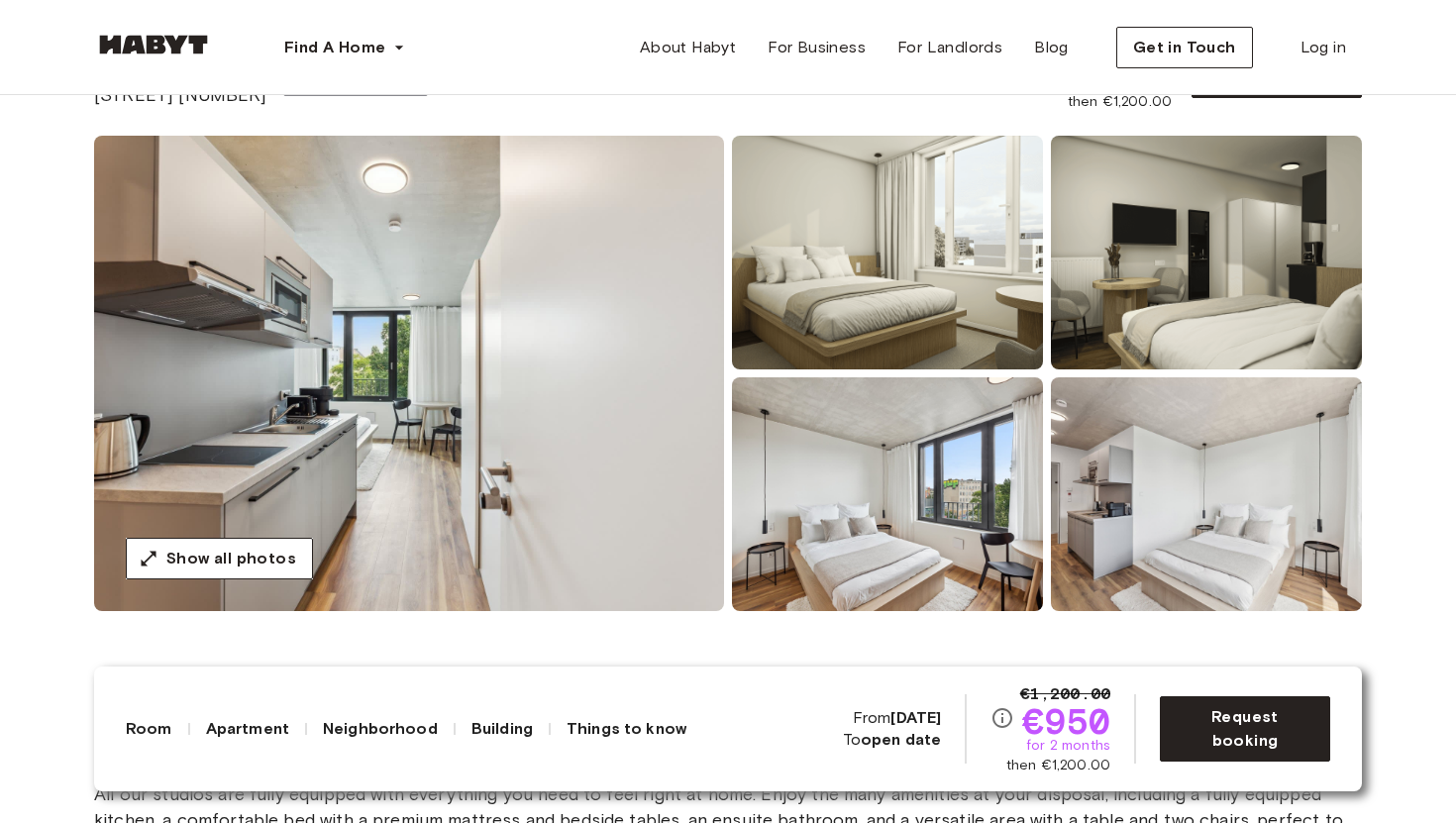 click at bounding box center [887, 253] 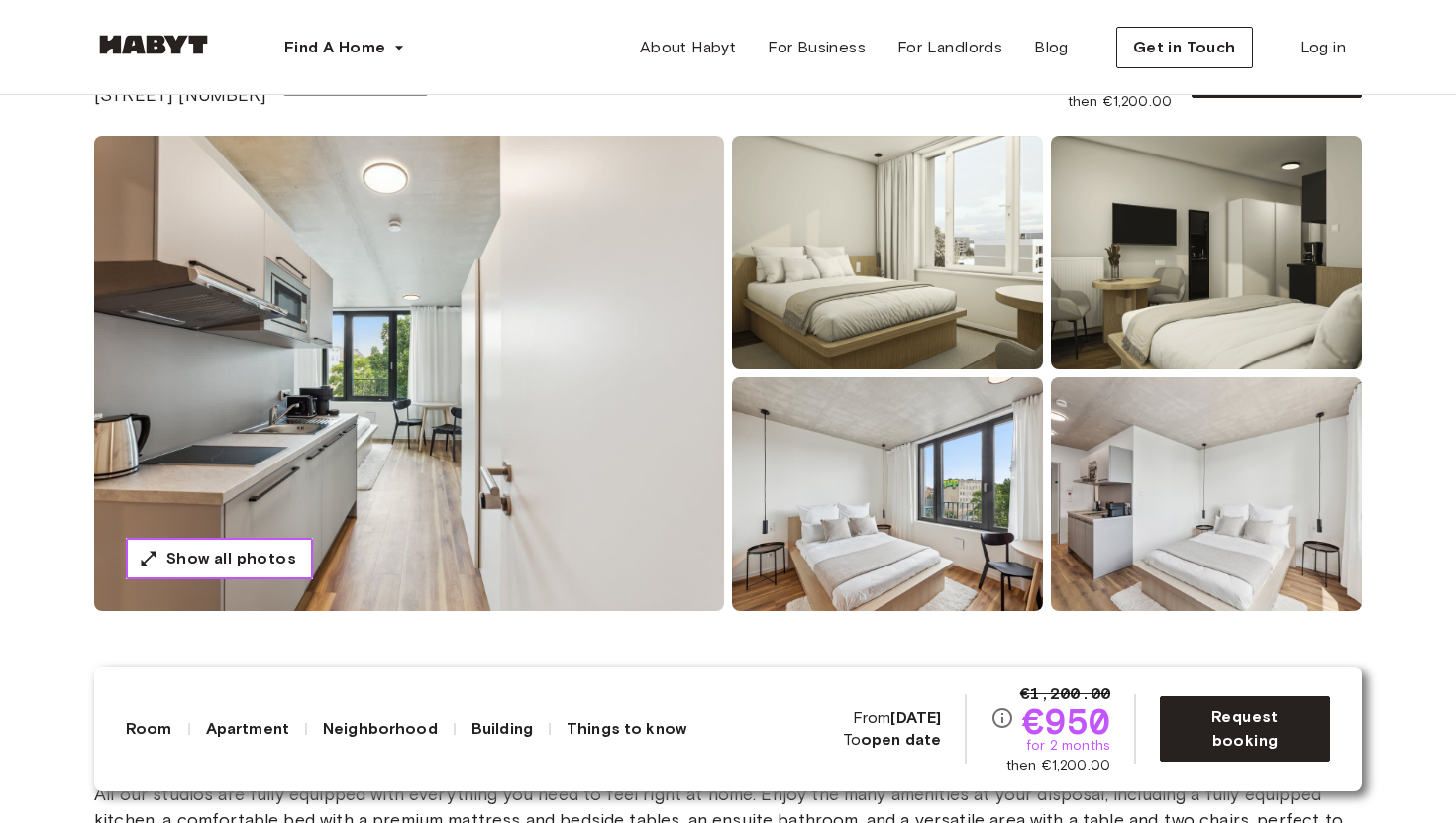 click on "Show all photos" at bounding box center (231, 559) 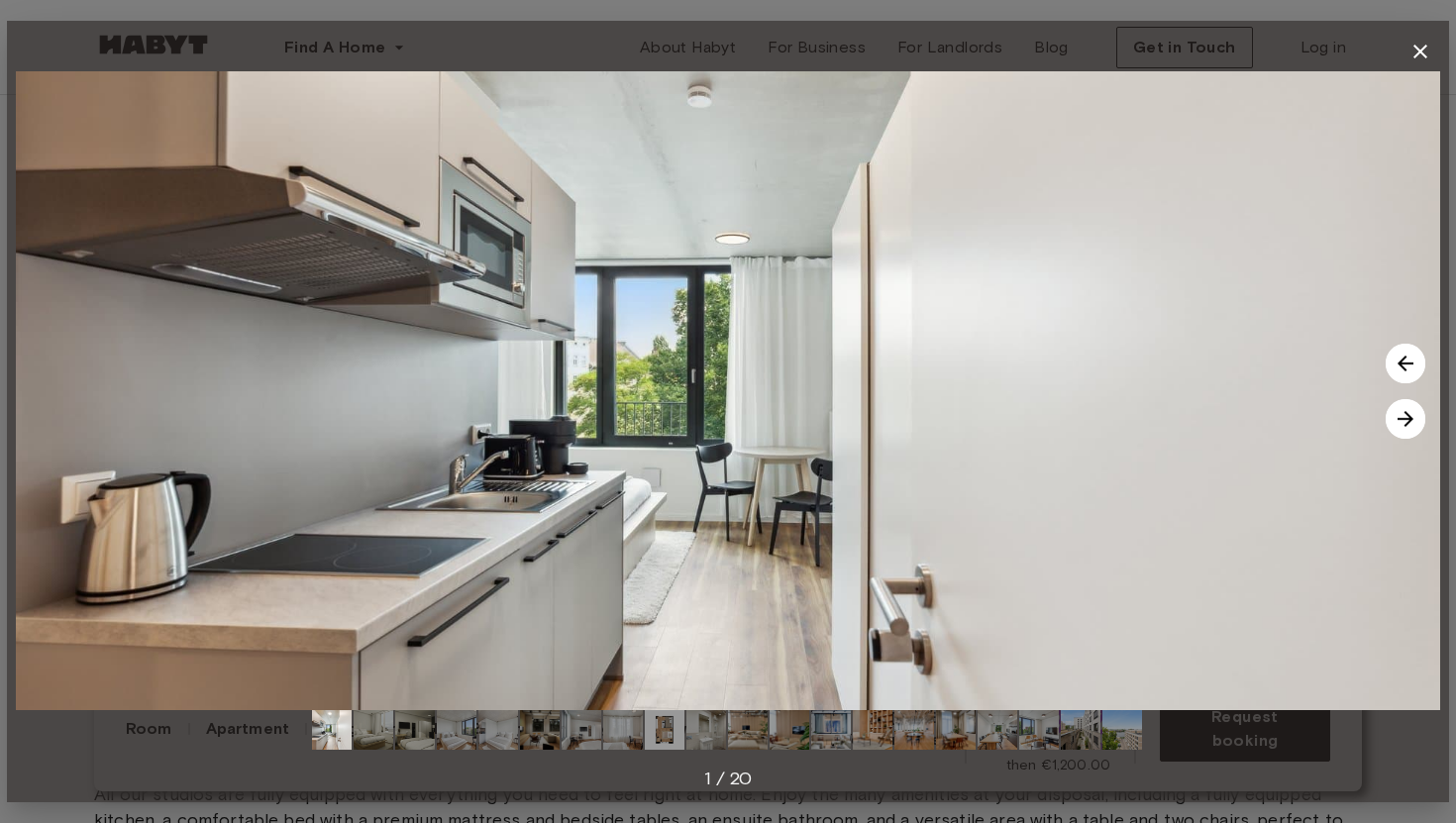 click at bounding box center (1405, 419) 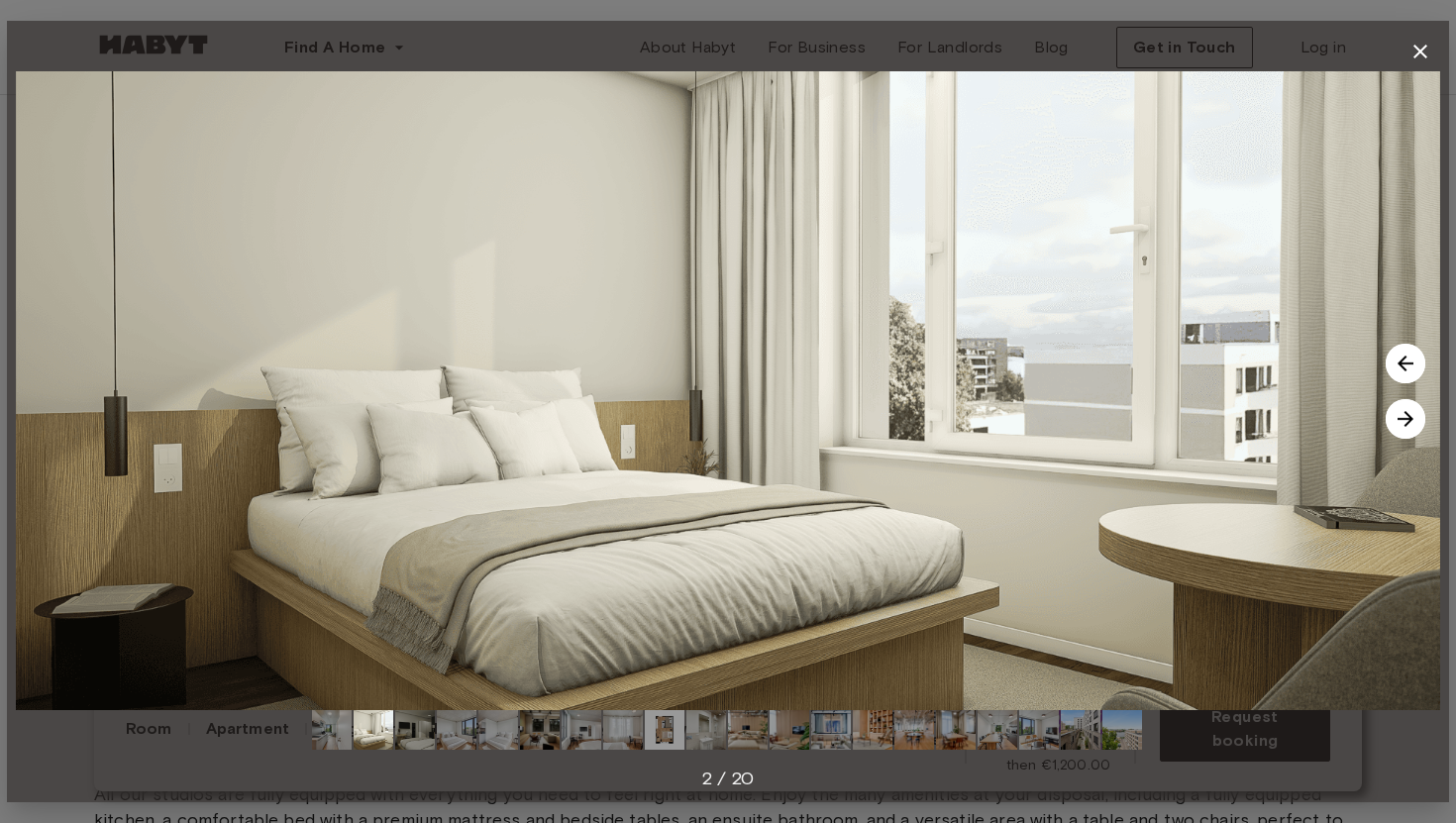 click at bounding box center [1405, 419] 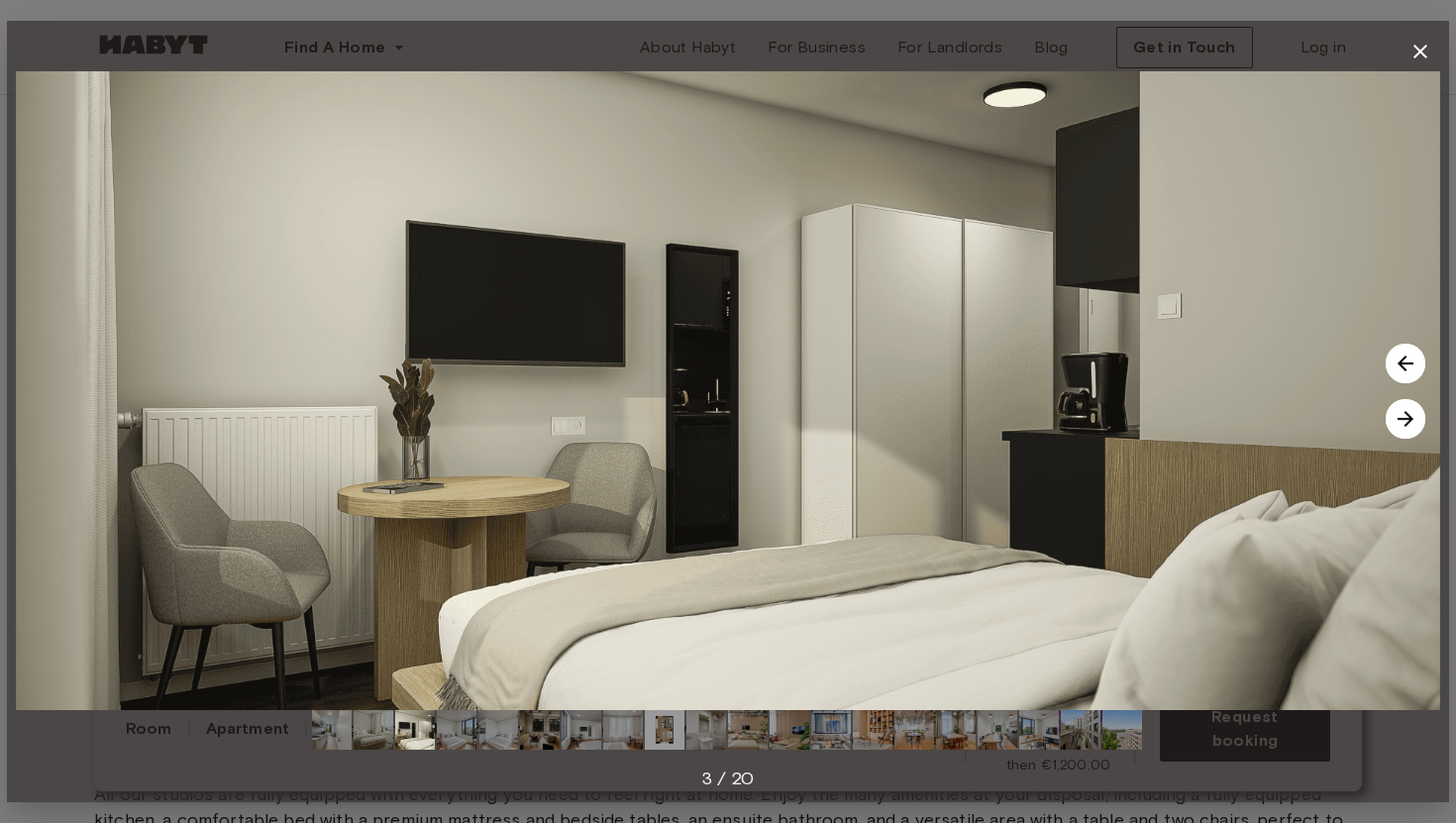 click at bounding box center (1405, 419) 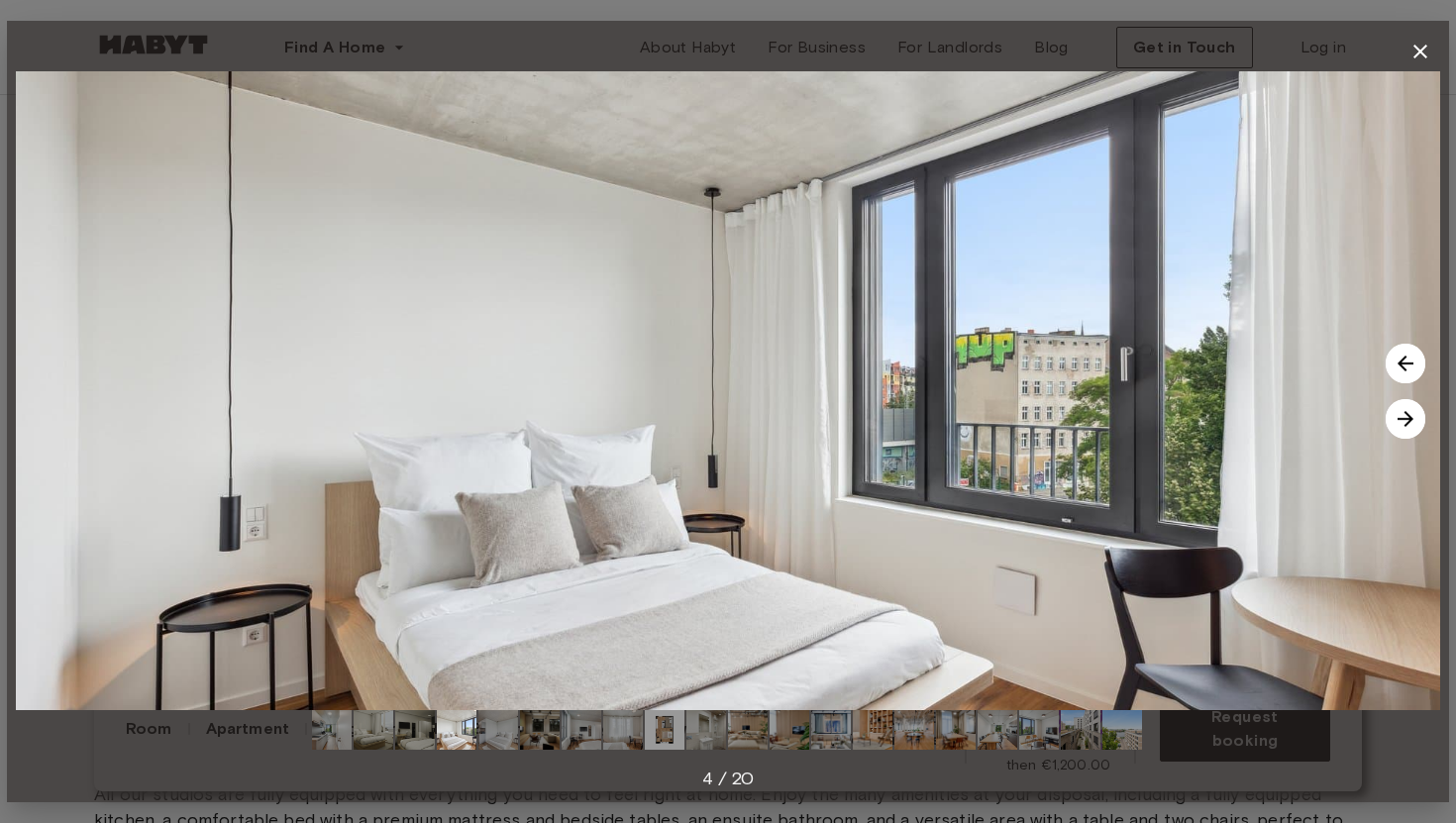 click at bounding box center [1405, 419] 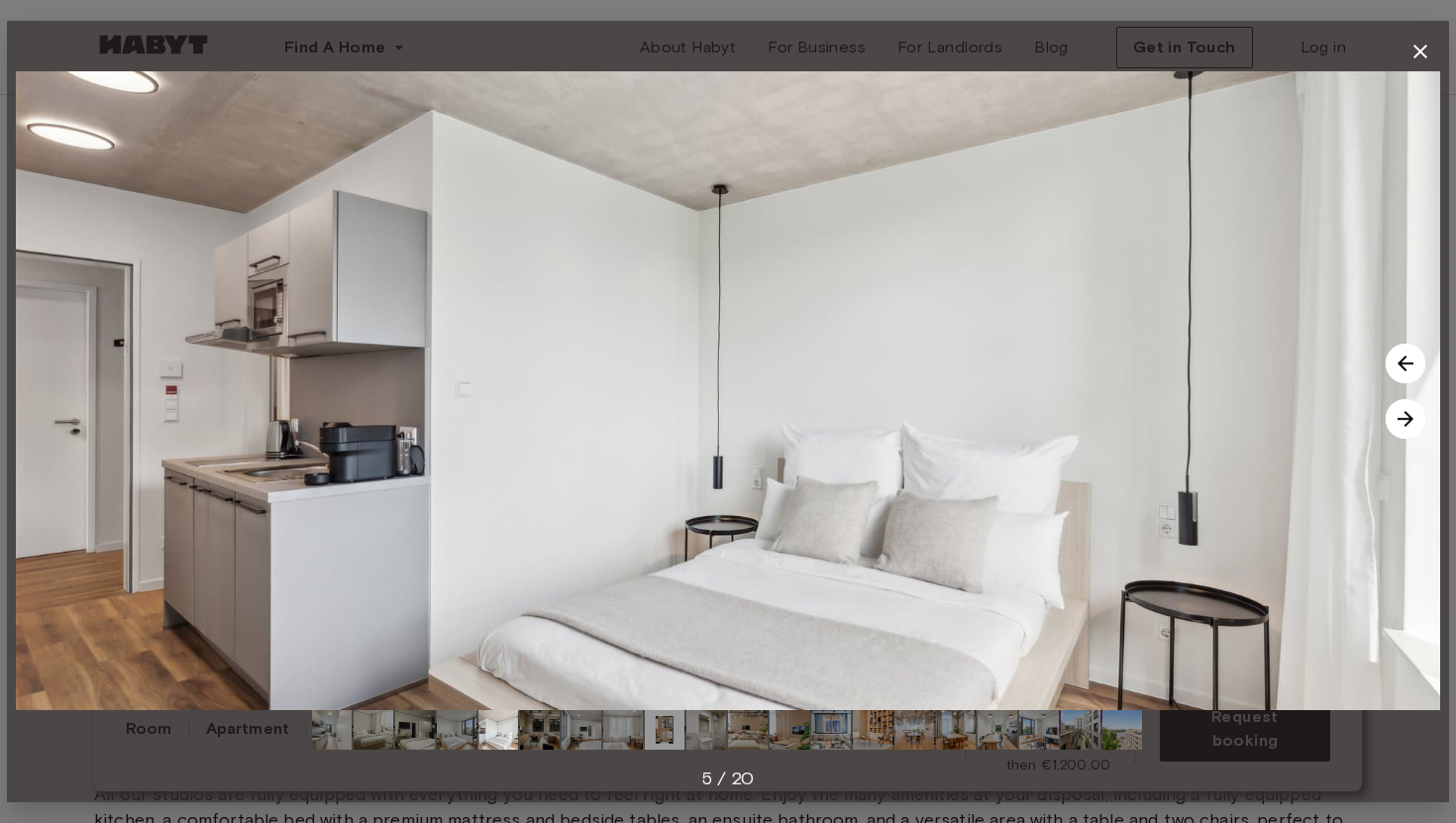 click at bounding box center [1405, 419] 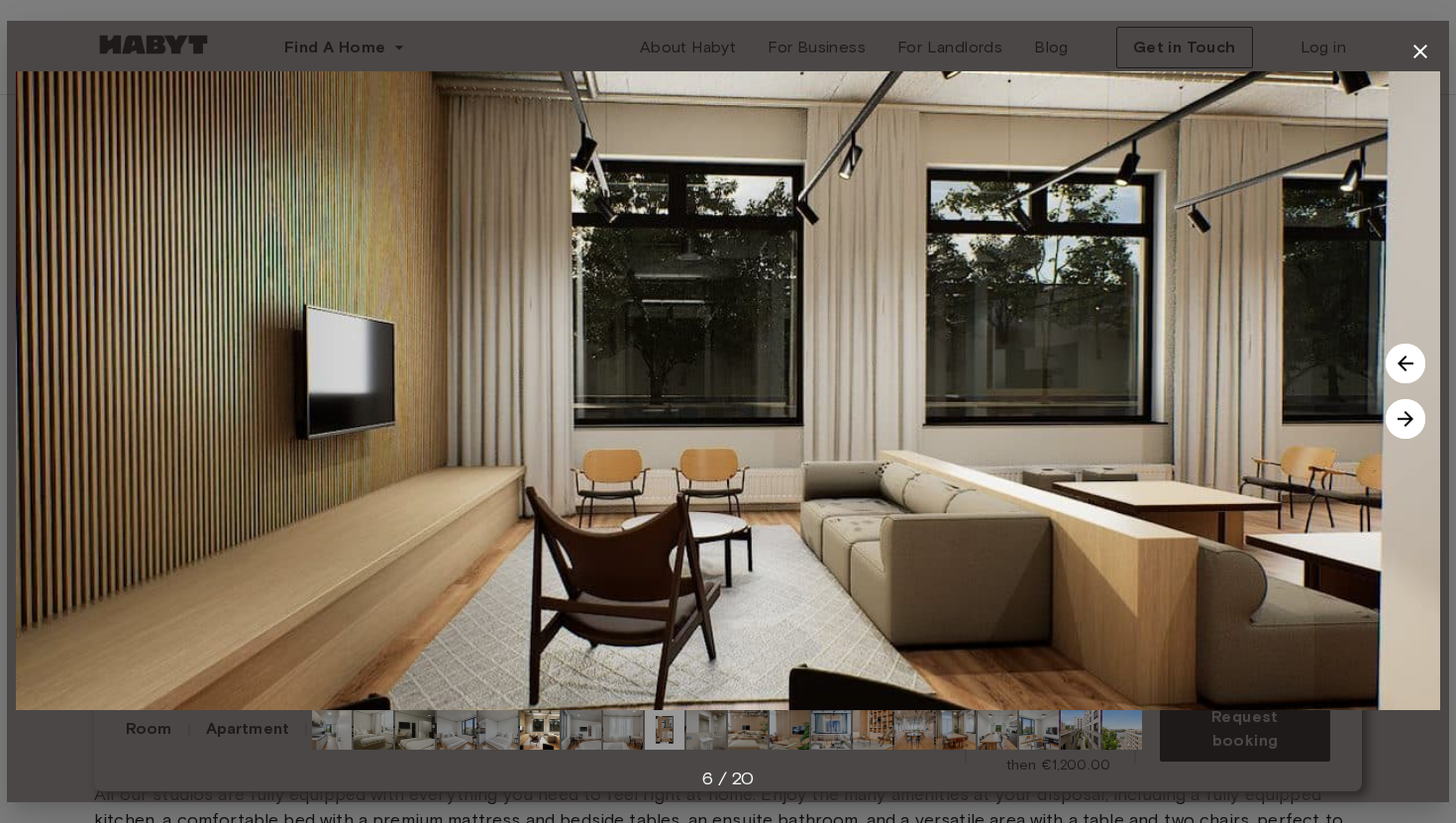 click at bounding box center [1405, 419] 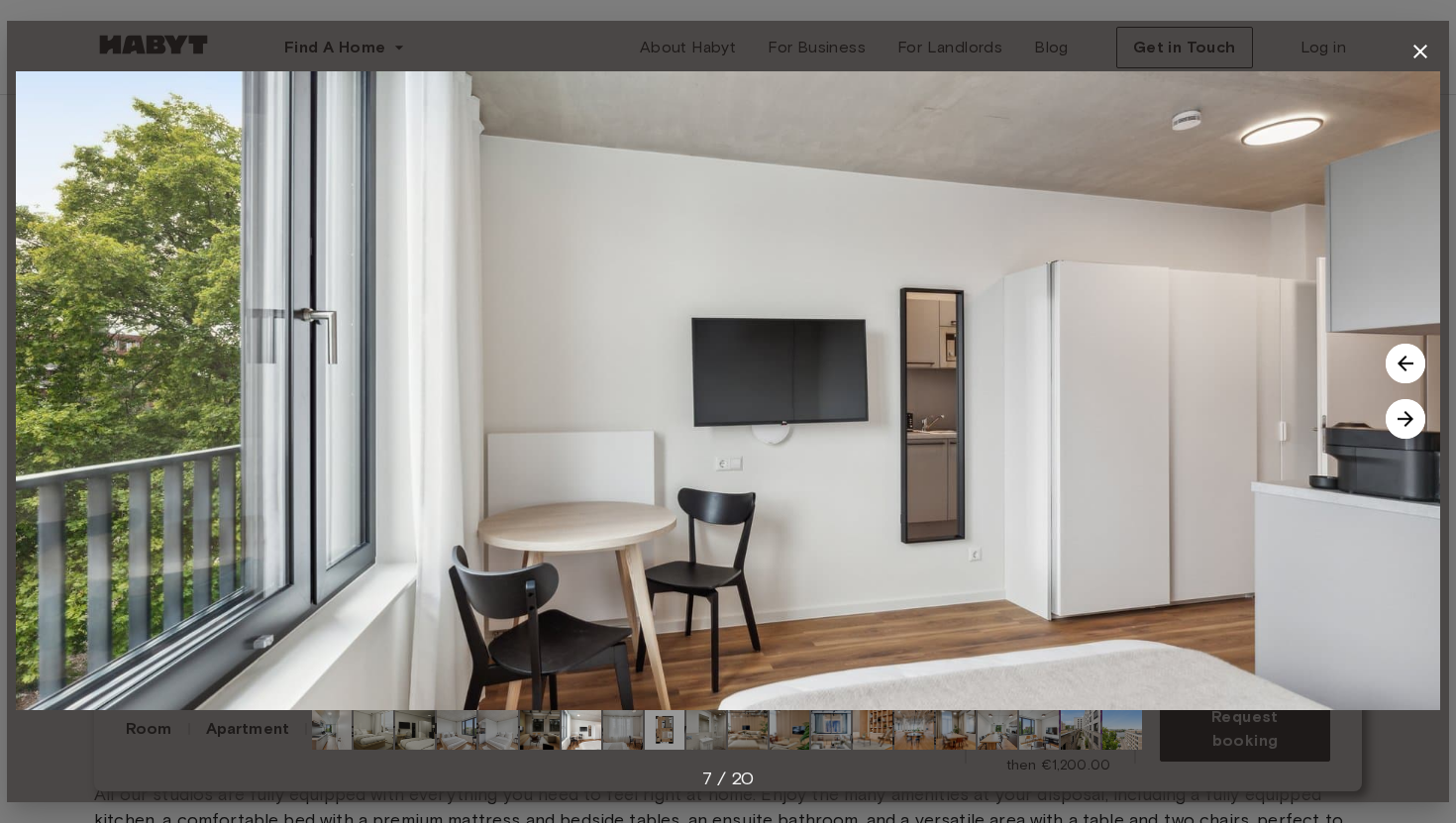 click at bounding box center [1405, 419] 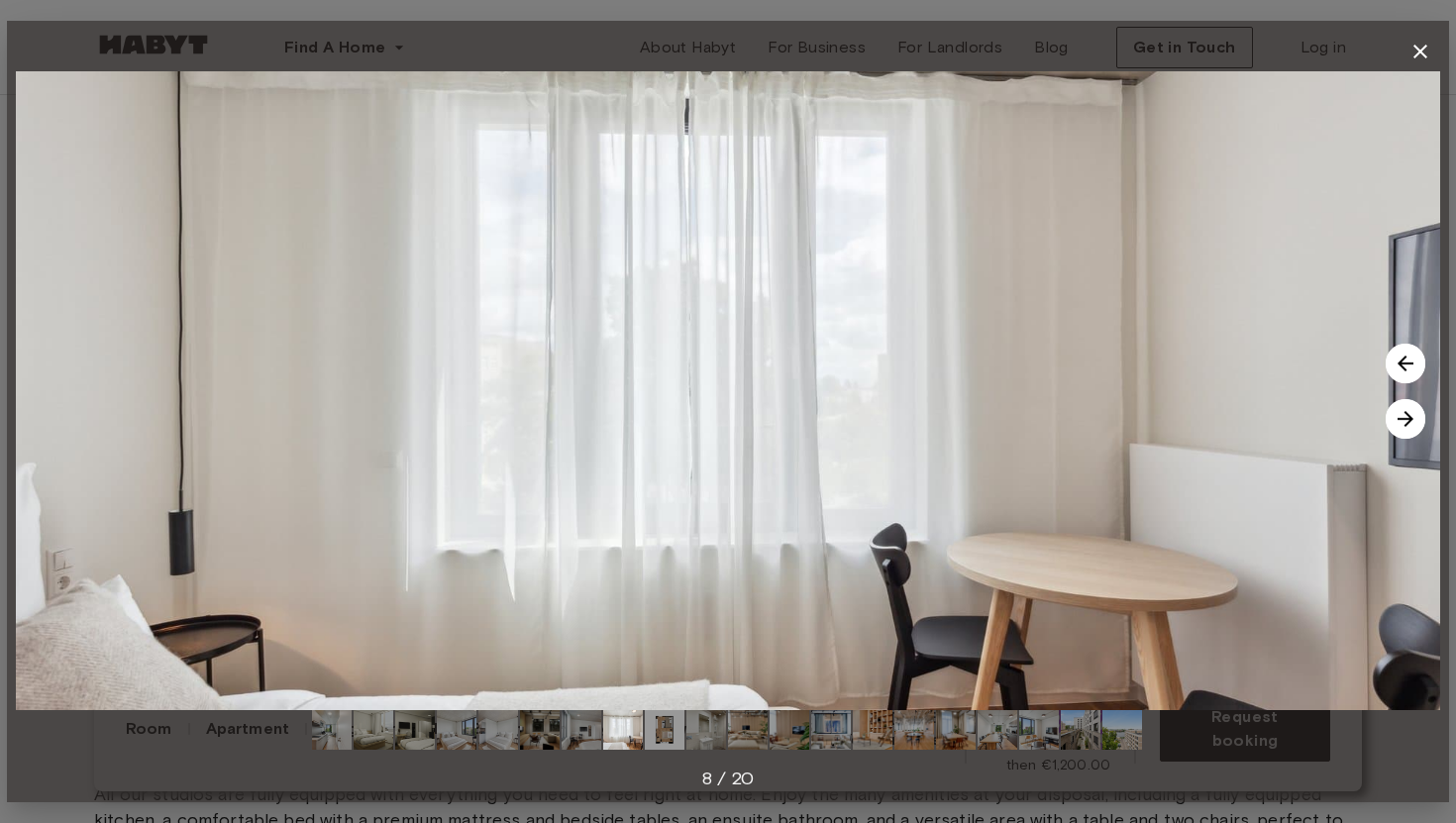 click at bounding box center (1405, 419) 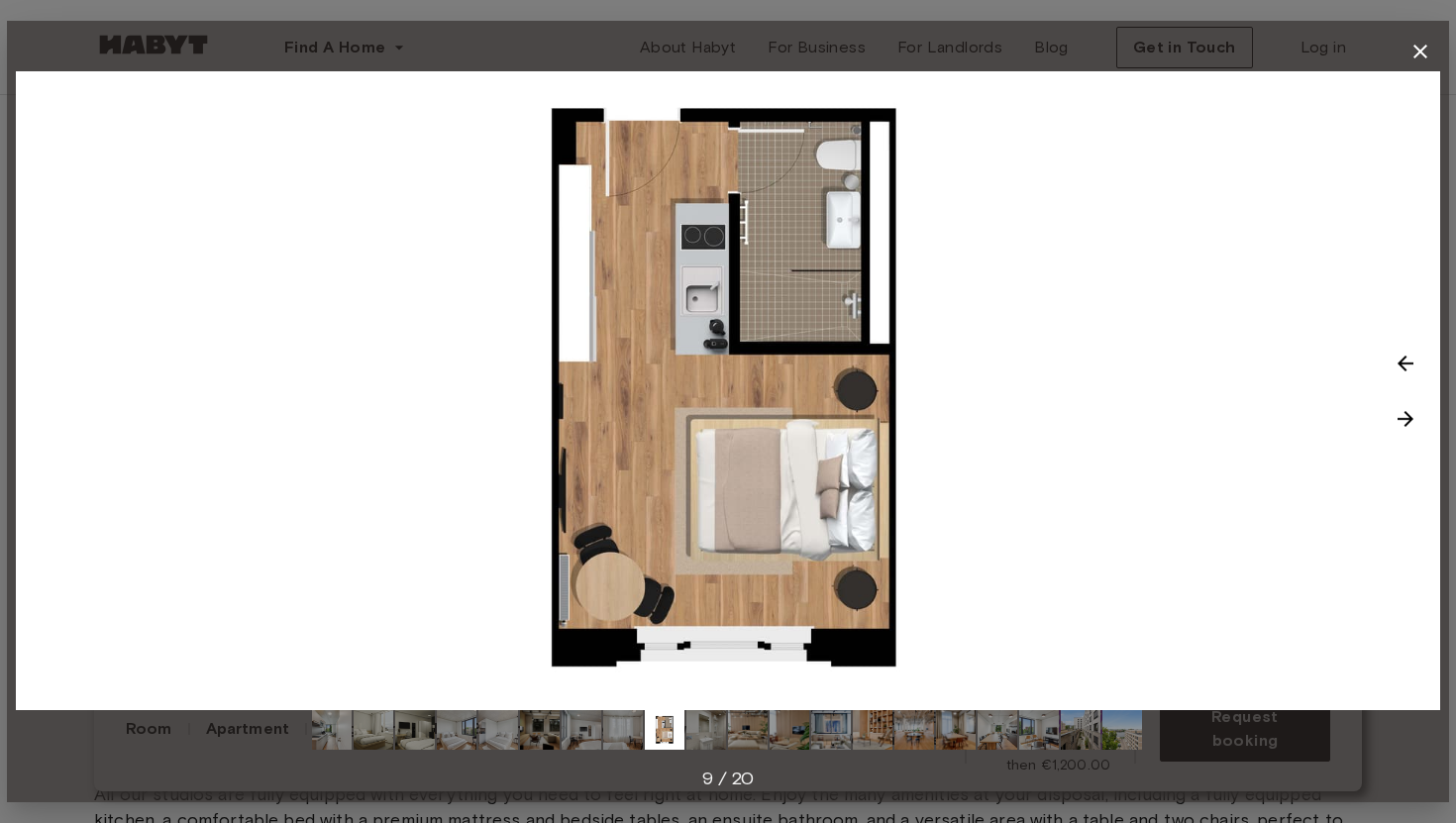 click at bounding box center [1405, 419] 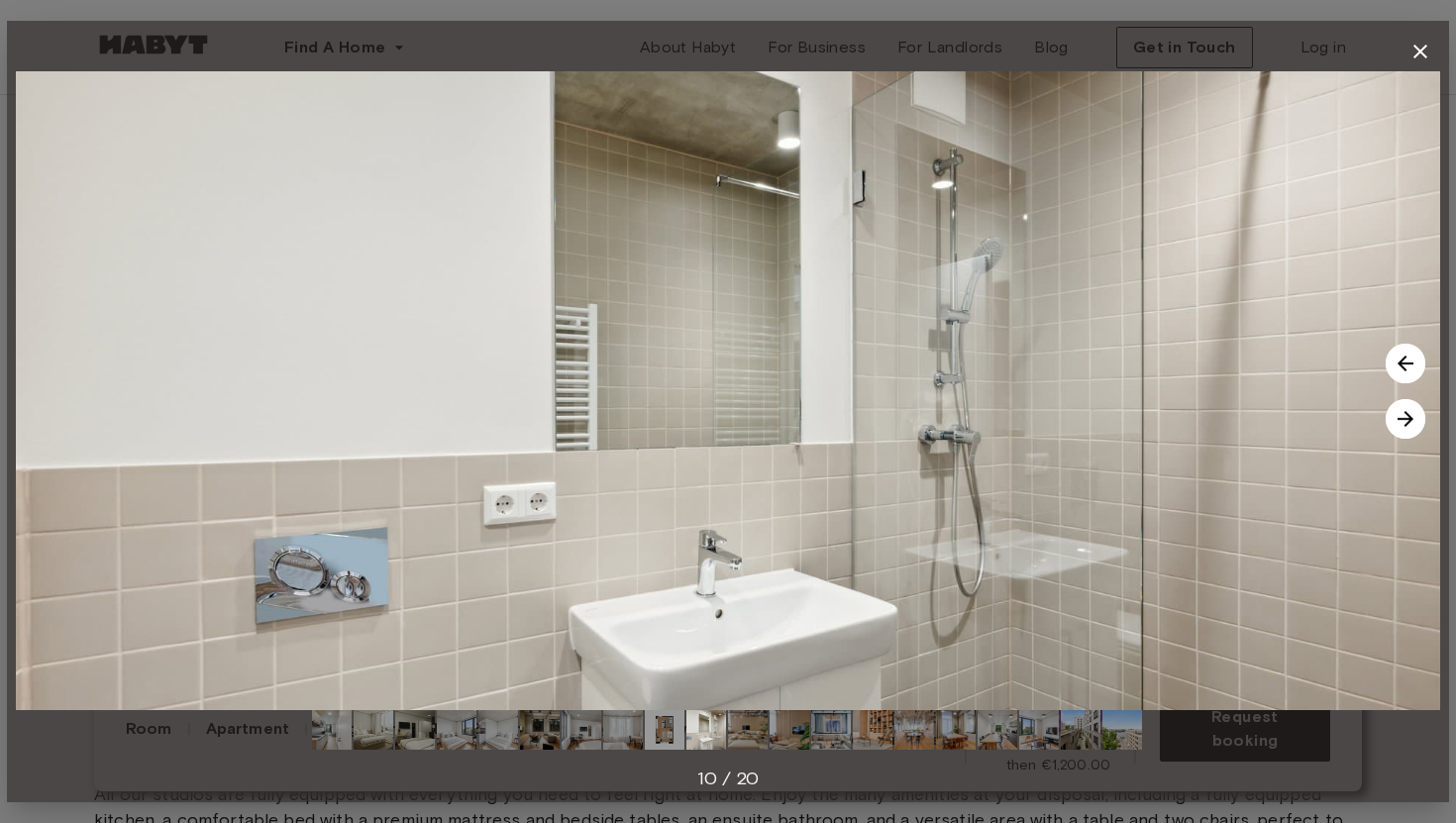 click at bounding box center [1405, 419] 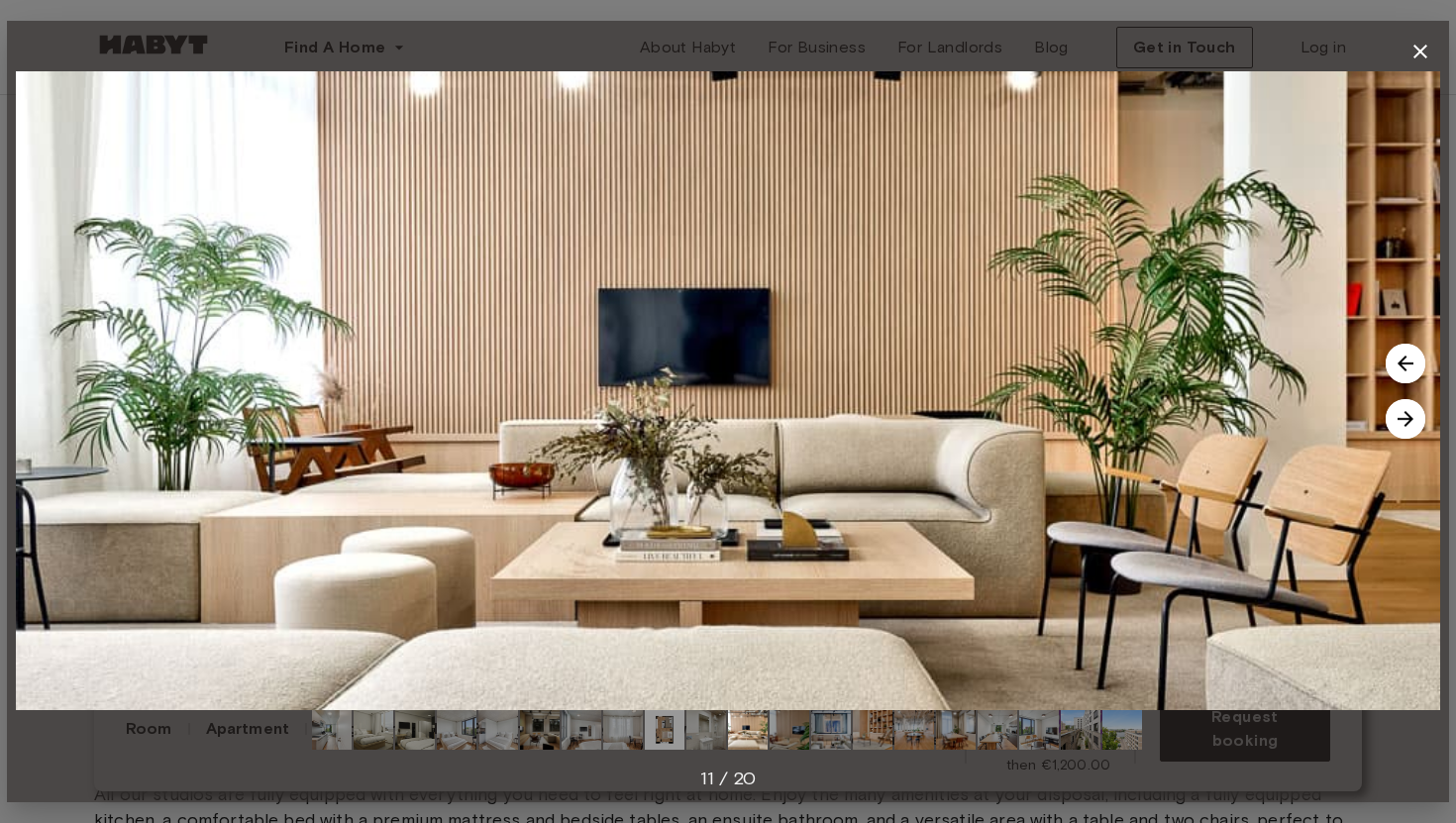 click at bounding box center (1405, 419) 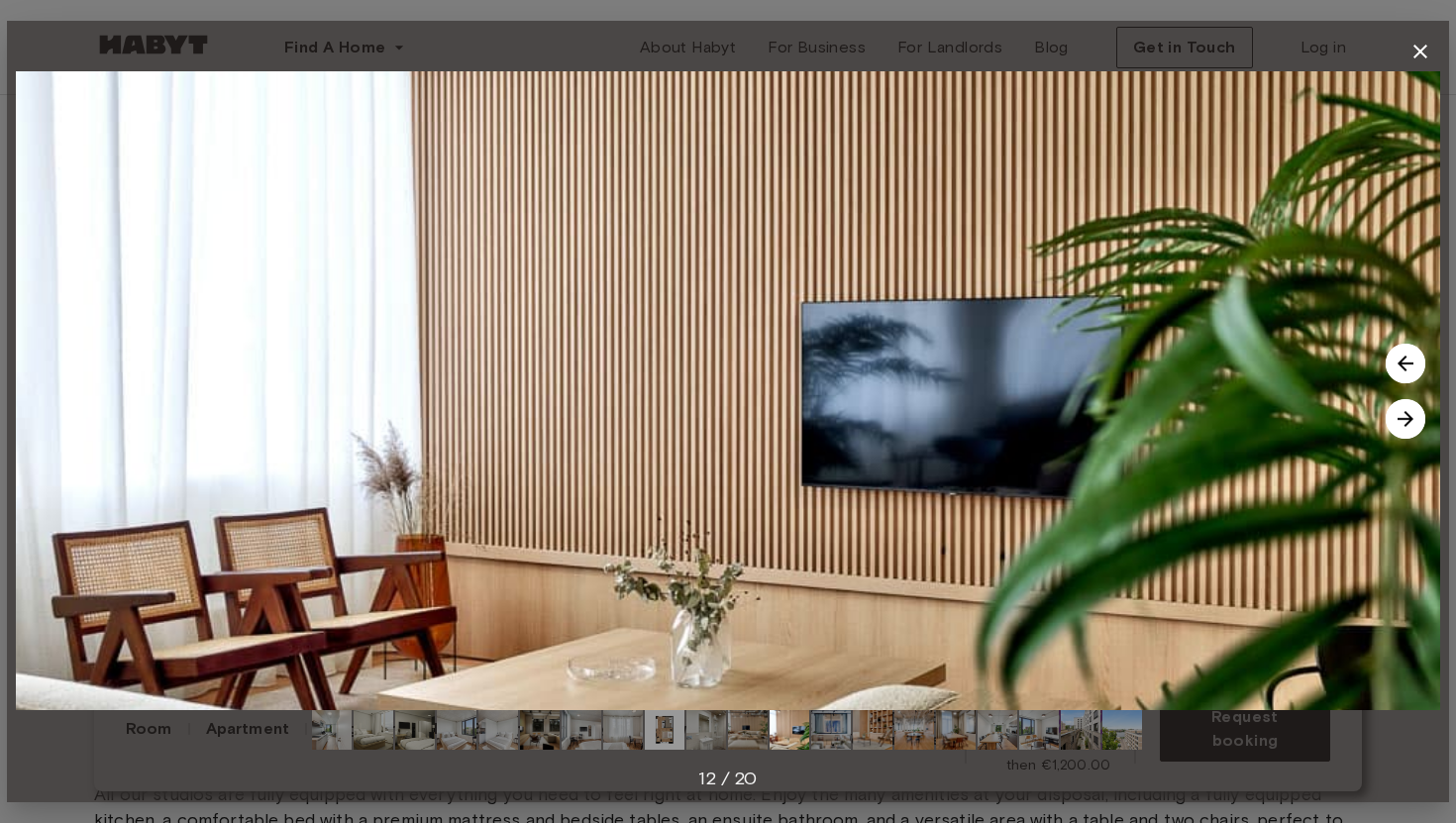 click at bounding box center (1405, 419) 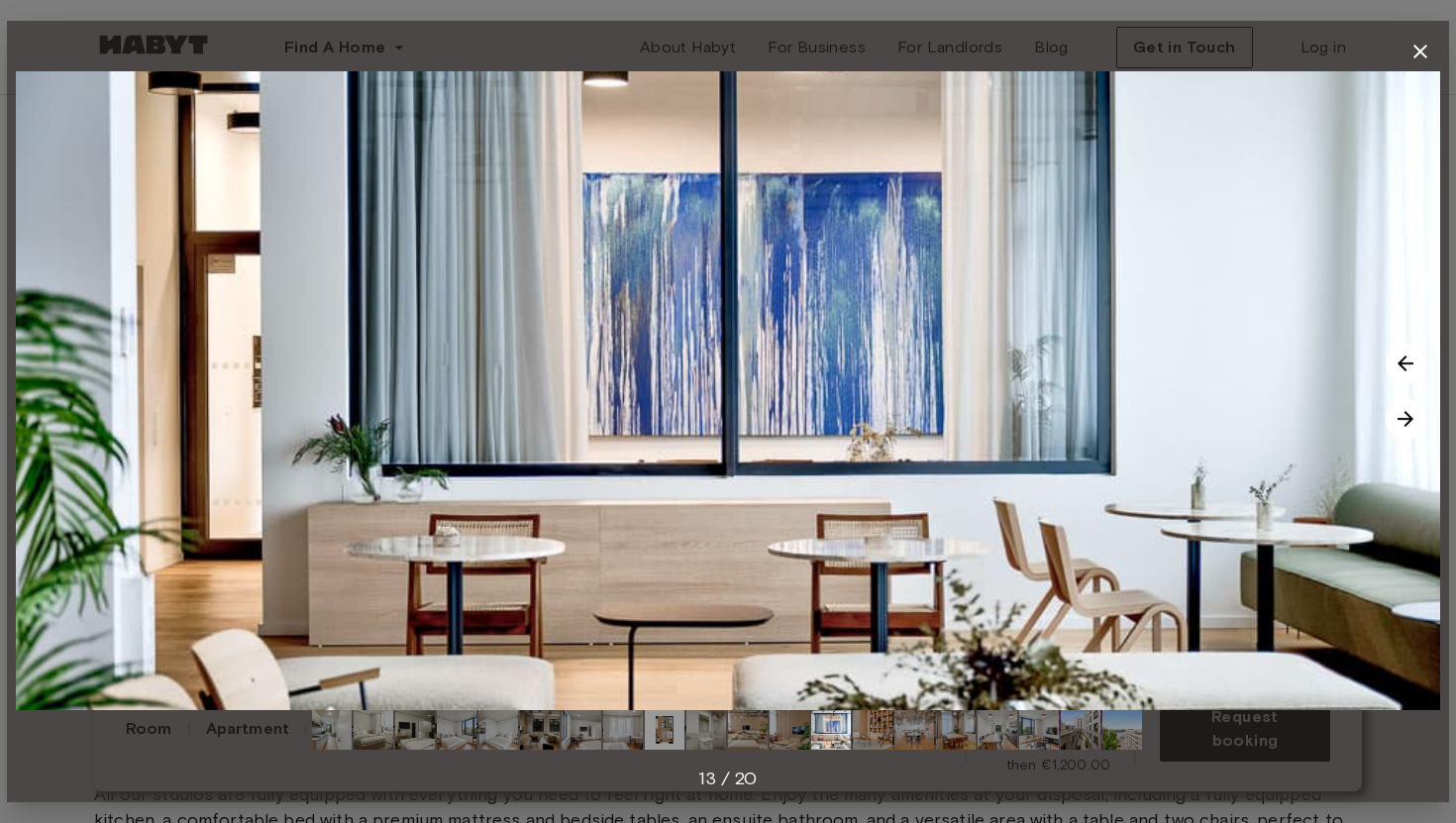 click at bounding box center (728, 390) 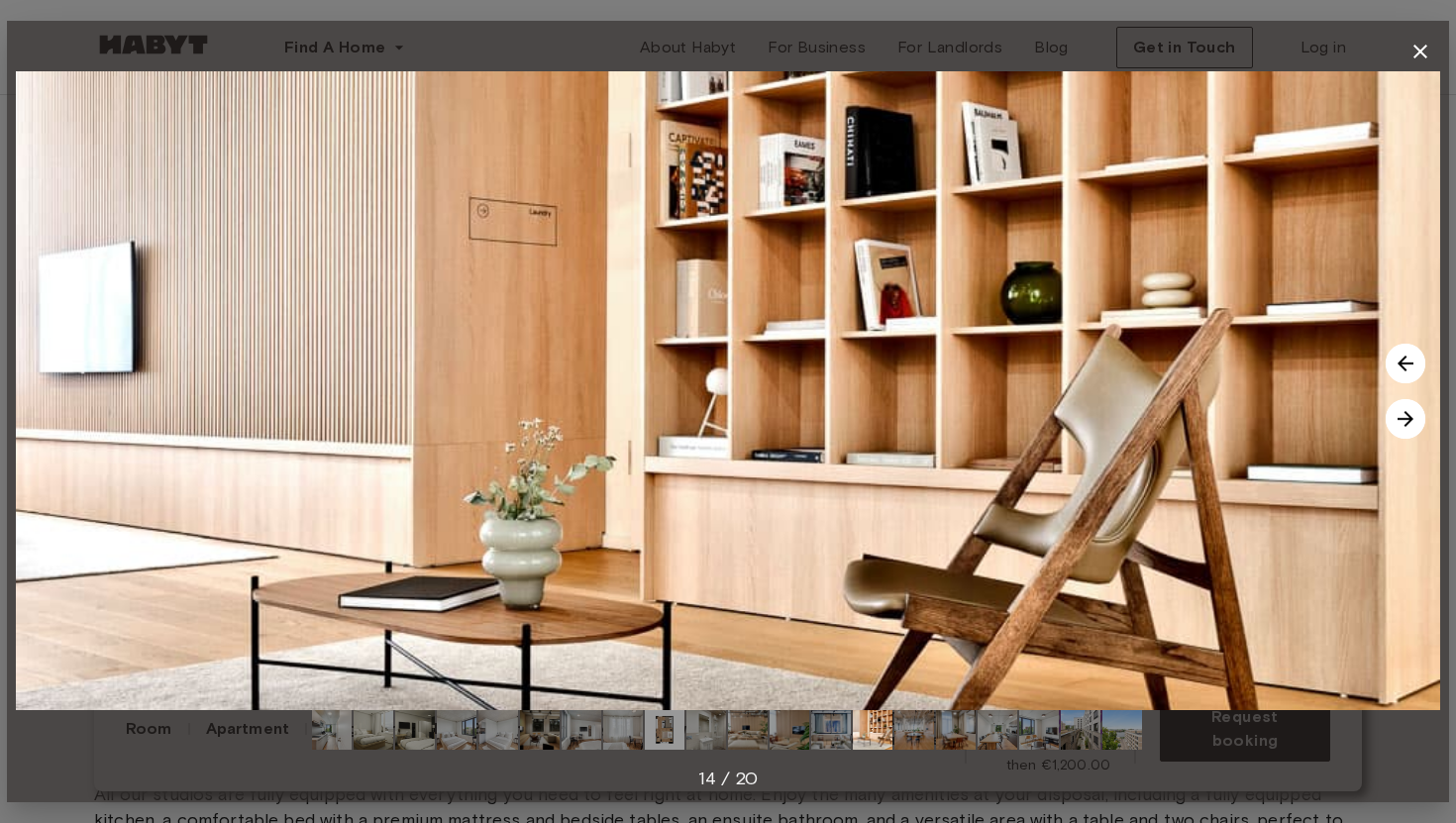 click at bounding box center (1405, 419) 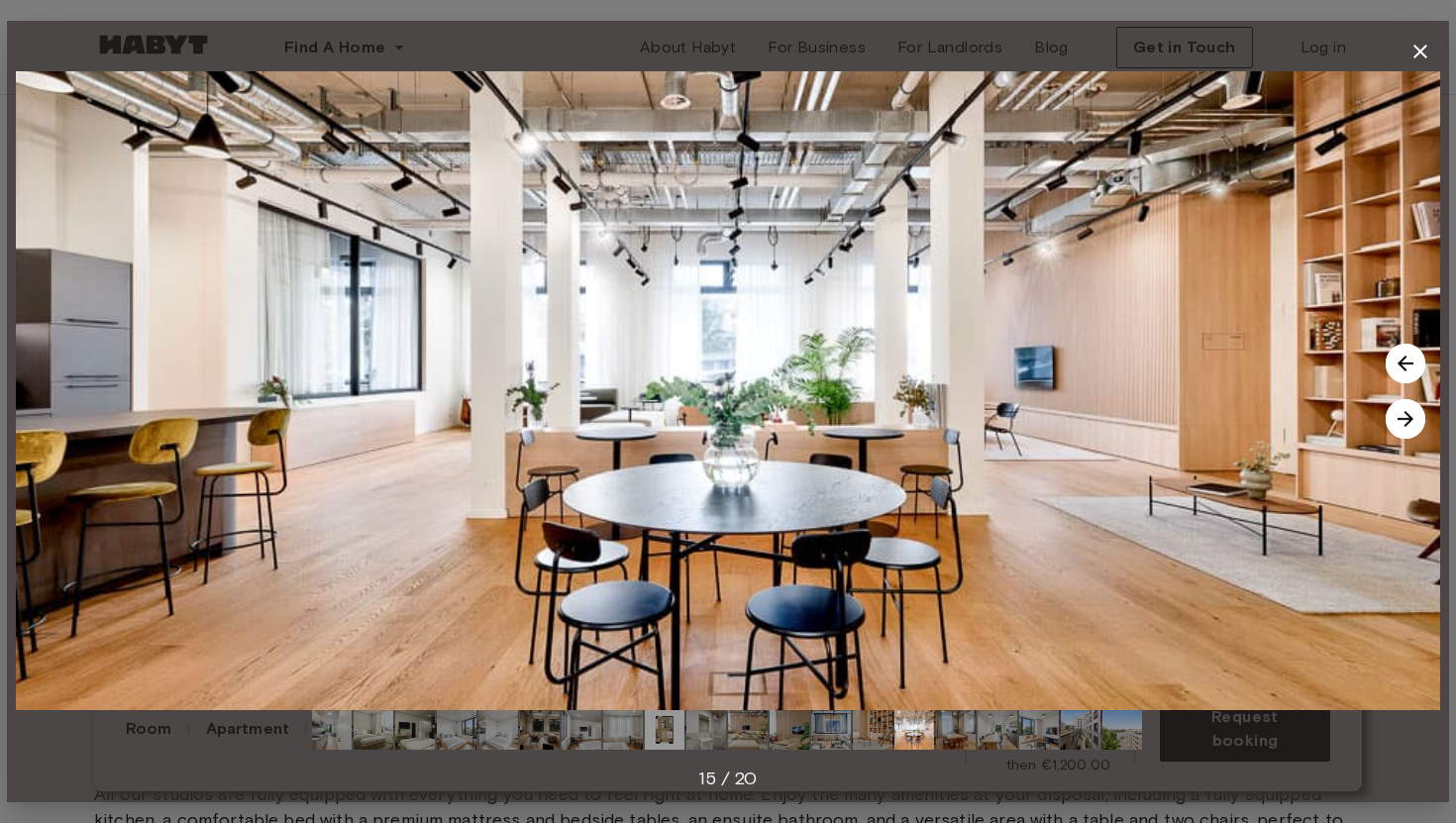 click at bounding box center [1405, 419] 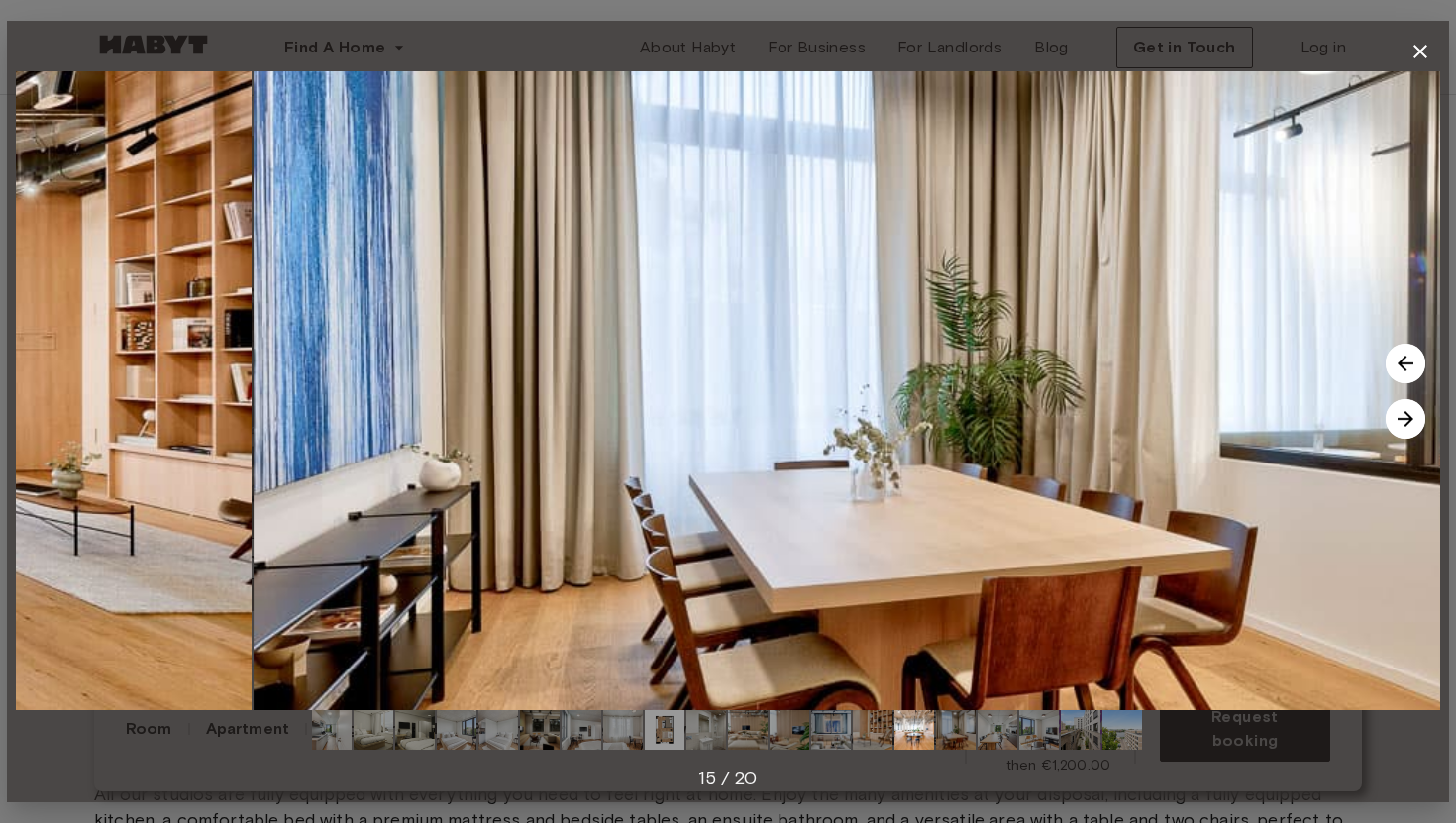 click at bounding box center [1405, 419] 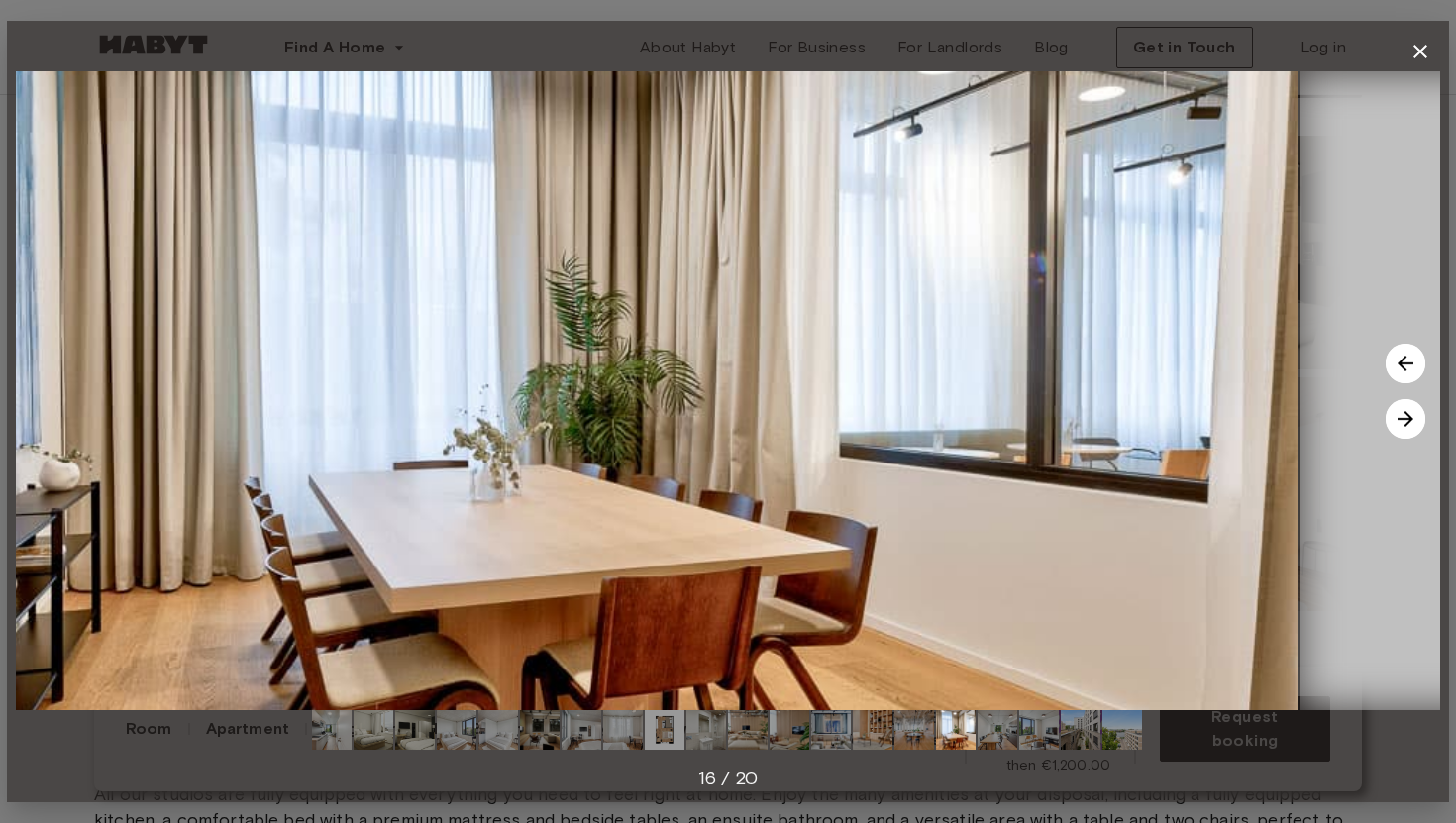 click at bounding box center [1405, 419] 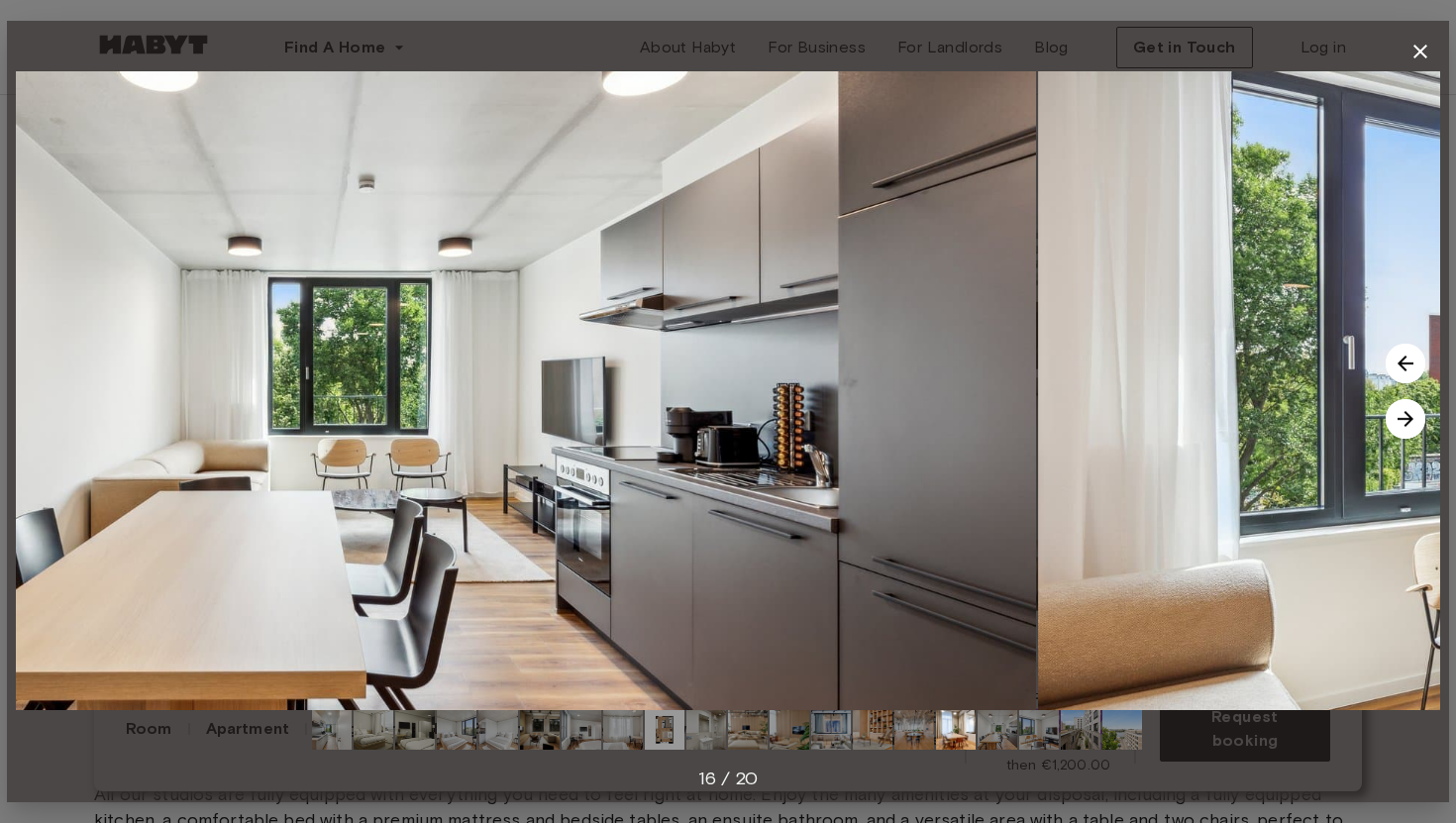 click at bounding box center [1405, 419] 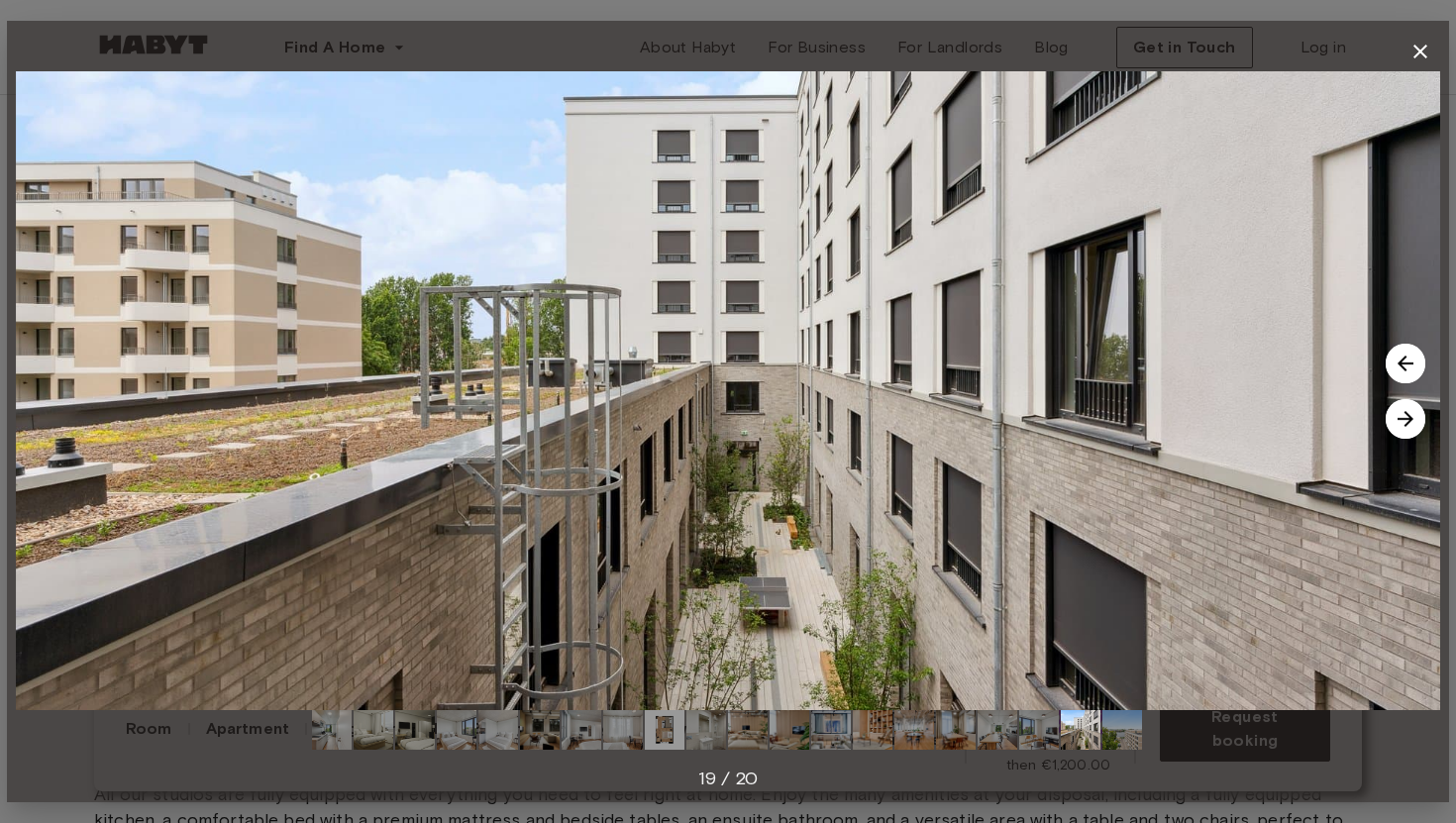 click at bounding box center (1405, 419) 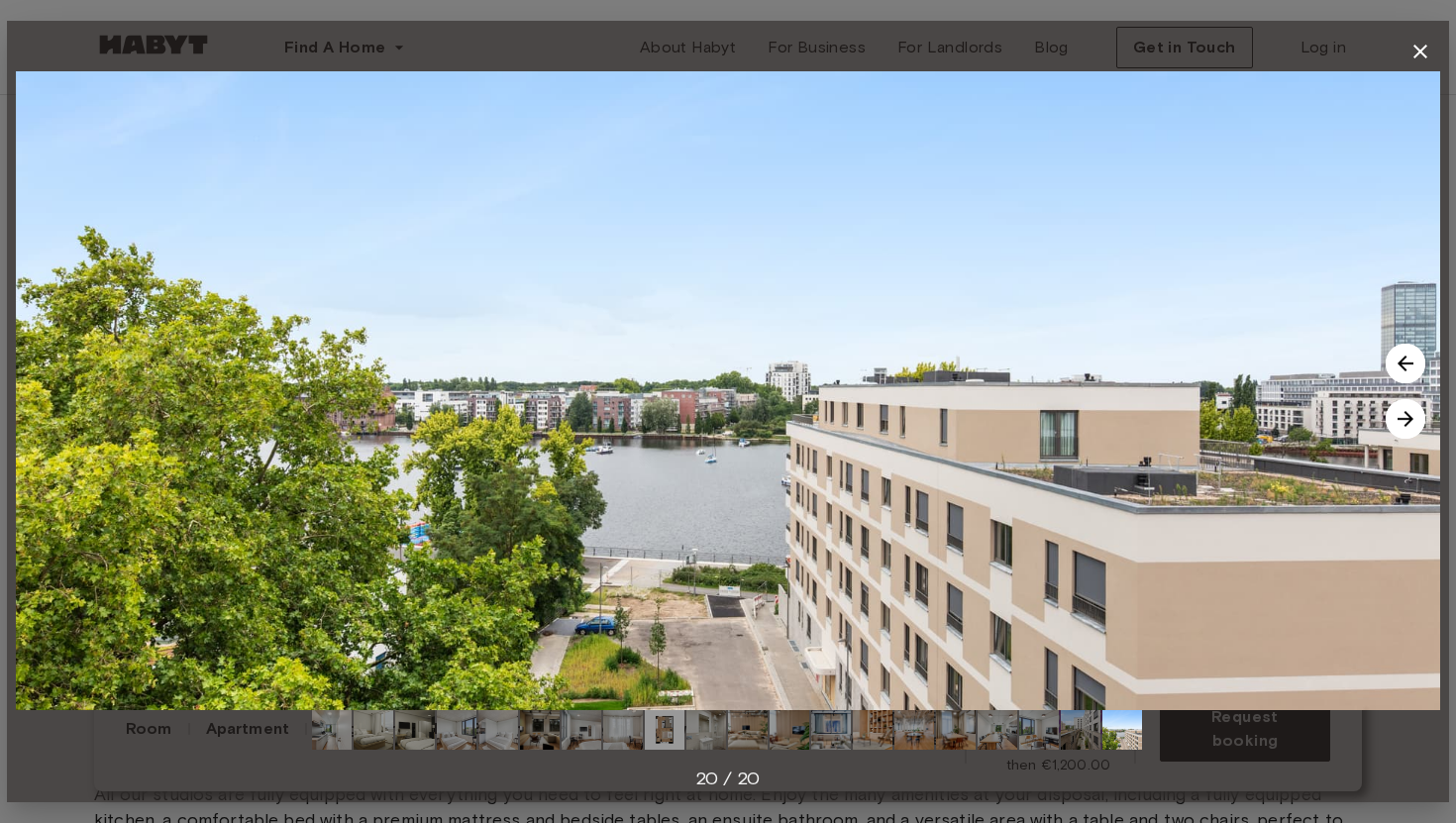 click at bounding box center [1405, 419] 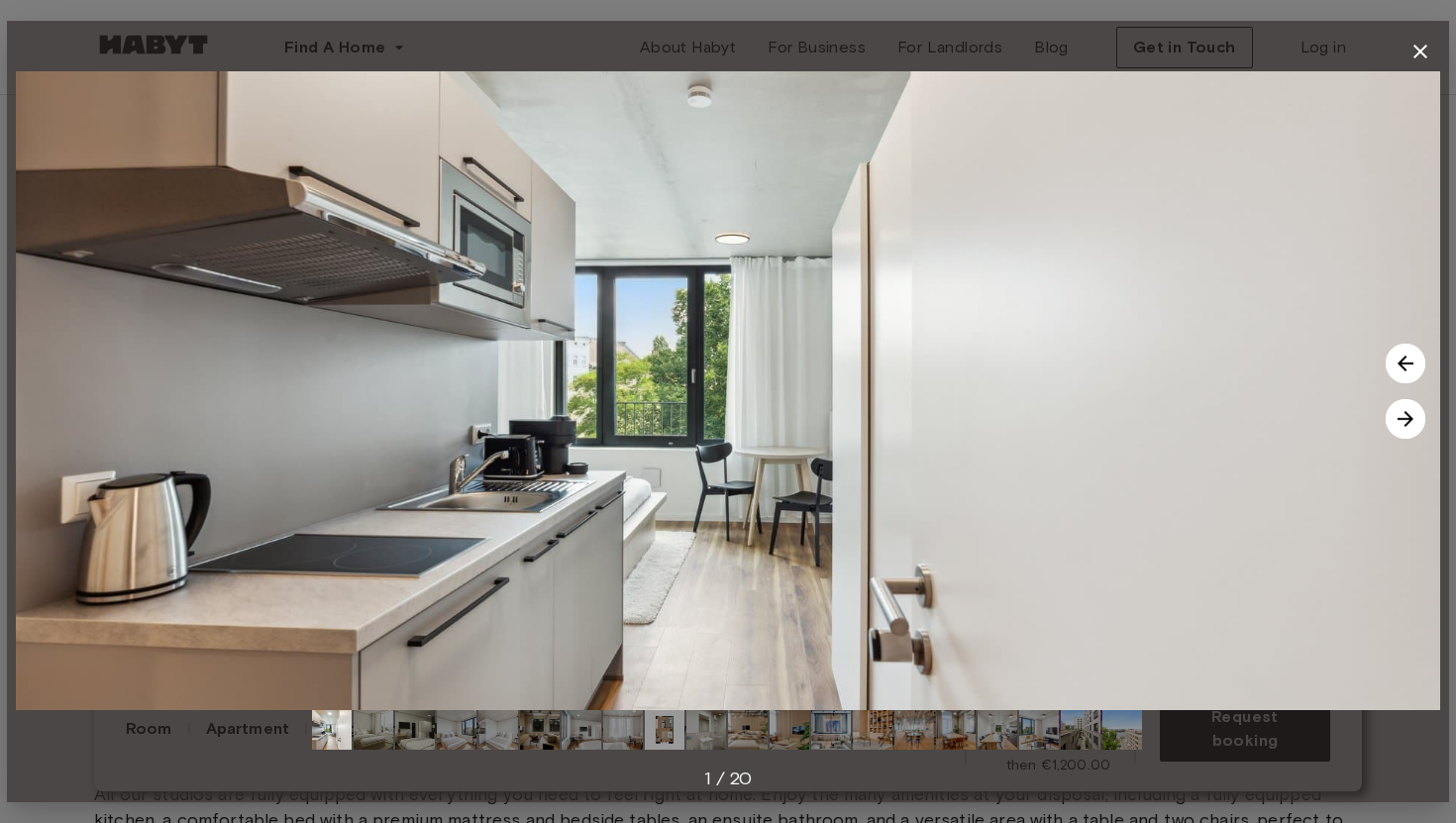 click at bounding box center [1405, 419] 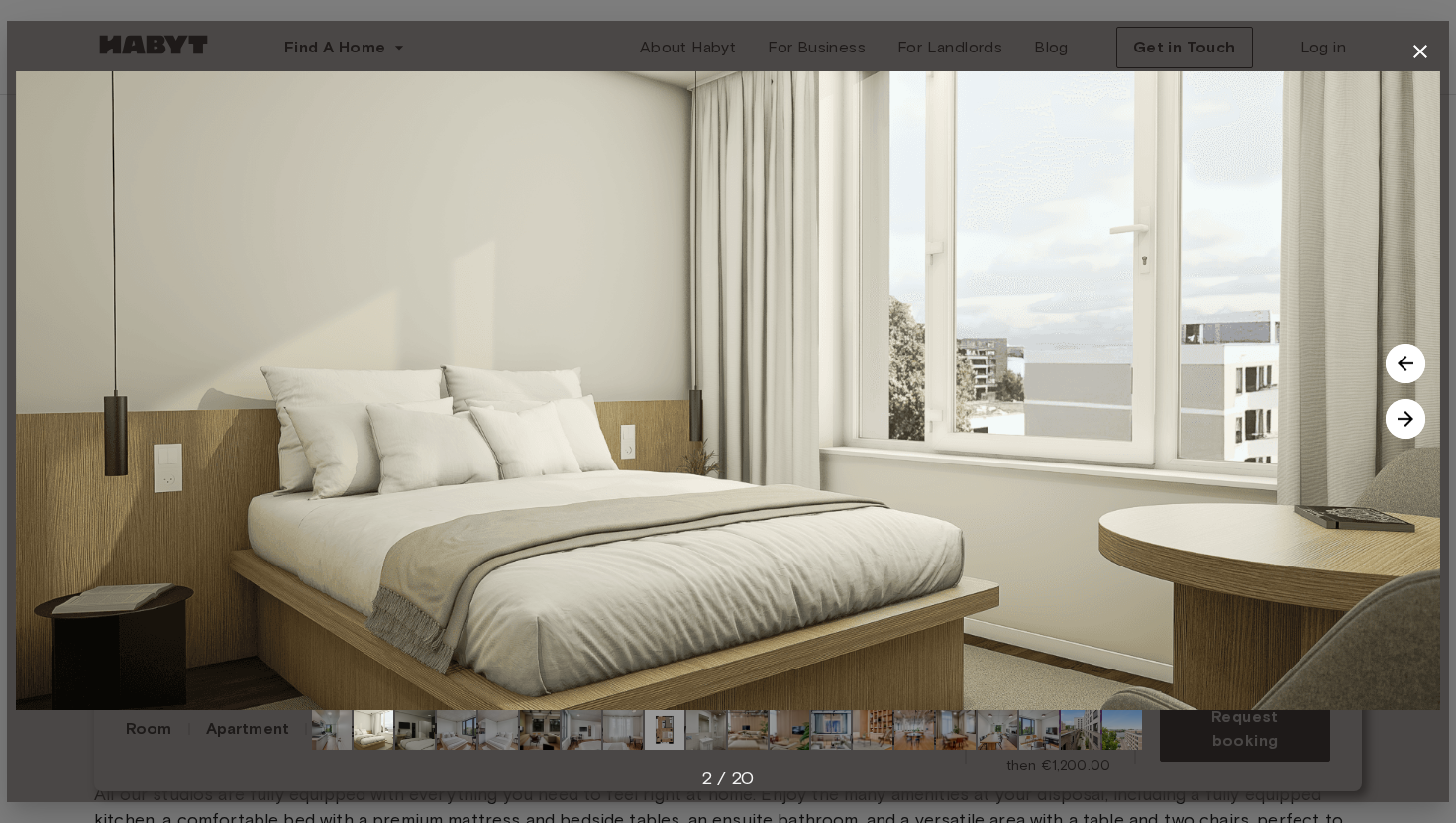 click at bounding box center [1405, 419] 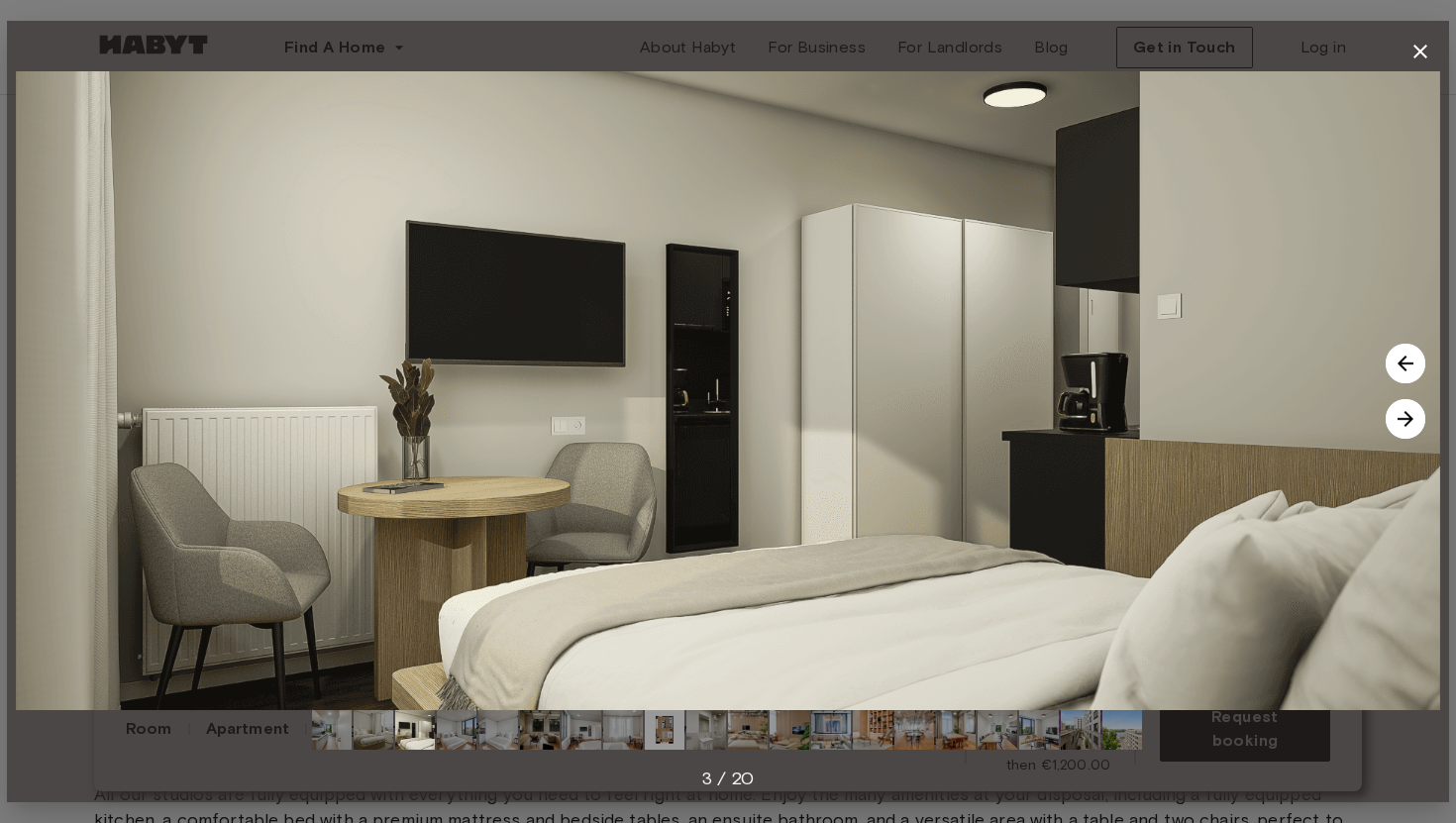 click at bounding box center (1405, 419) 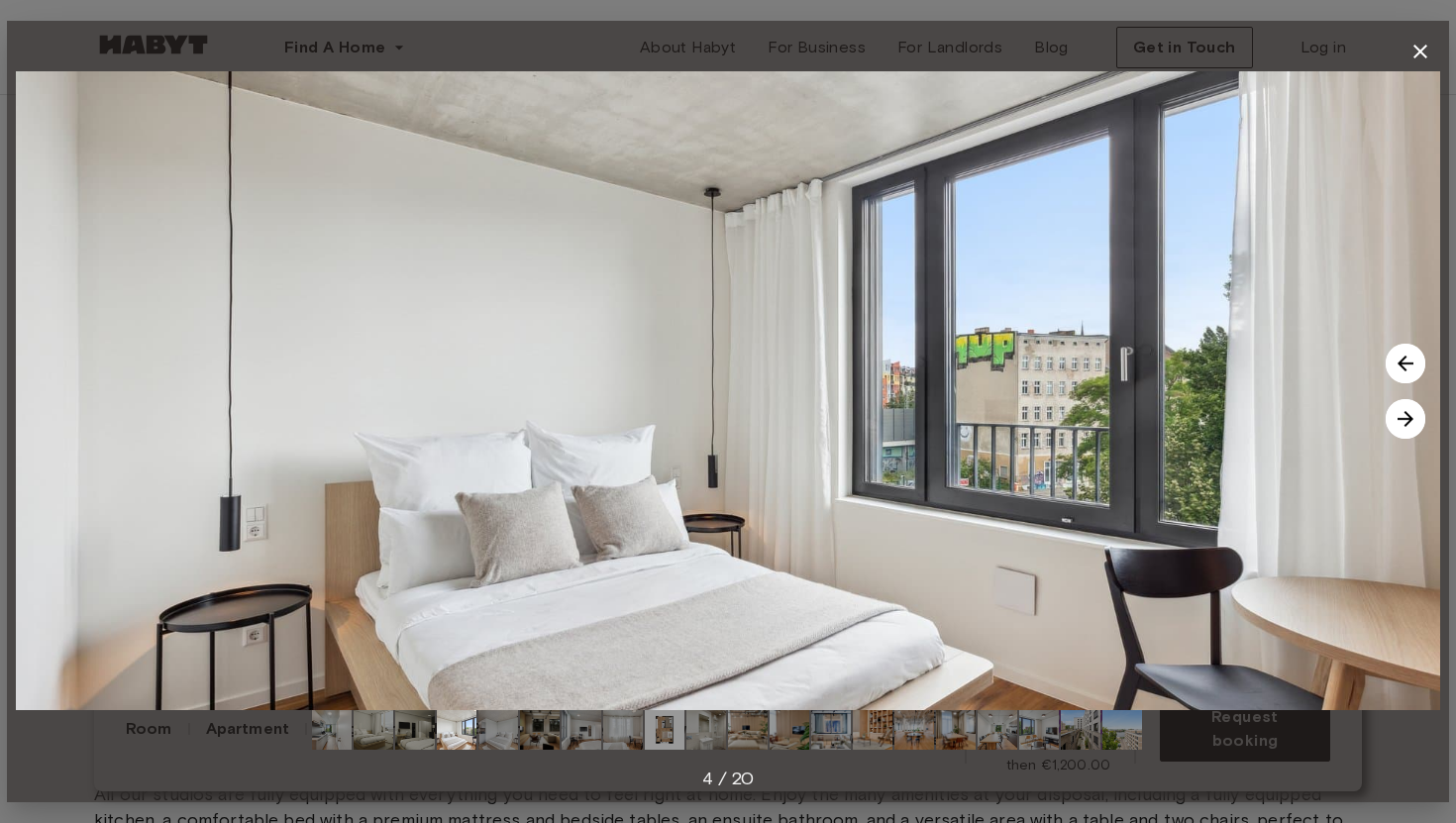 click at bounding box center (1405, 419) 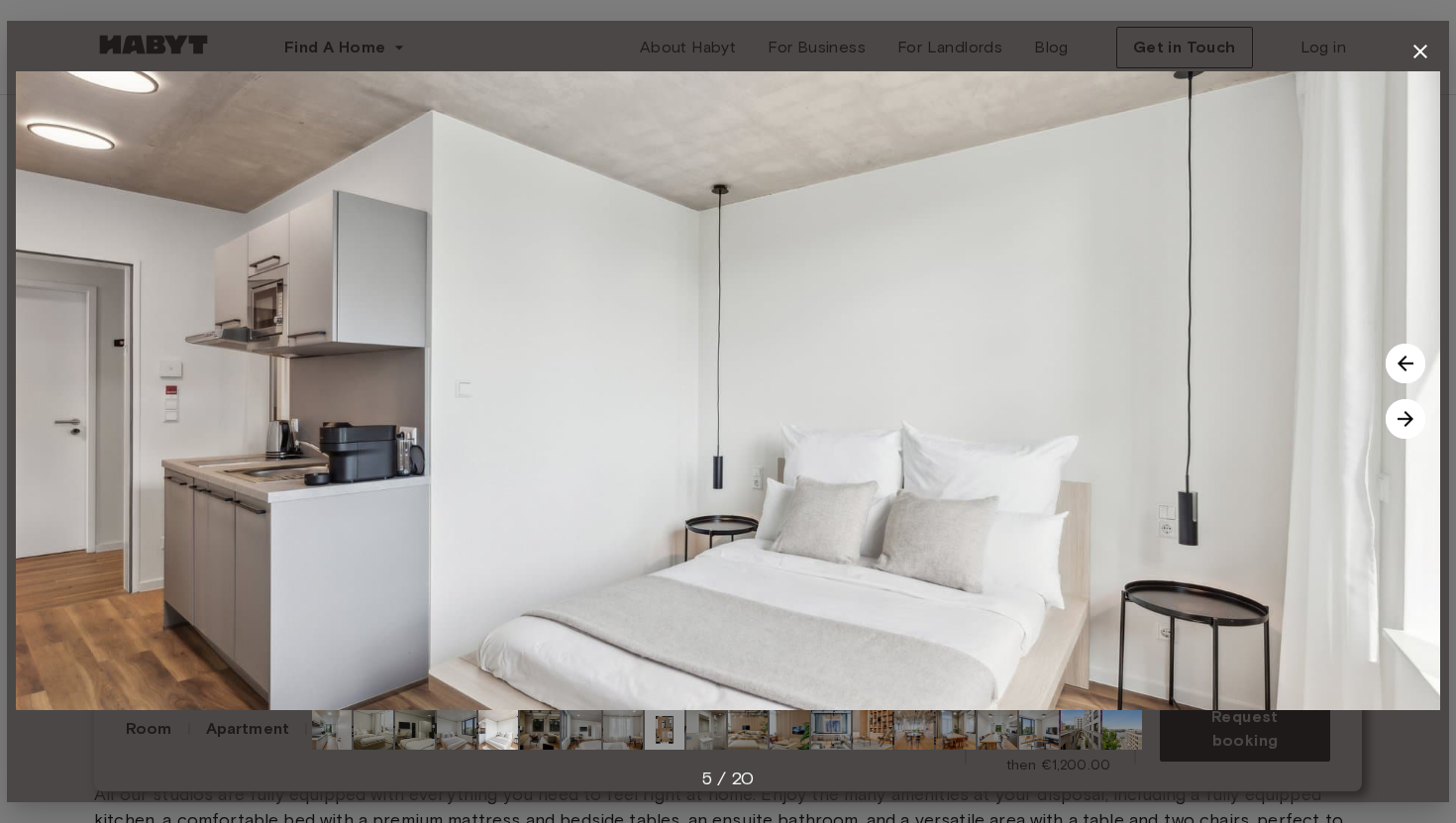 click at bounding box center [1405, 419] 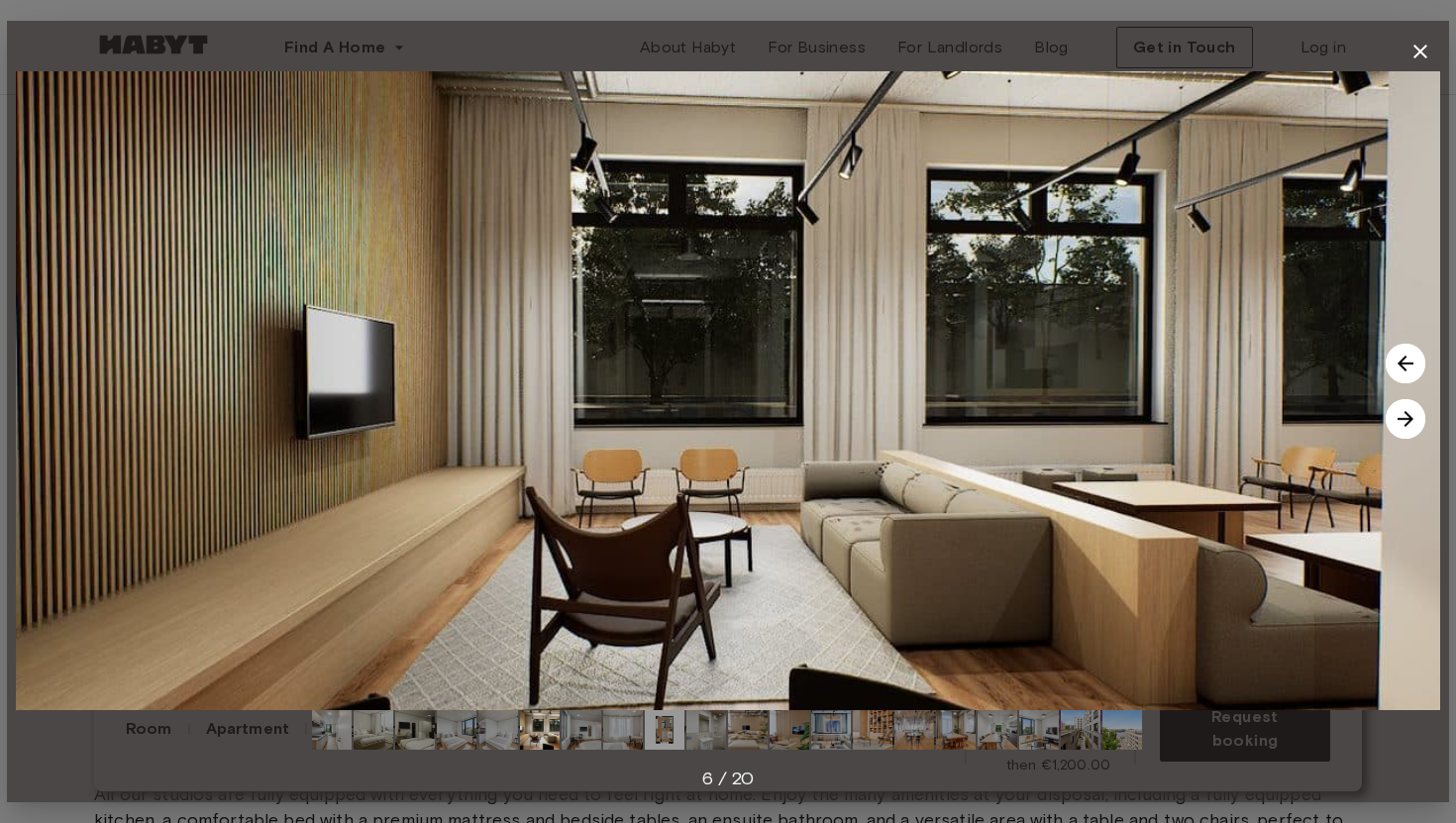 click 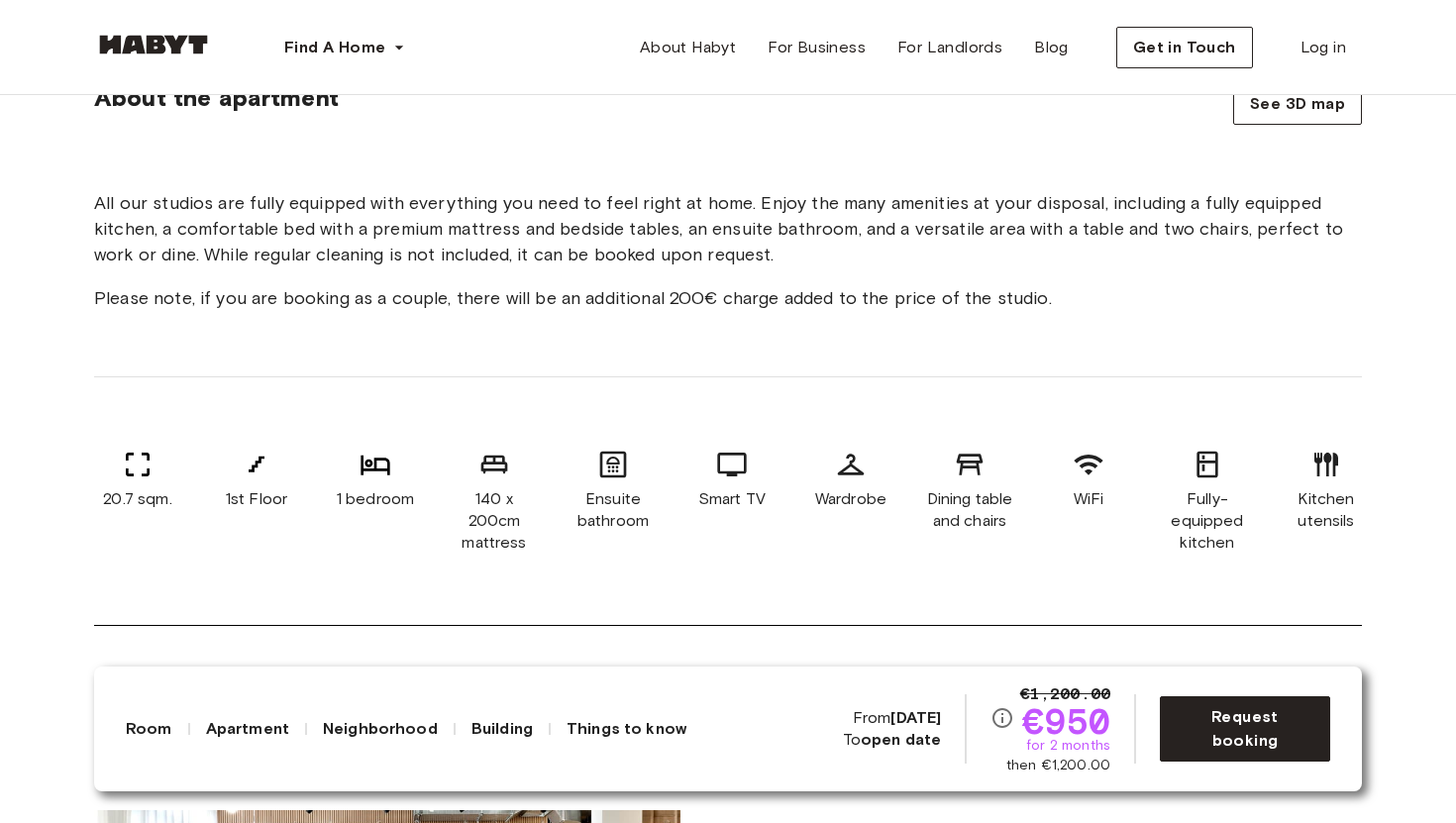 scroll, scrollTop: 0, scrollLeft: 0, axis: both 